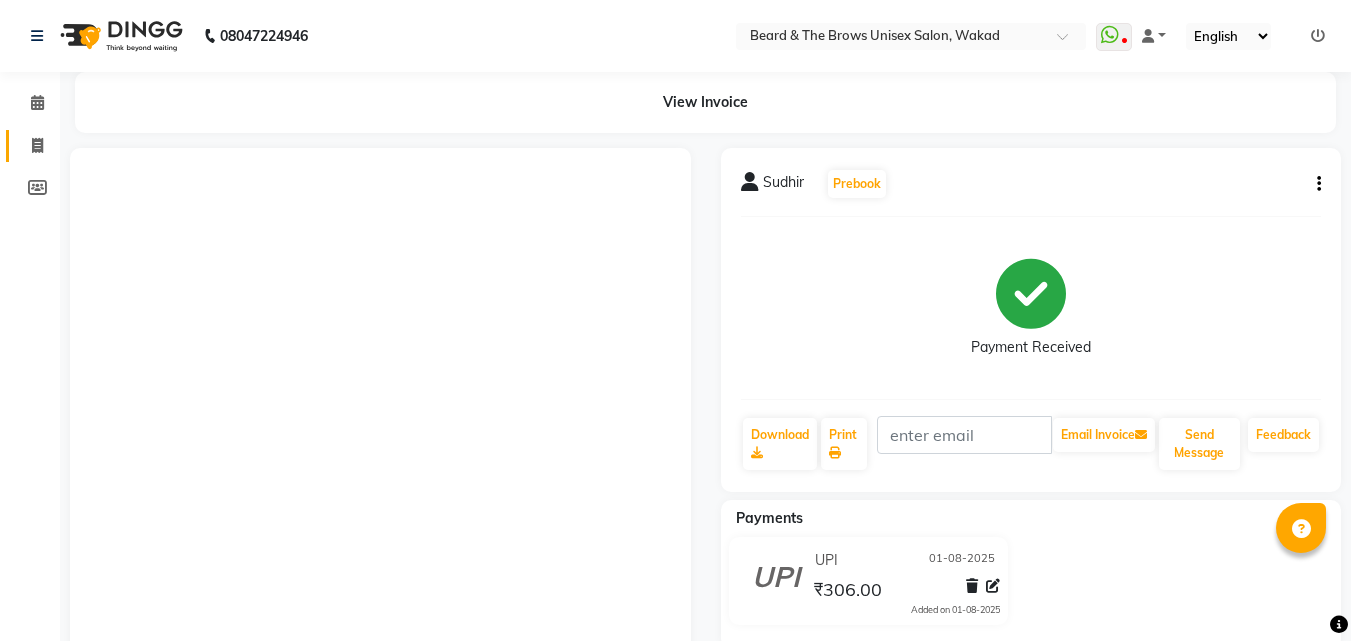 scroll, scrollTop: 0, scrollLeft: 0, axis: both 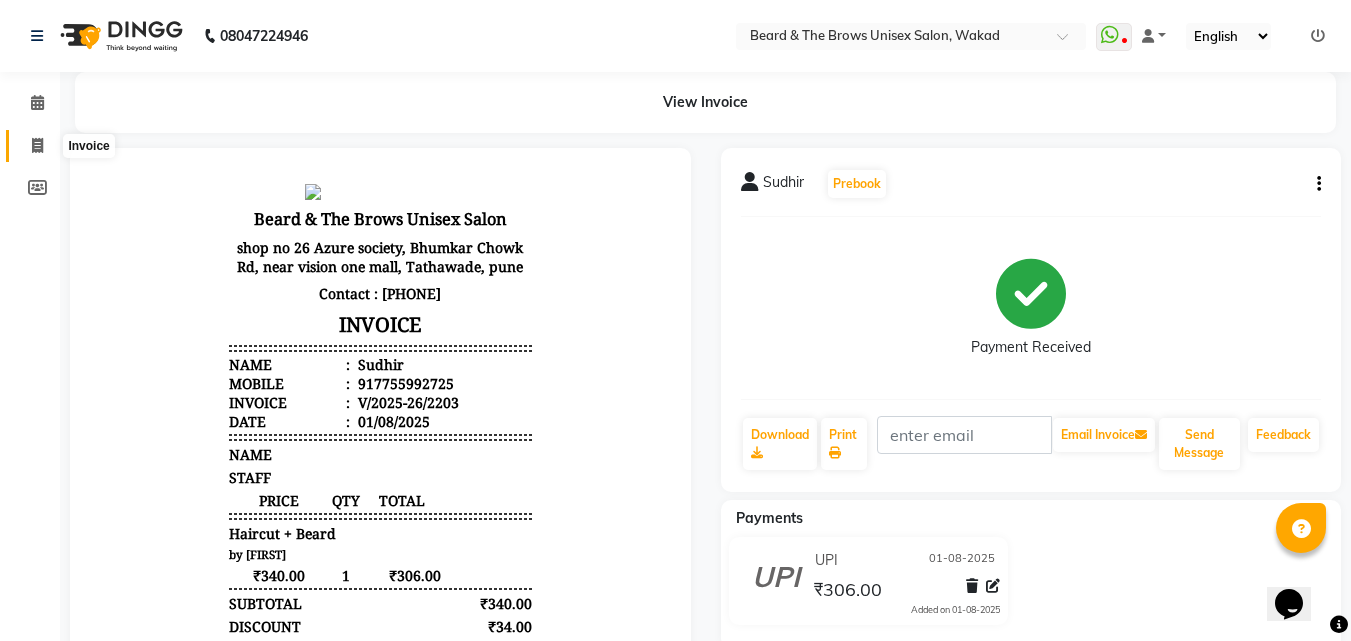 click 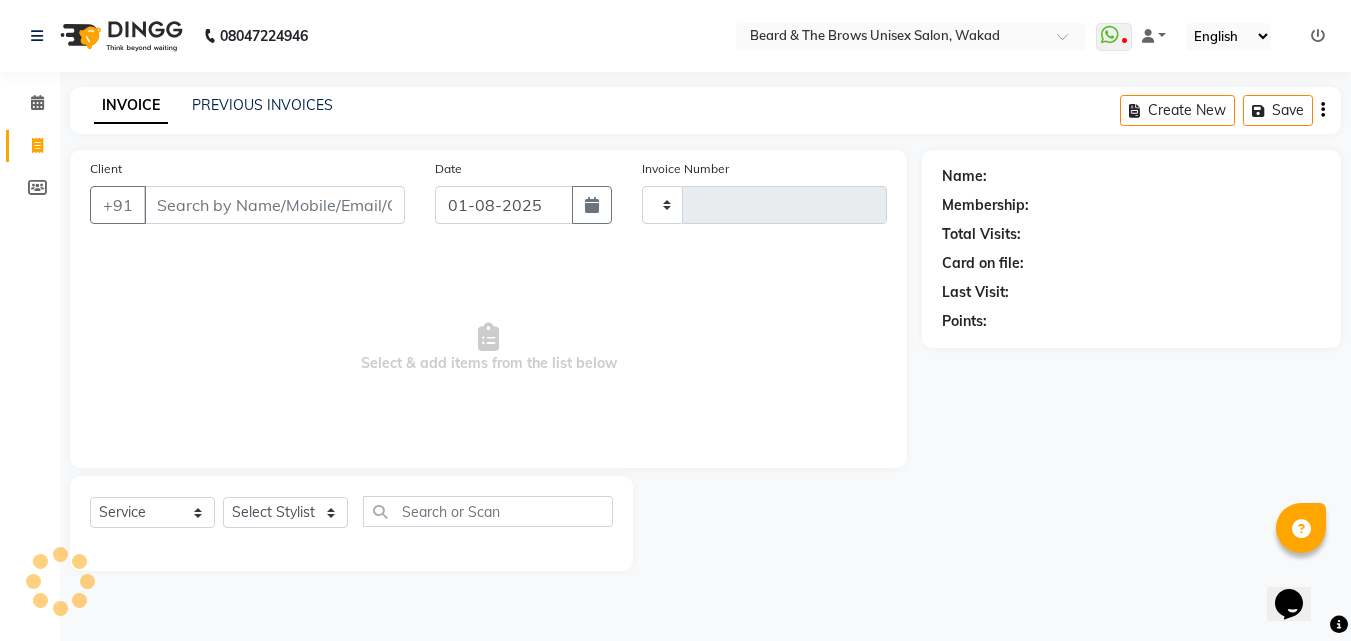 type on "2204" 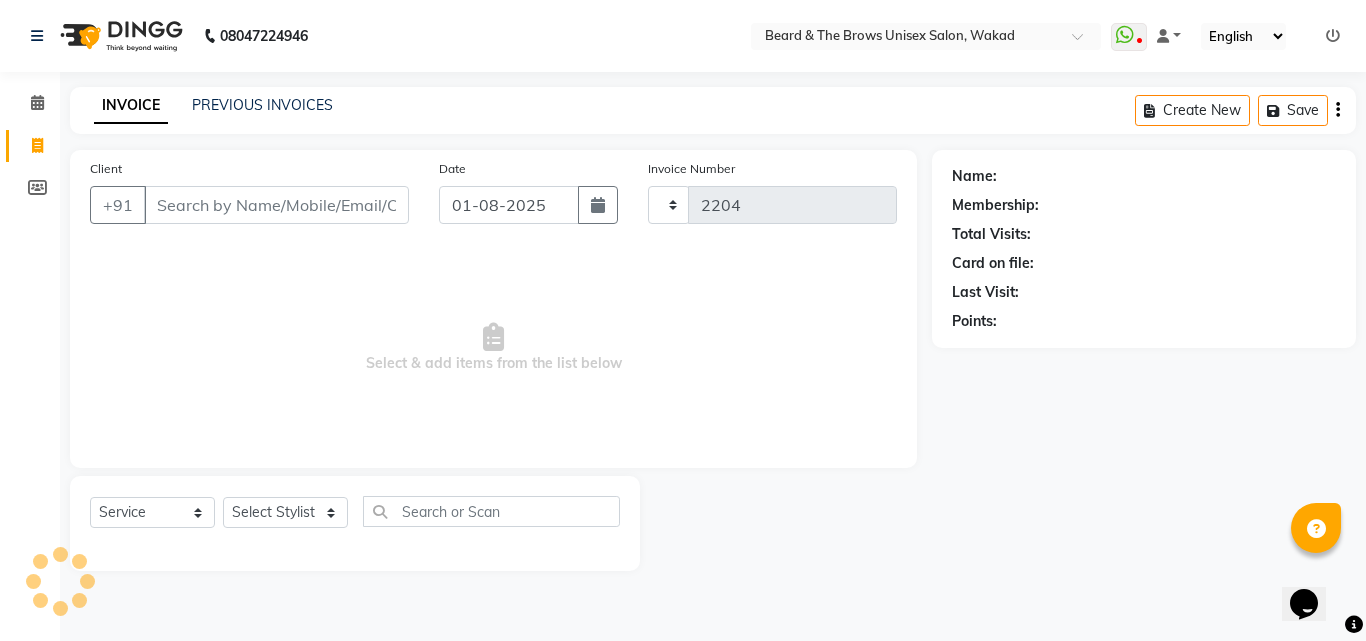 select on "872" 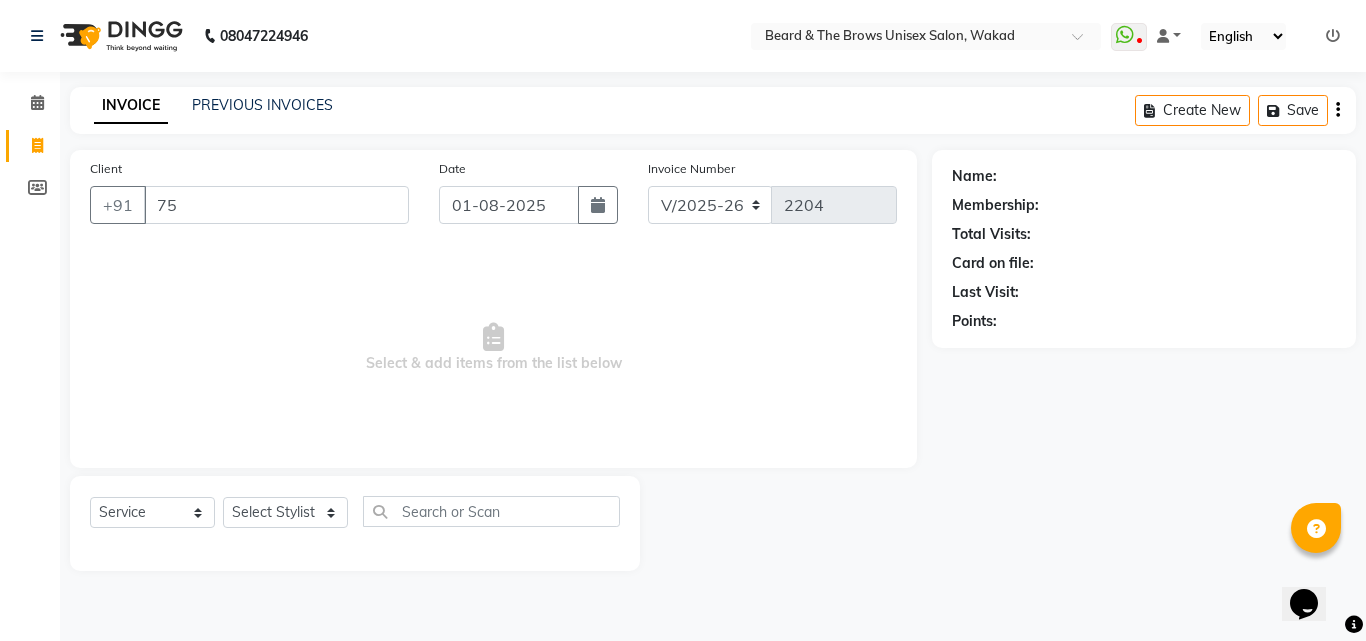 type on "7" 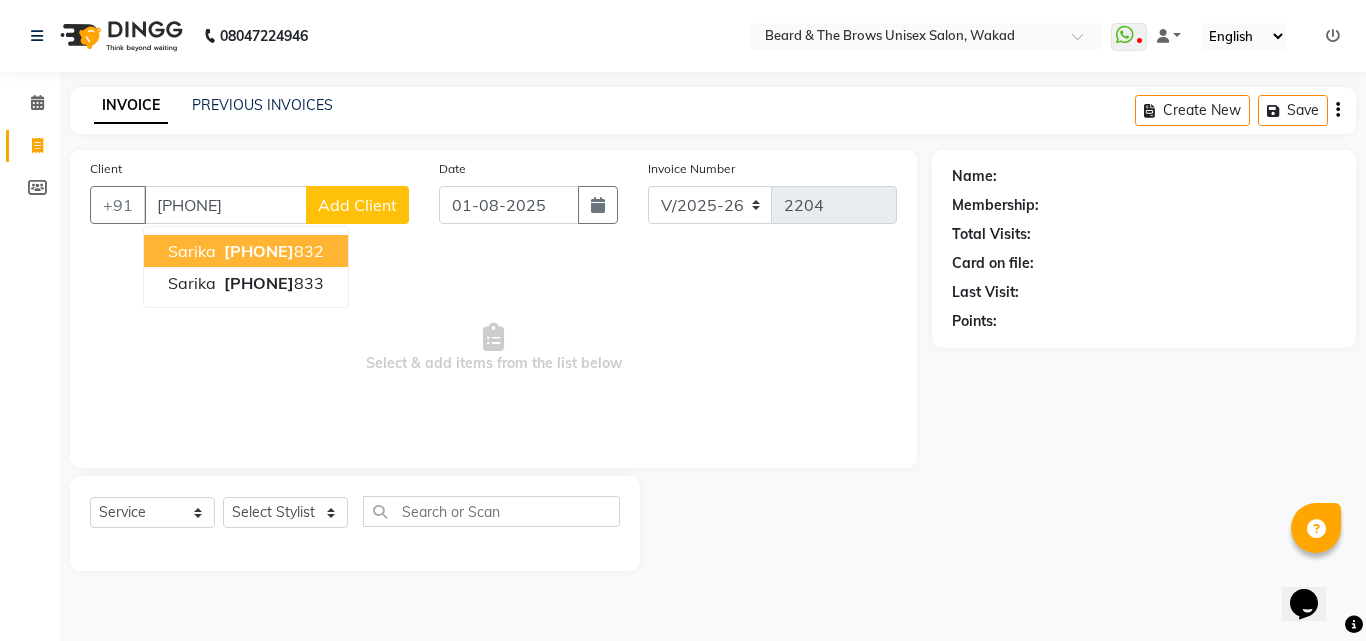 click on "[PHONE]" at bounding box center (259, 251) 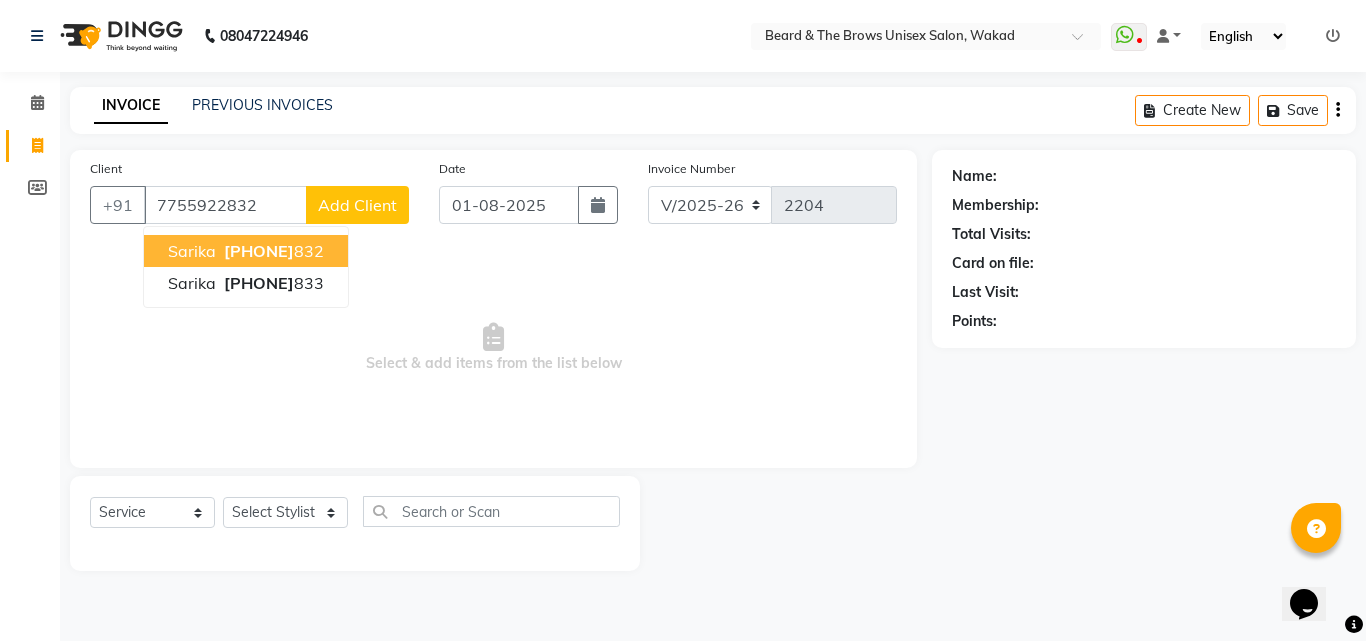 type on "7755922832" 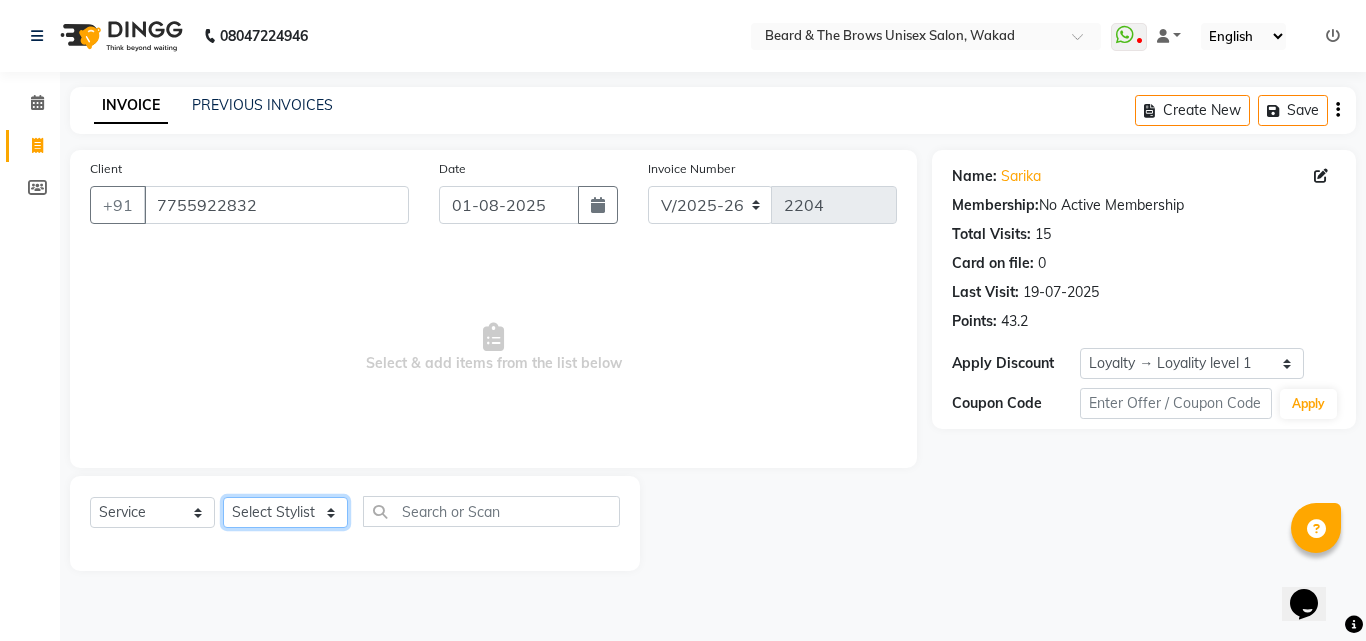 click on "Select Stylist [FIRST] [LAST] manager [FIRST] [LAST] [FIRST] ma'am owner [FIRST] [LAST]" 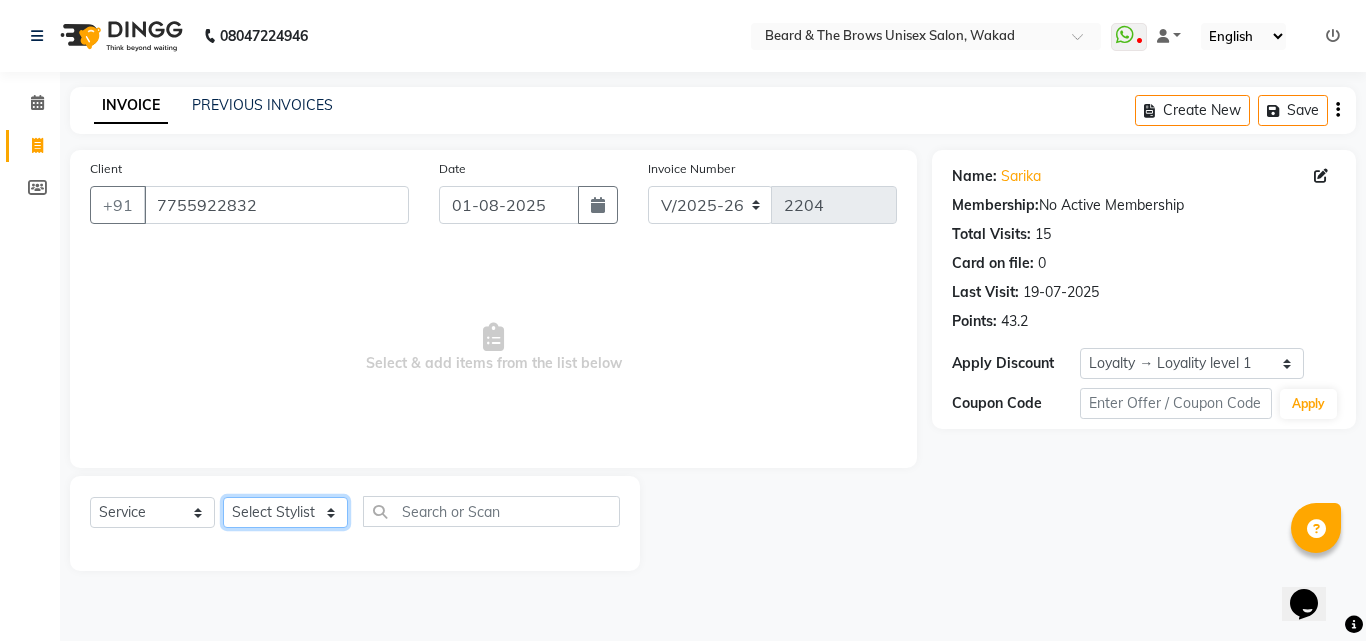 select on "35213" 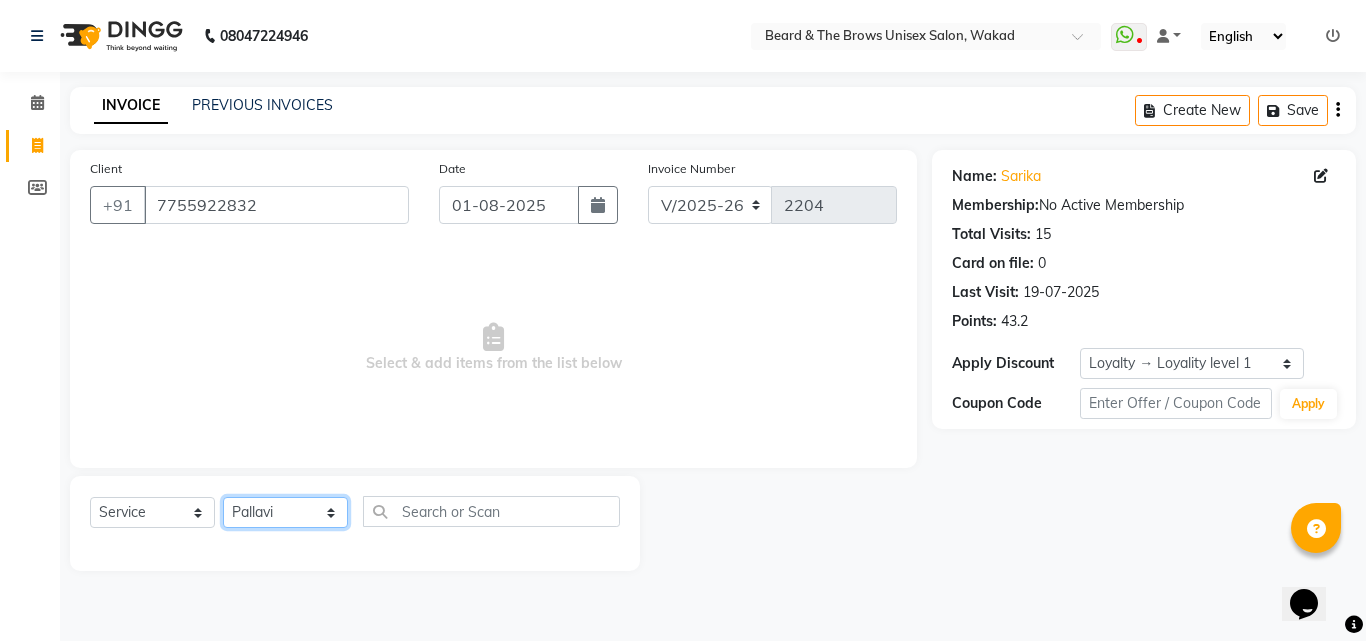 click on "Select Stylist [FIRST] [LAST] manager [FIRST] [LAST] [FIRST] ma'am owner [FIRST] [LAST]" 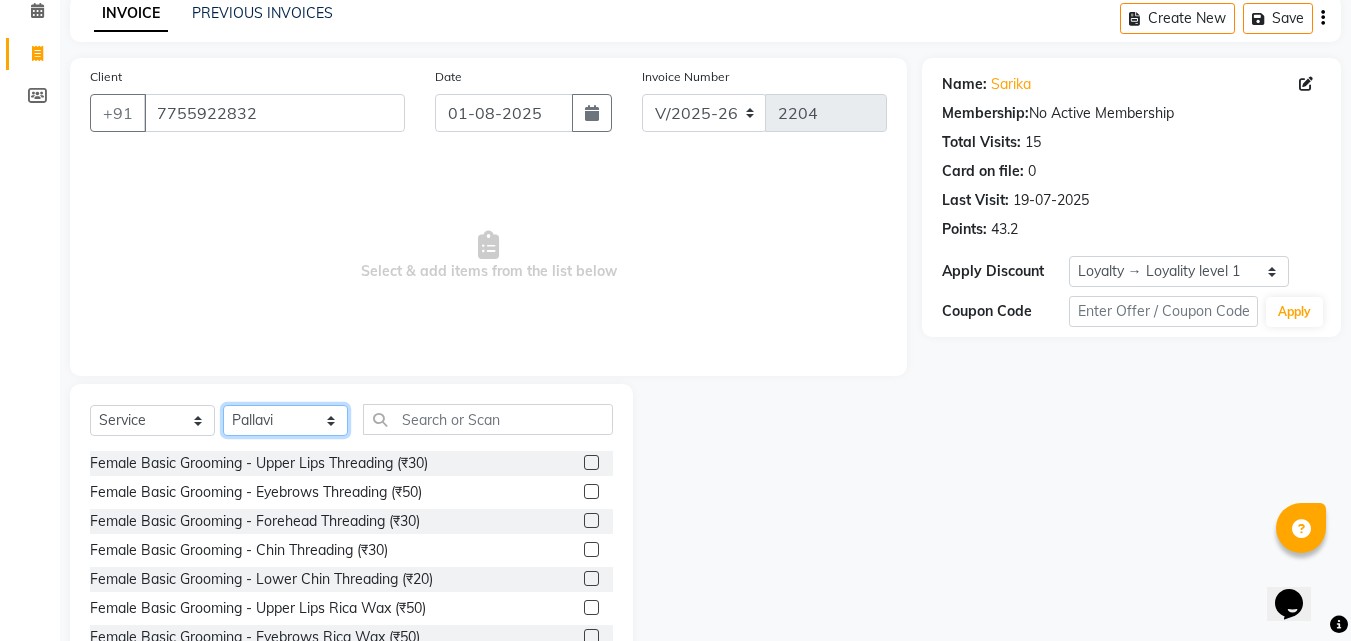 scroll, scrollTop: 160, scrollLeft: 0, axis: vertical 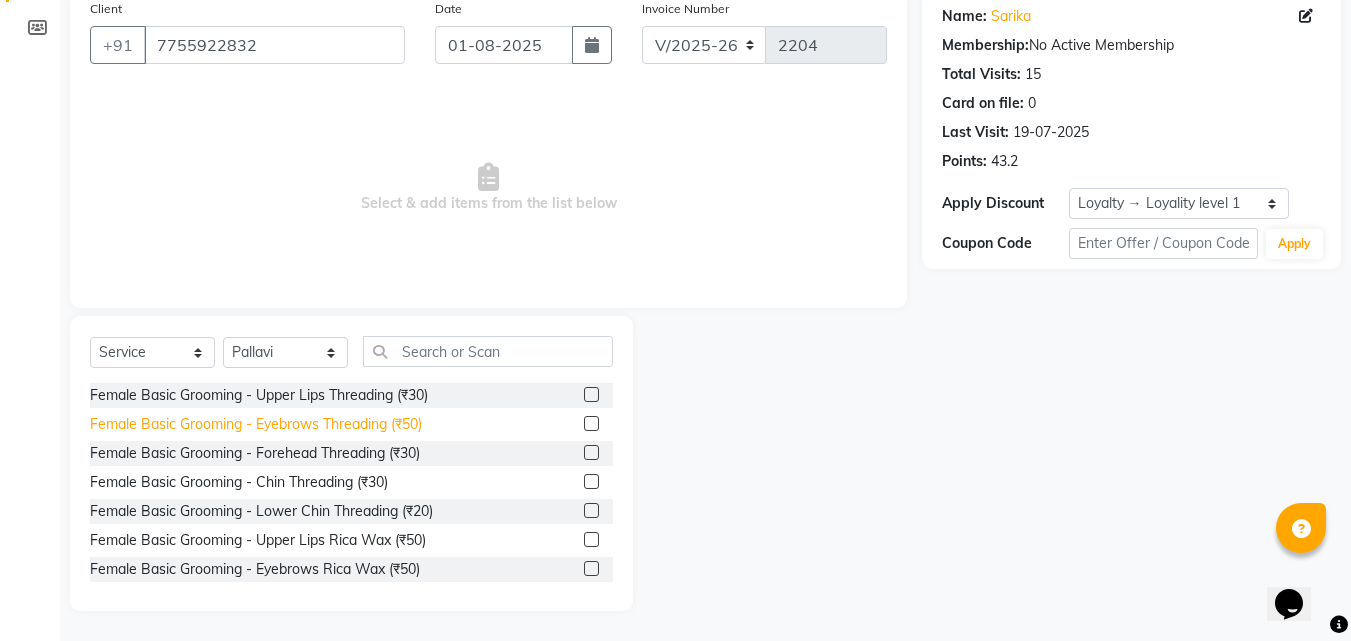 click on "Female Basic Grooming - Eyebrows Threading (₹50)" 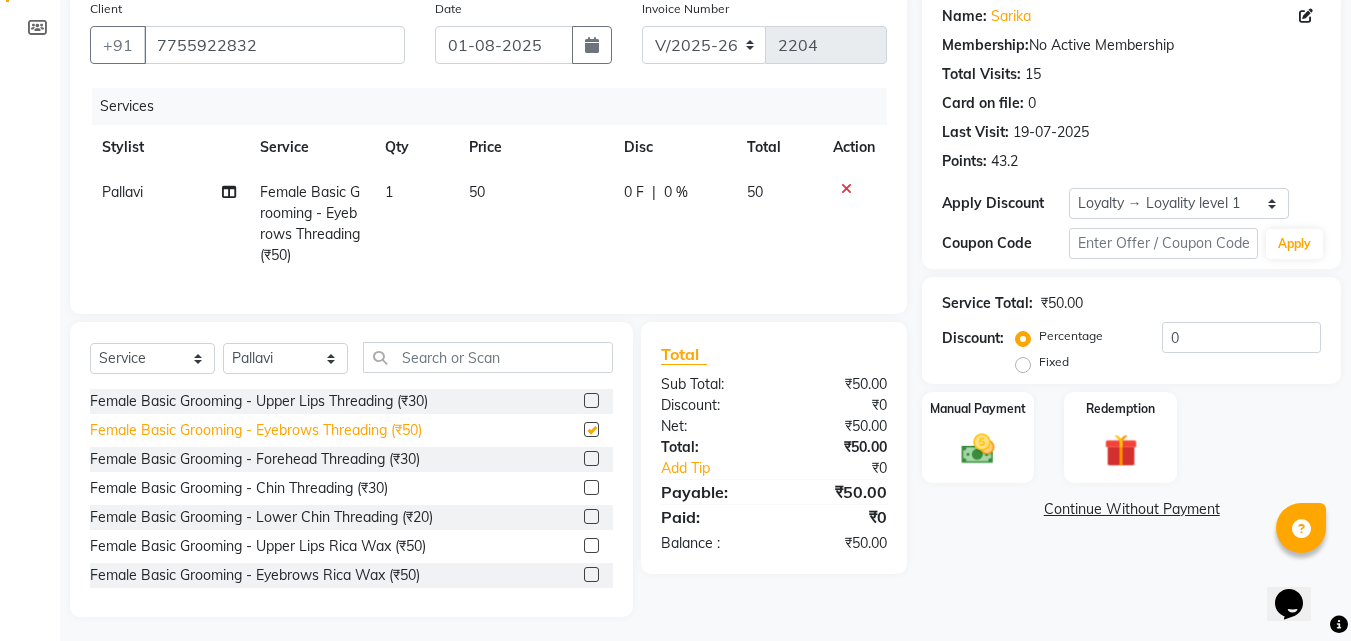 checkbox on "false" 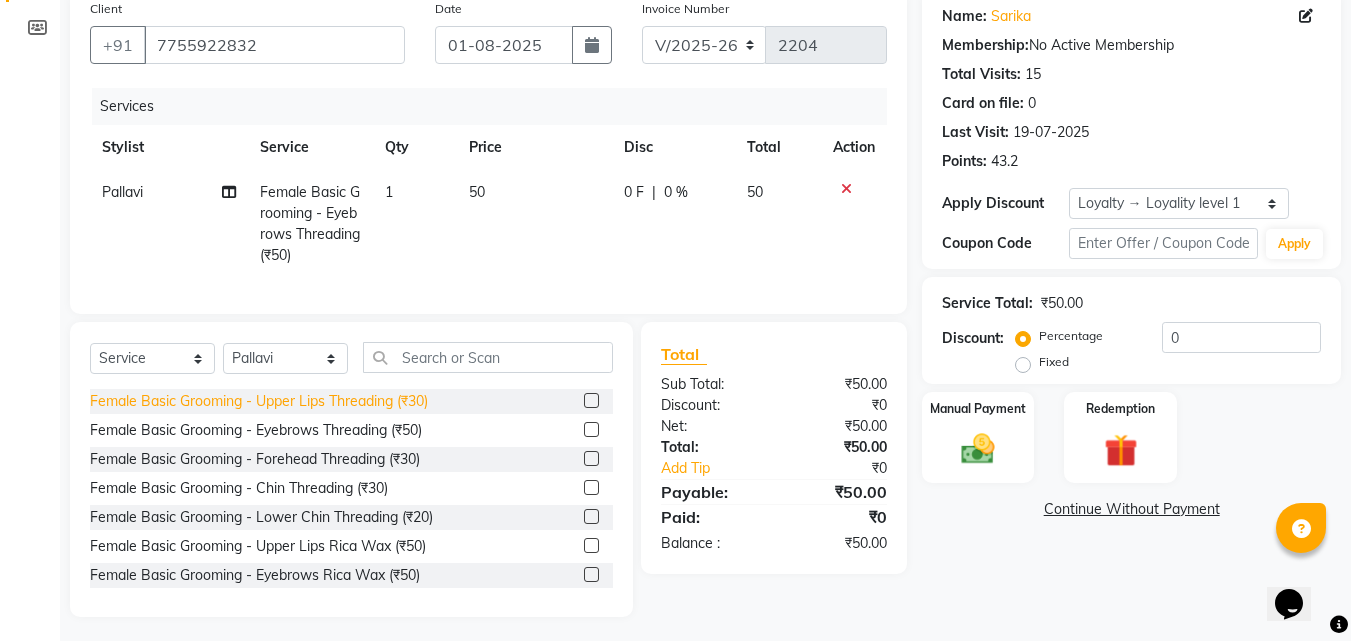 click on "Female Basic Grooming - Upper Lips Threading (₹30)" 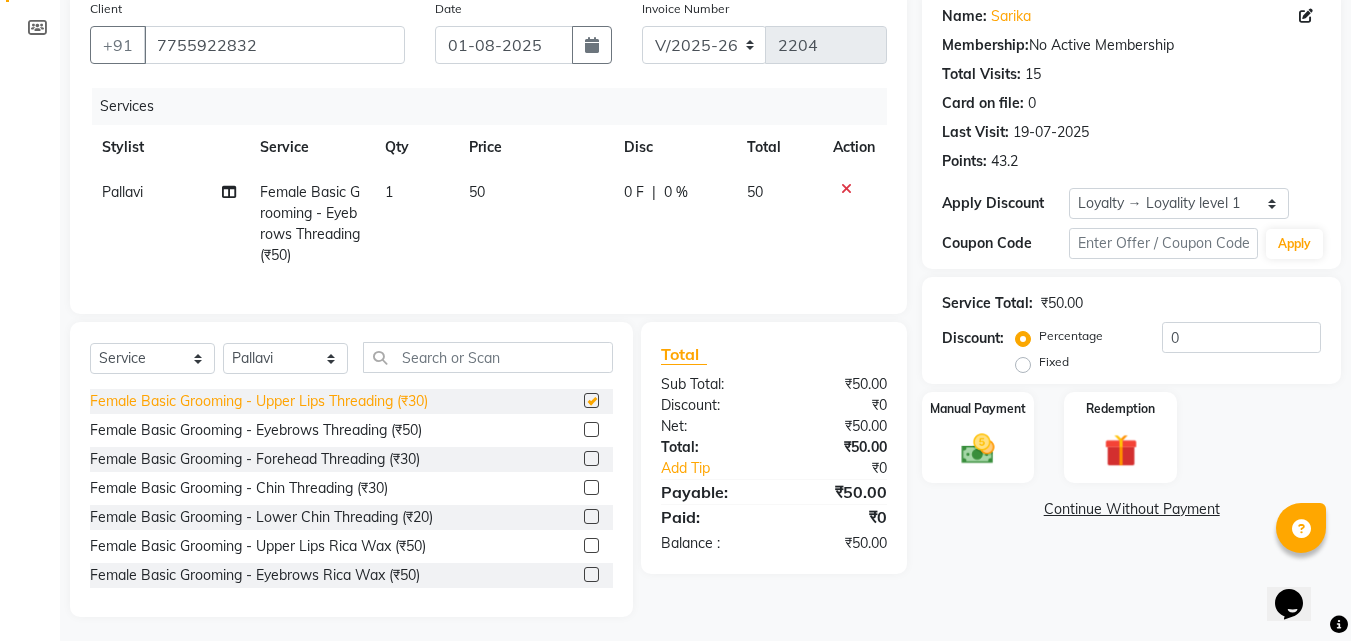 checkbox on "false" 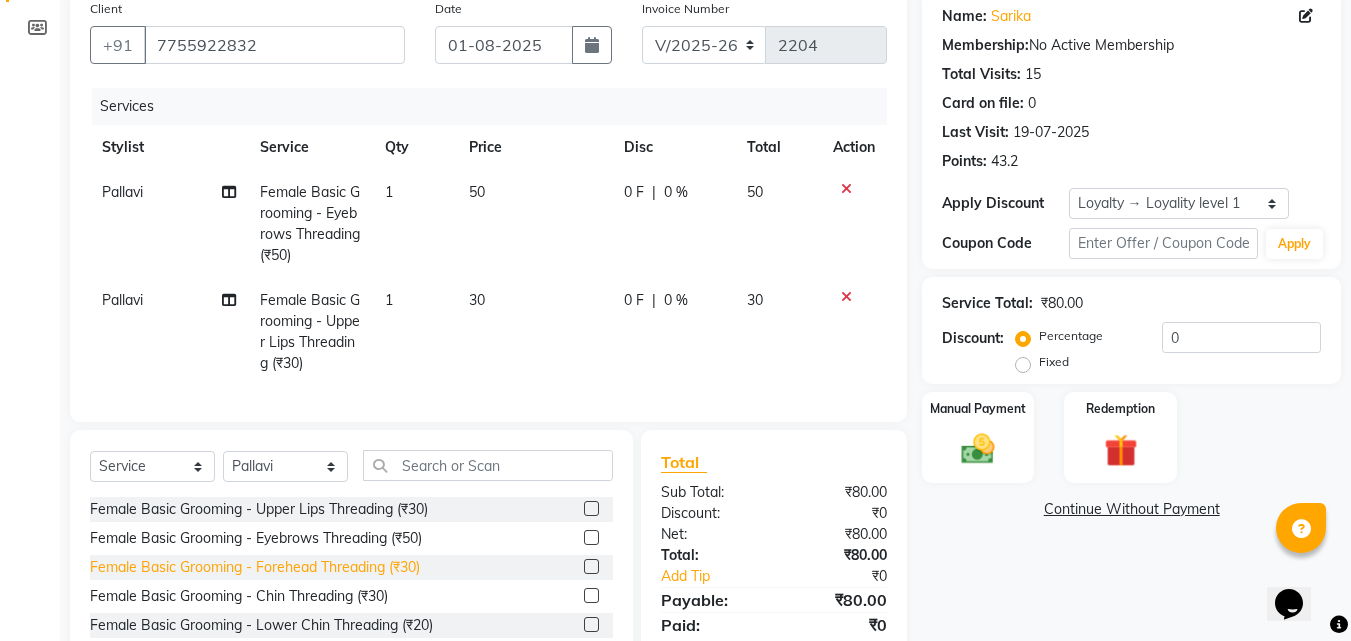 click on "Female Basic Grooming - Forehead Threading (₹30)" 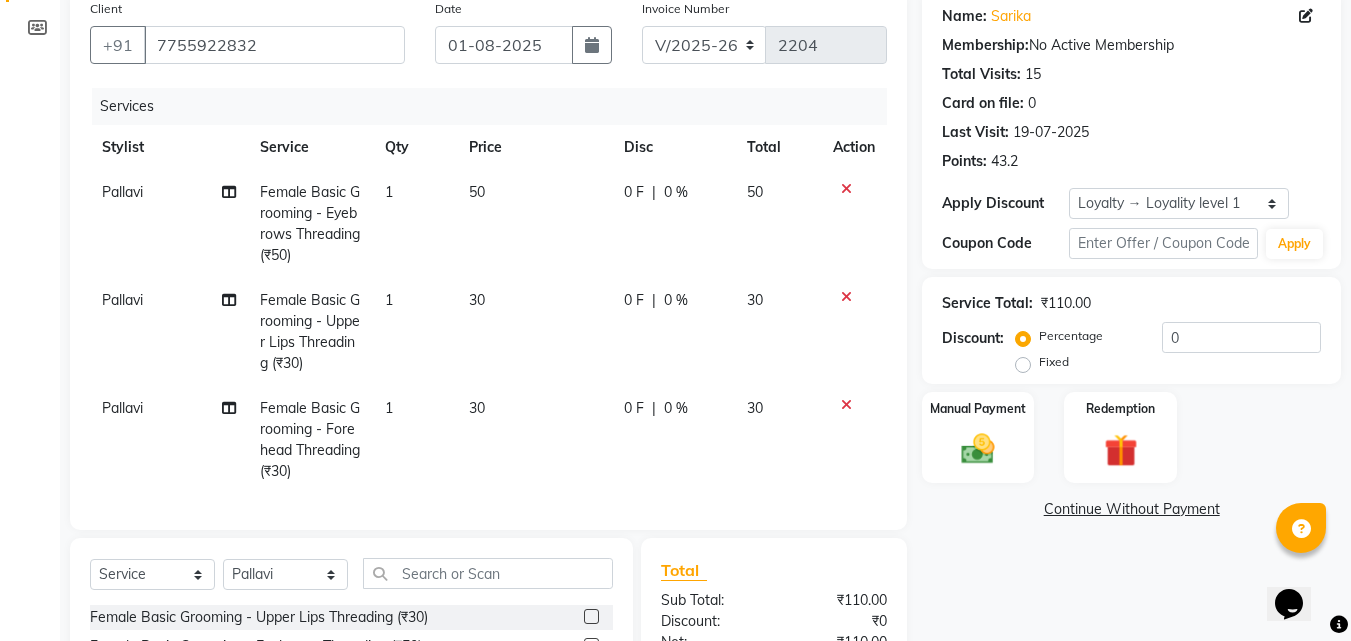 checkbox on "false" 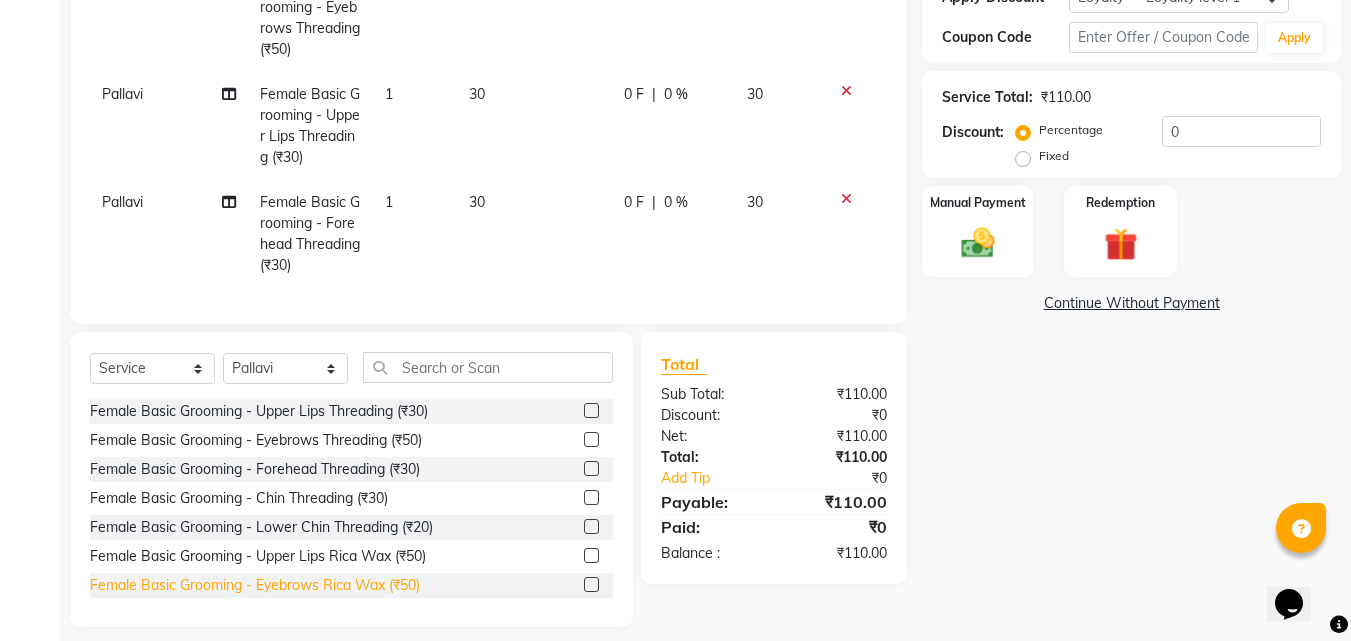 scroll, scrollTop: 397, scrollLeft: 0, axis: vertical 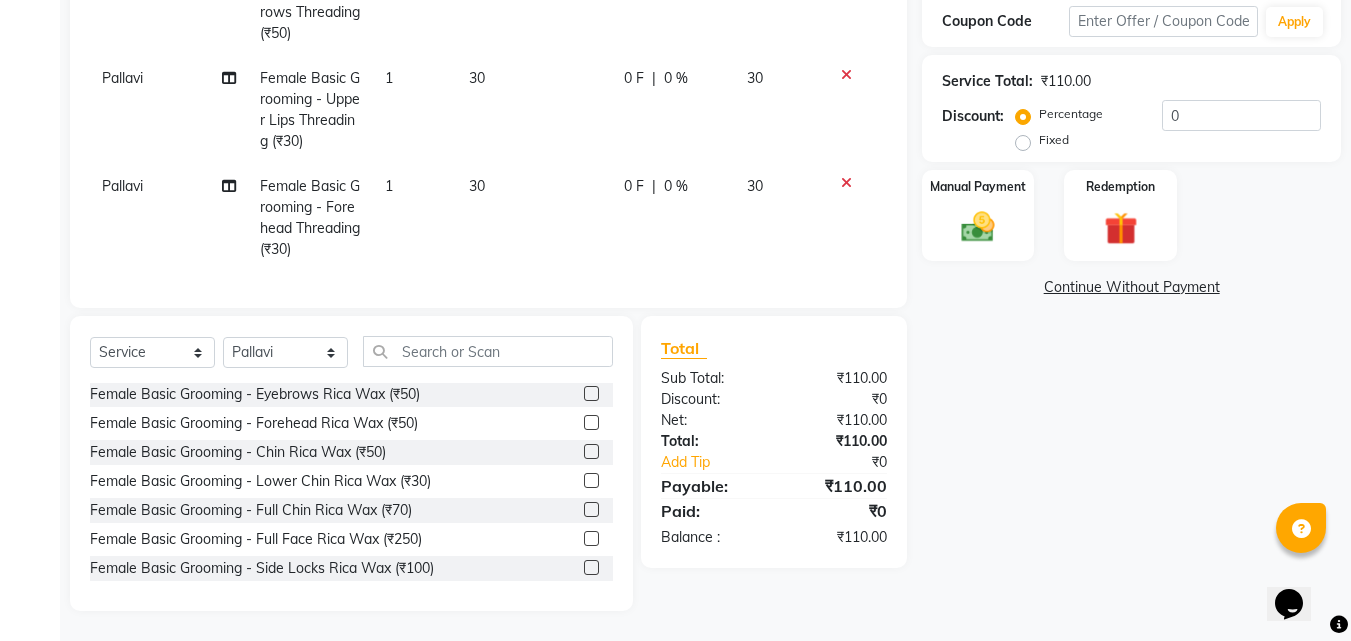 drag, startPoint x: 842, startPoint y: 56, endPoint x: 866, endPoint y: 100, distance: 50.119858 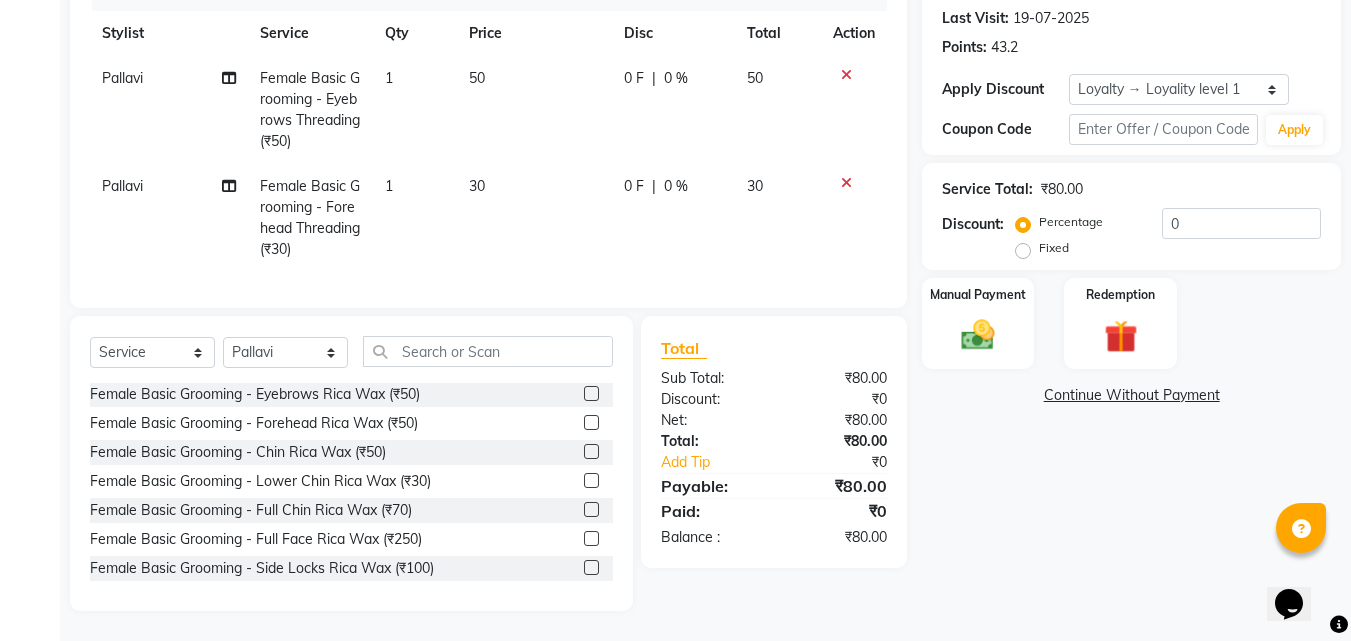 click 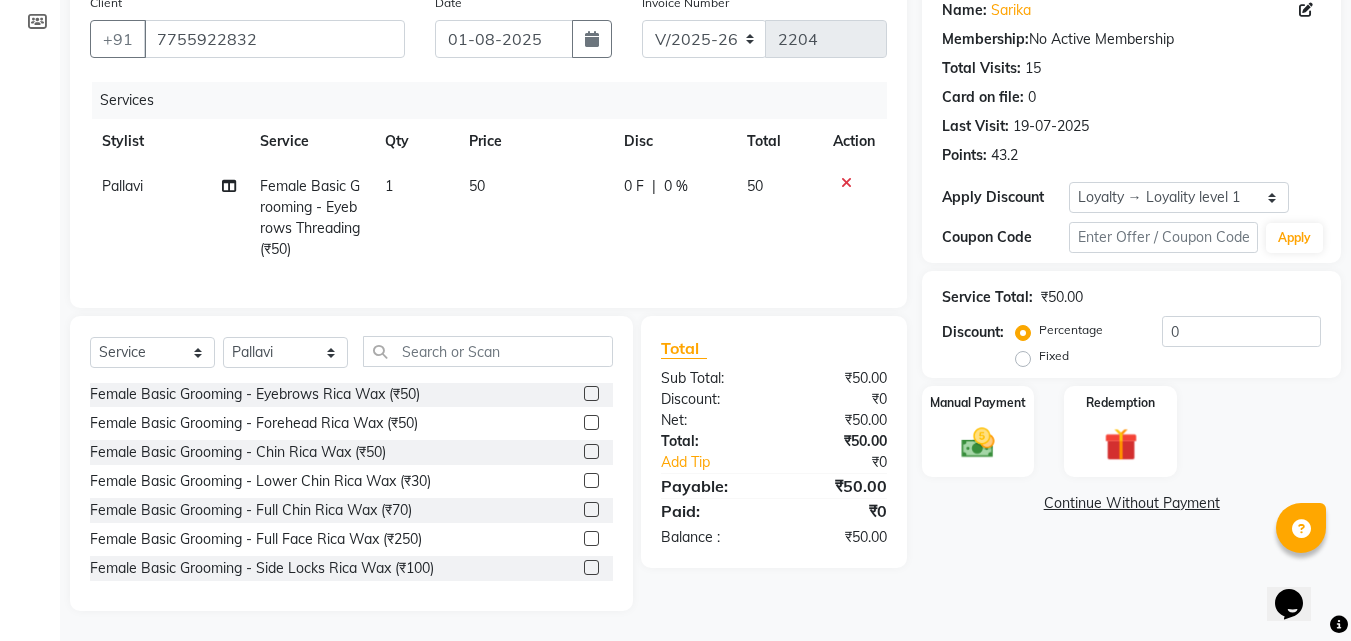 scroll, scrollTop: 181, scrollLeft: 0, axis: vertical 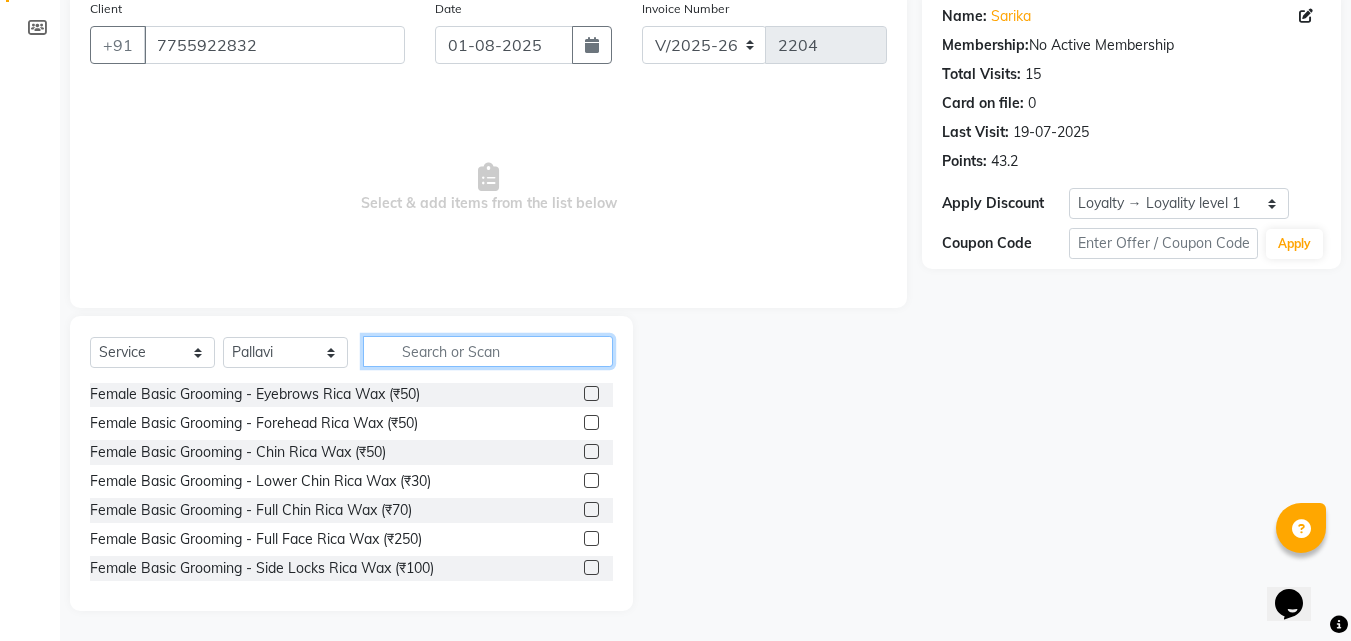 click 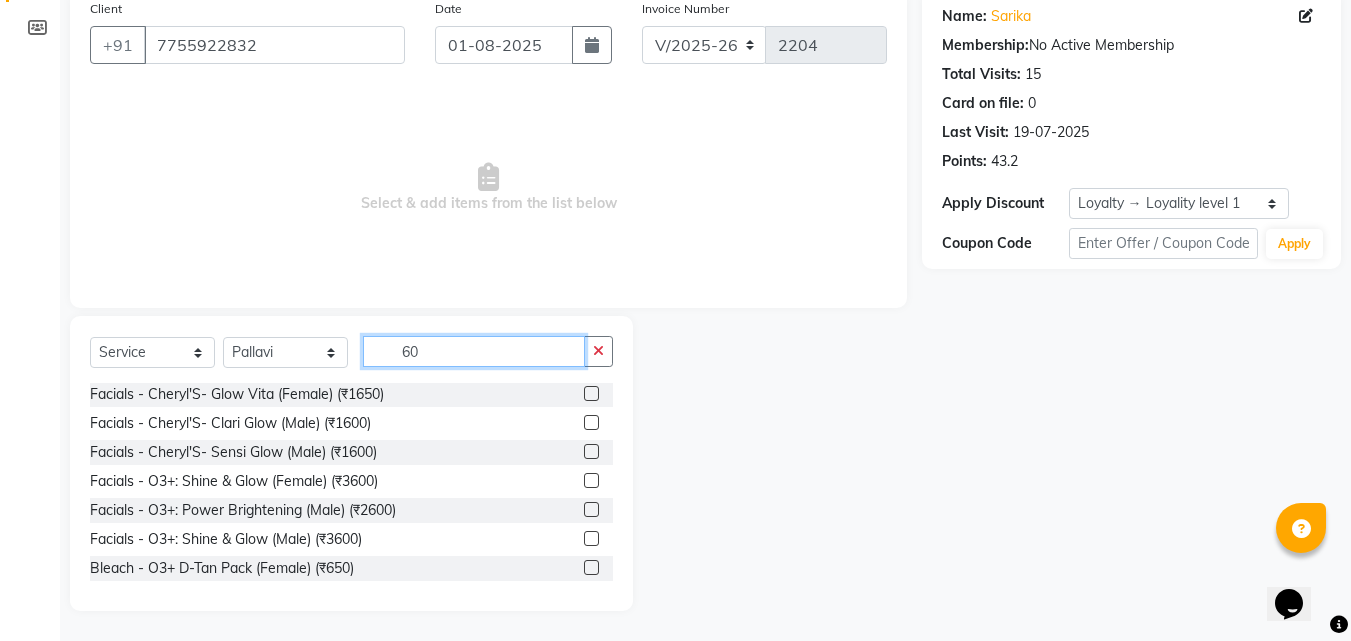 scroll, scrollTop: 146, scrollLeft: 0, axis: vertical 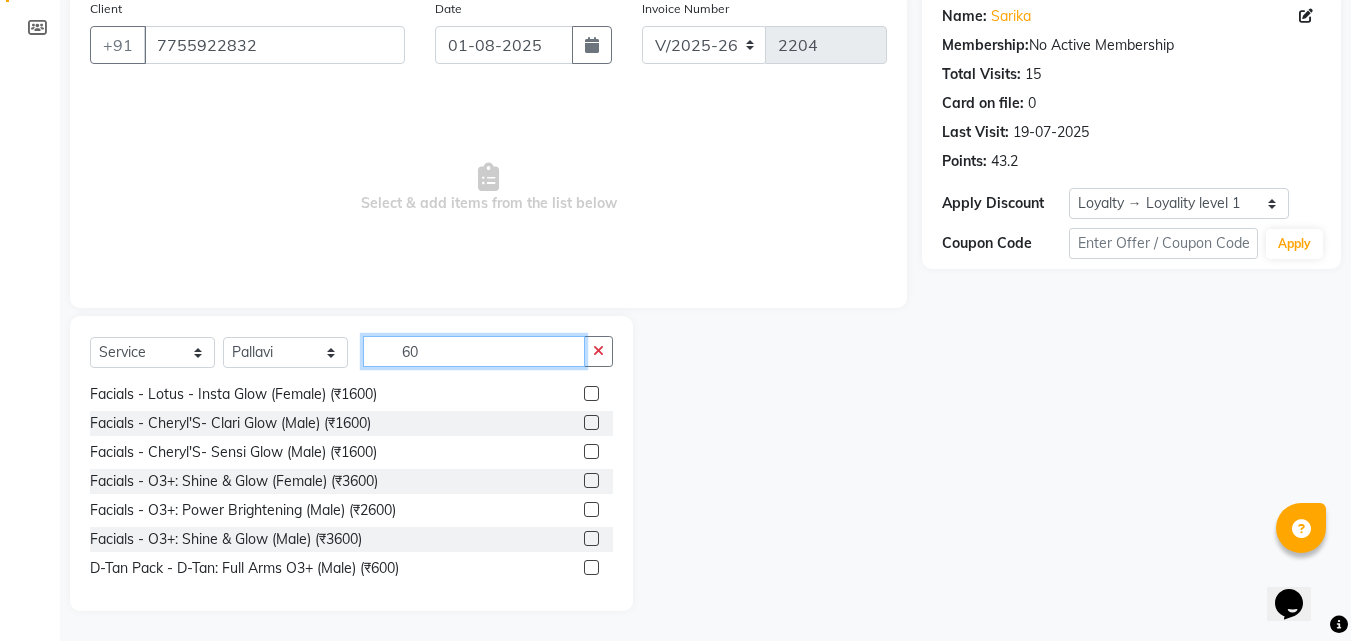 type on "6" 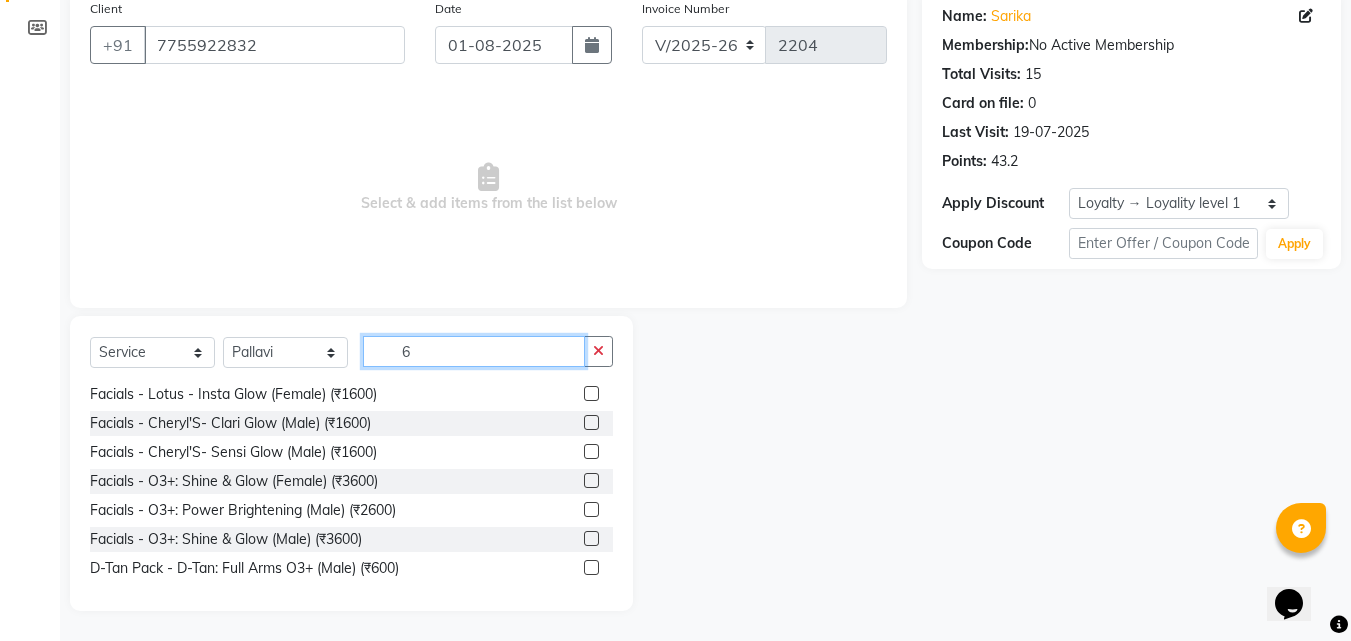 scroll, scrollTop: 175, scrollLeft: 0, axis: vertical 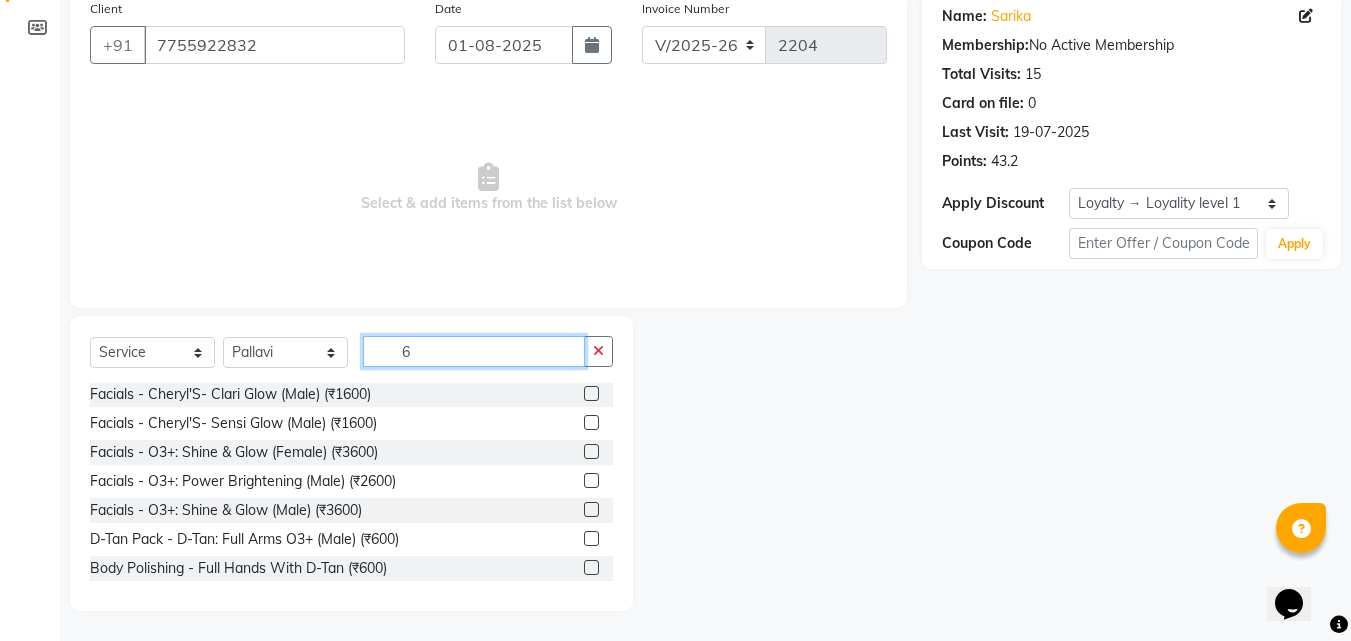 type 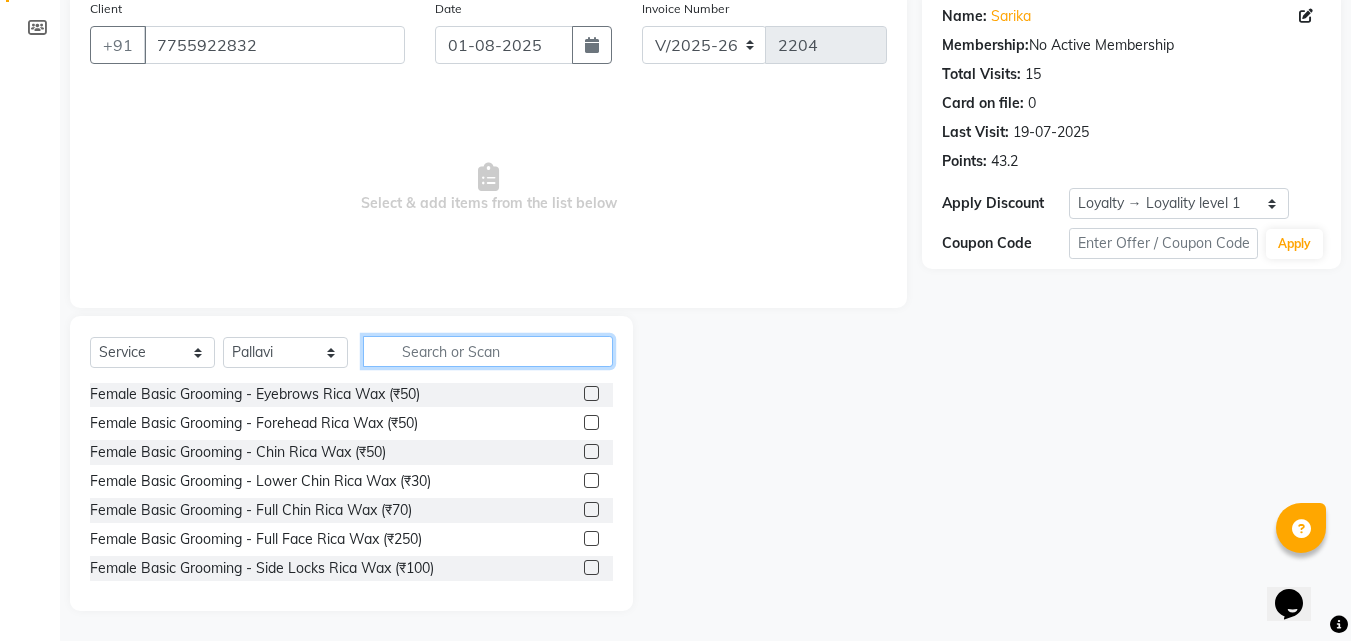 scroll, scrollTop: 0, scrollLeft: 0, axis: both 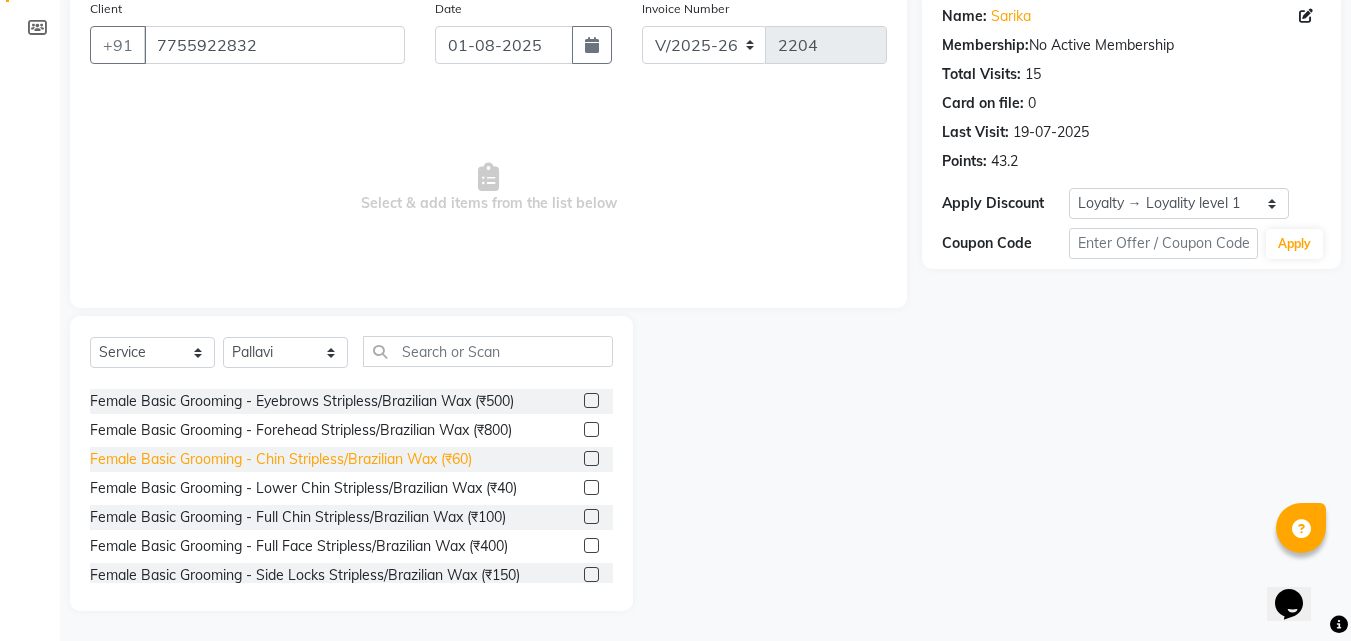 click on "Female Basic Grooming - Chin Stripless/Brazilian Wax (₹60)" 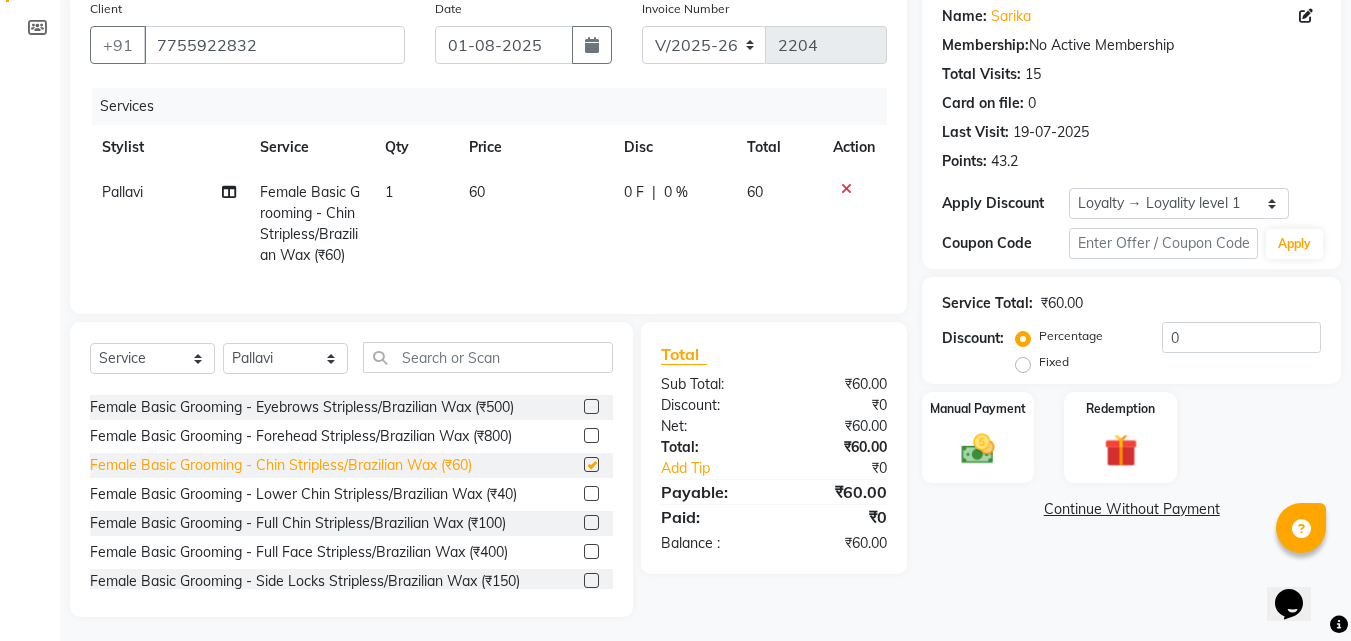 checkbox on "false" 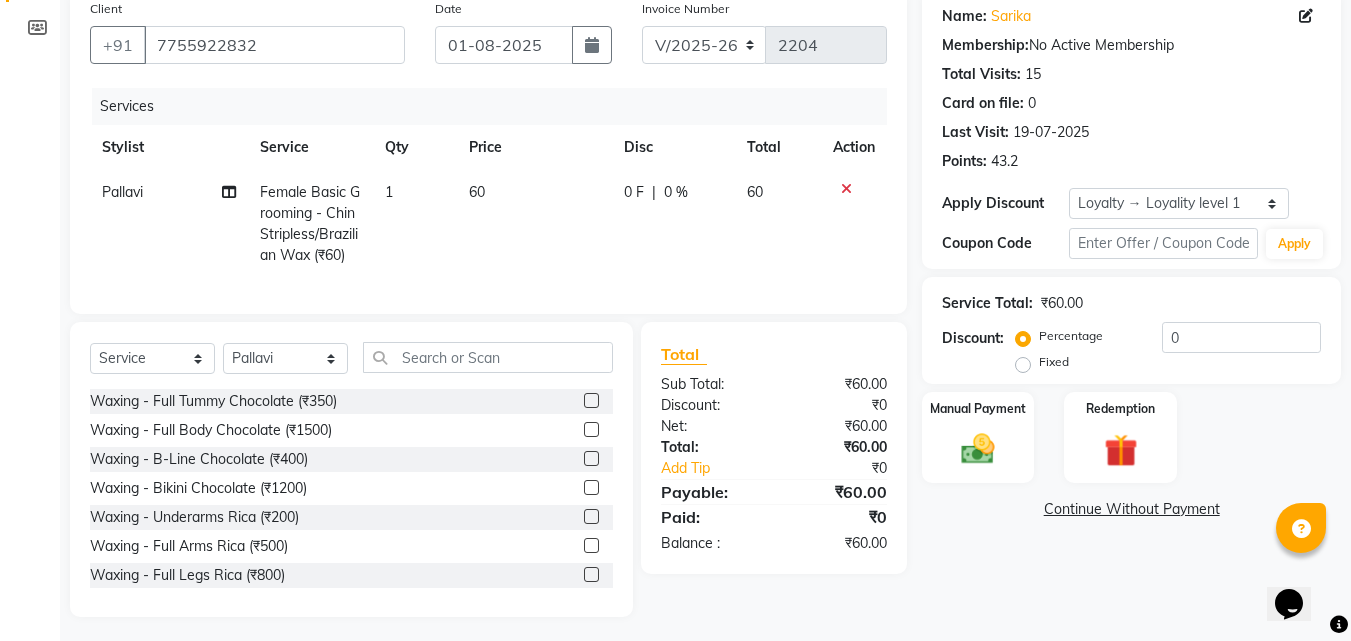 scroll, scrollTop: 1250, scrollLeft: 0, axis: vertical 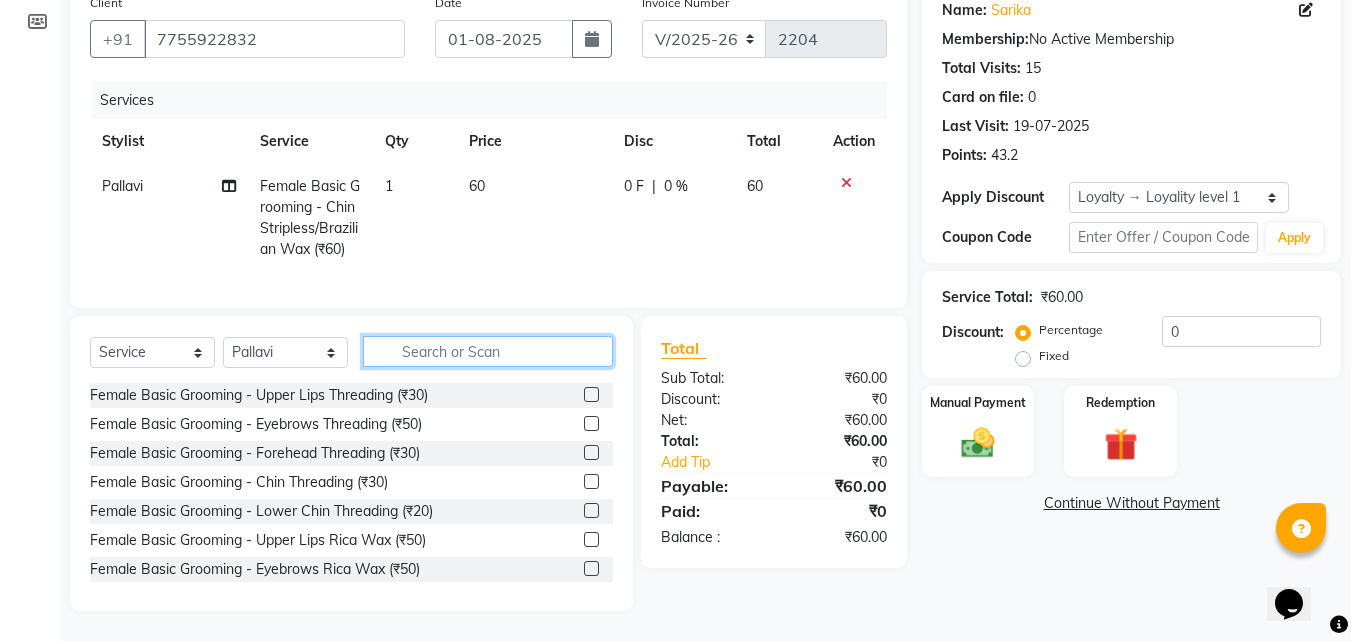 click 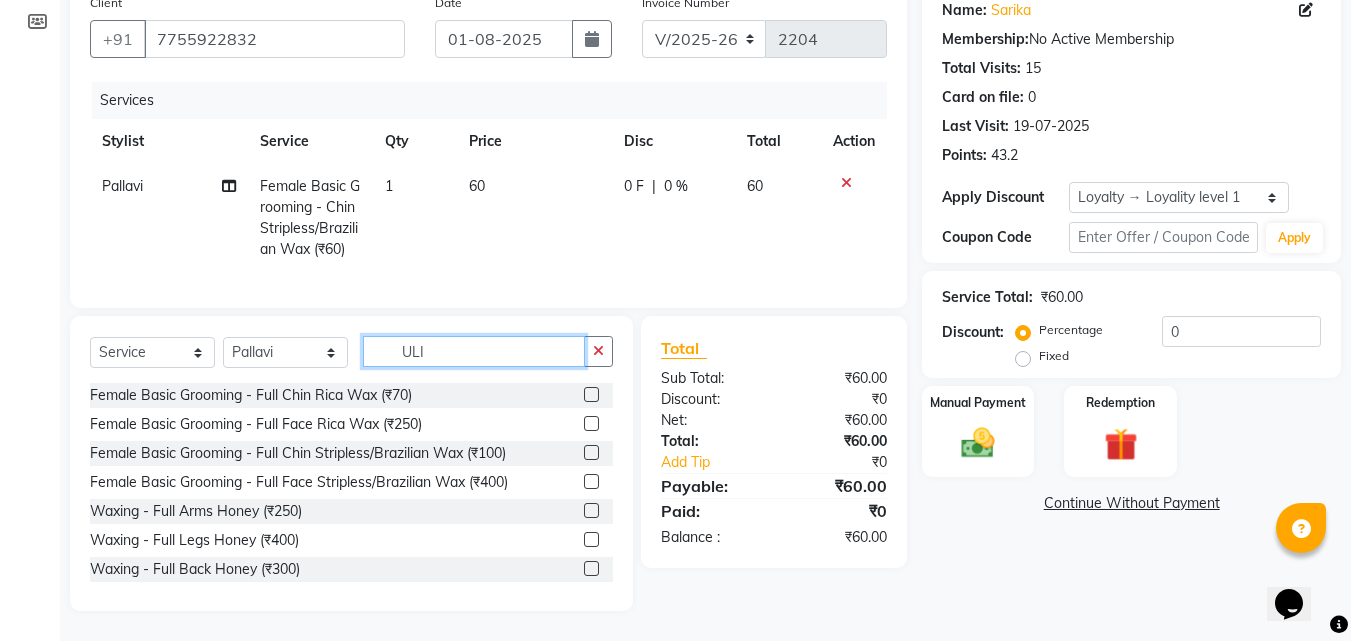 scroll, scrollTop: 138, scrollLeft: 0, axis: vertical 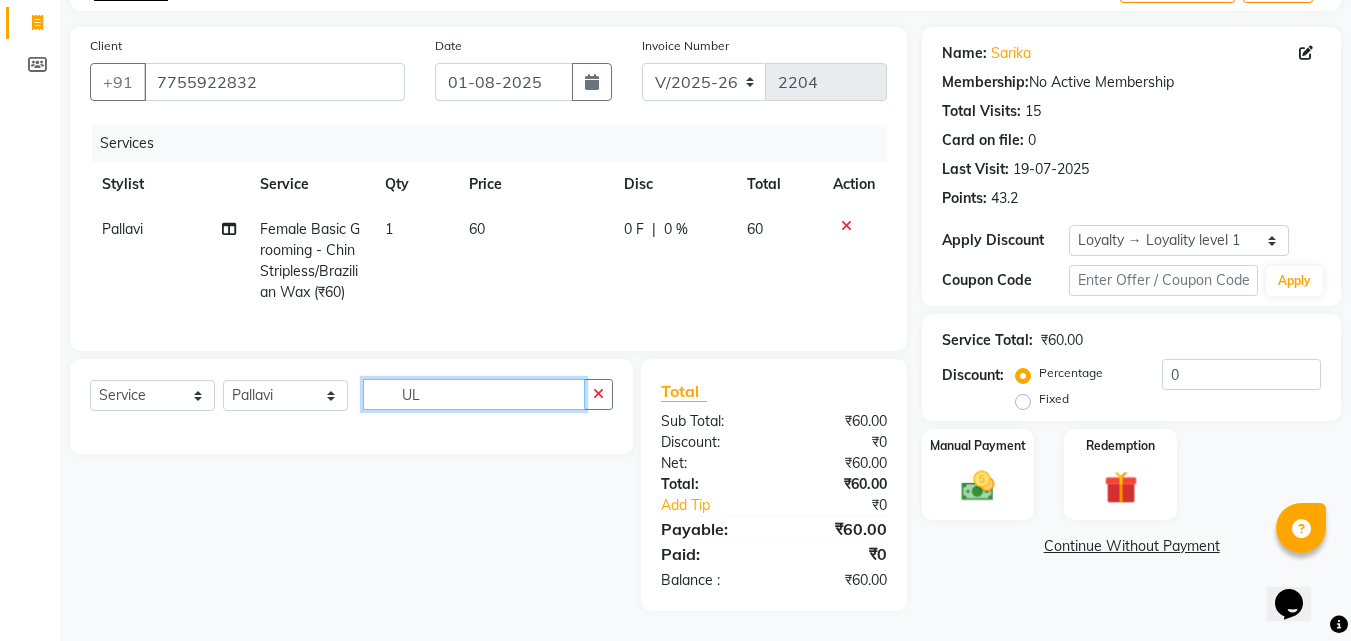 type on "U" 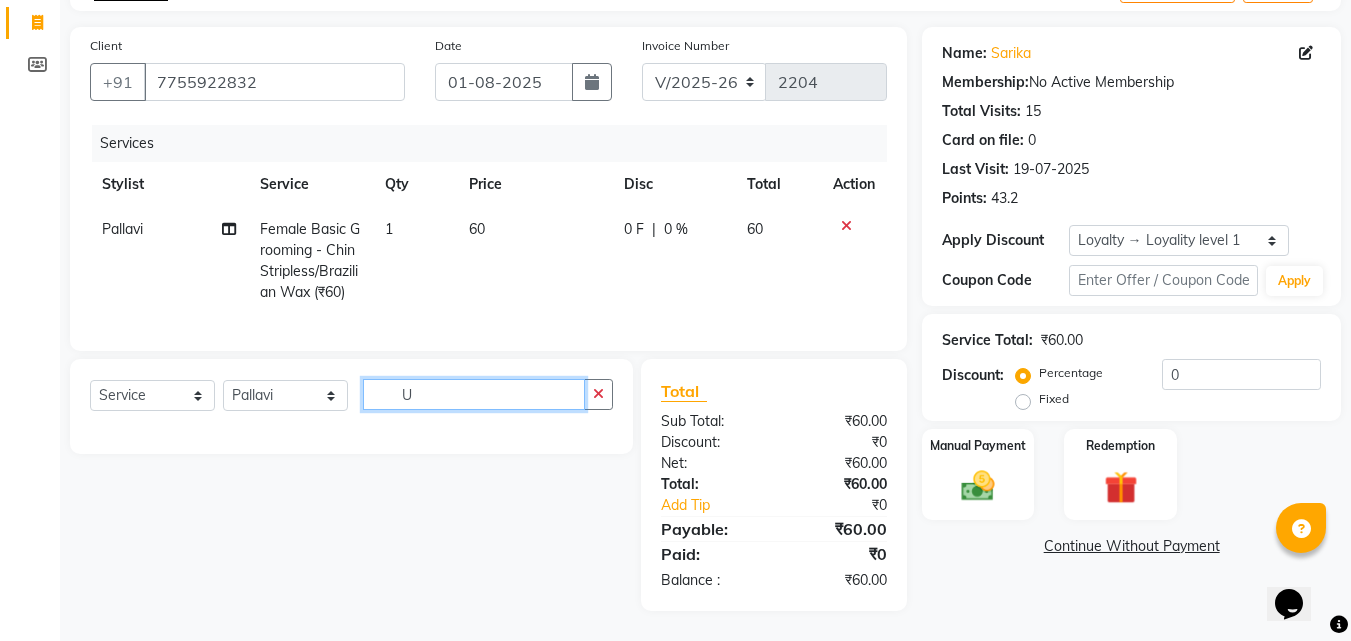 scroll, scrollTop: 181, scrollLeft: 0, axis: vertical 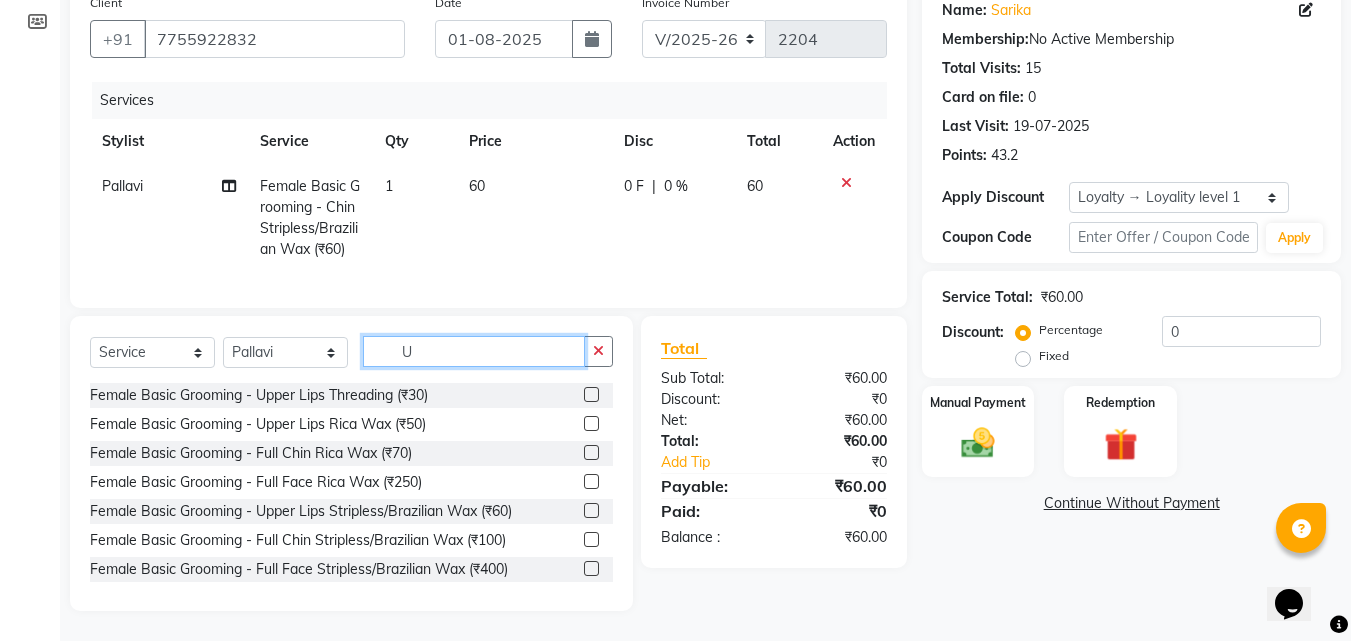 type 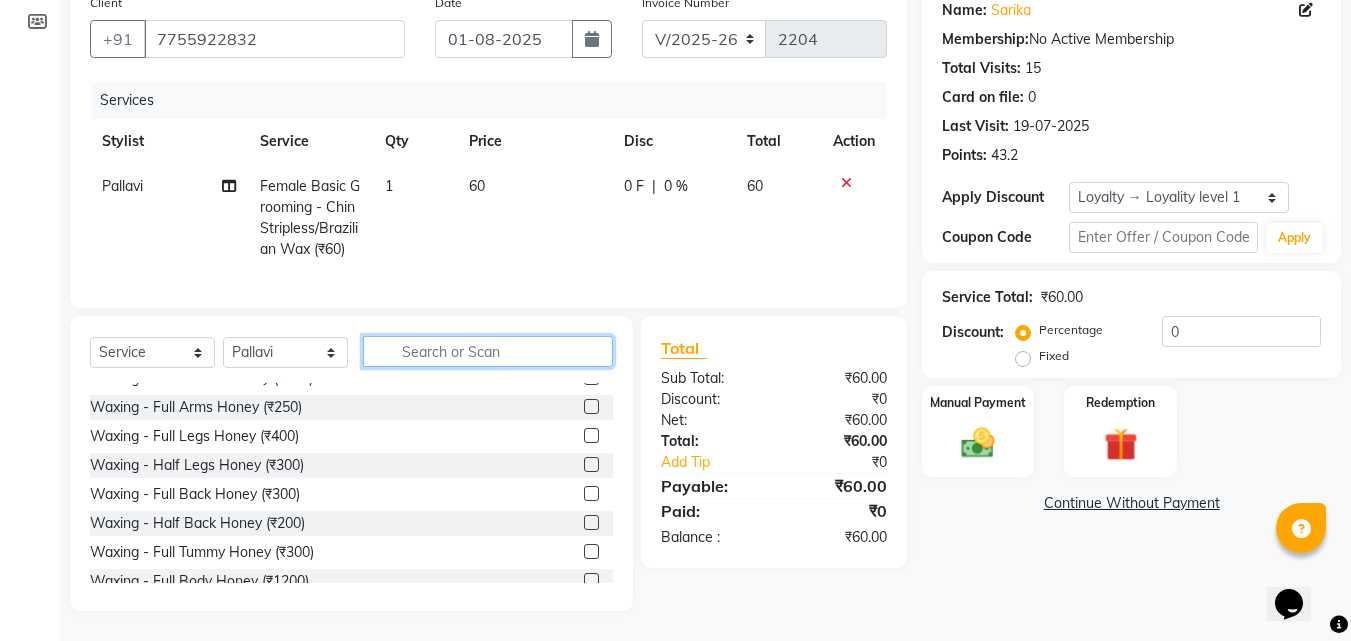 scroll, scrollTop: 400, scrollLeft: 0, axis: vertical 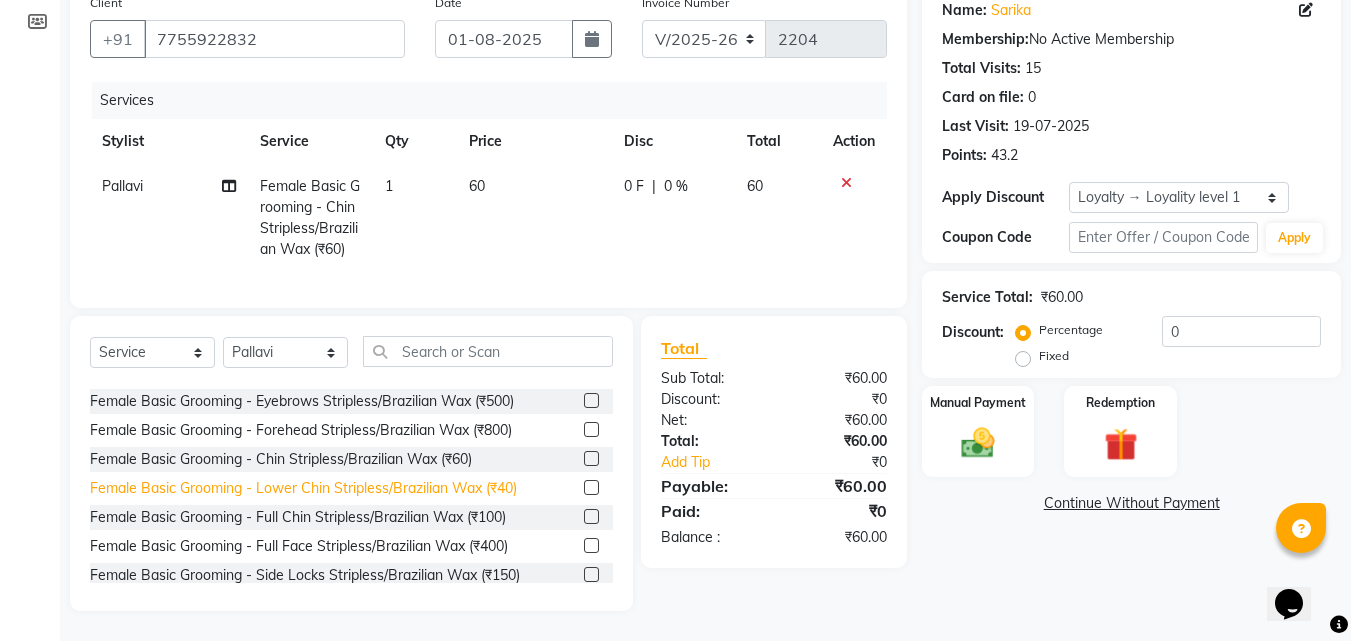click on "Female Basic Grooming - Lower Chin Stripless/Brazilian Wax (₹40)" 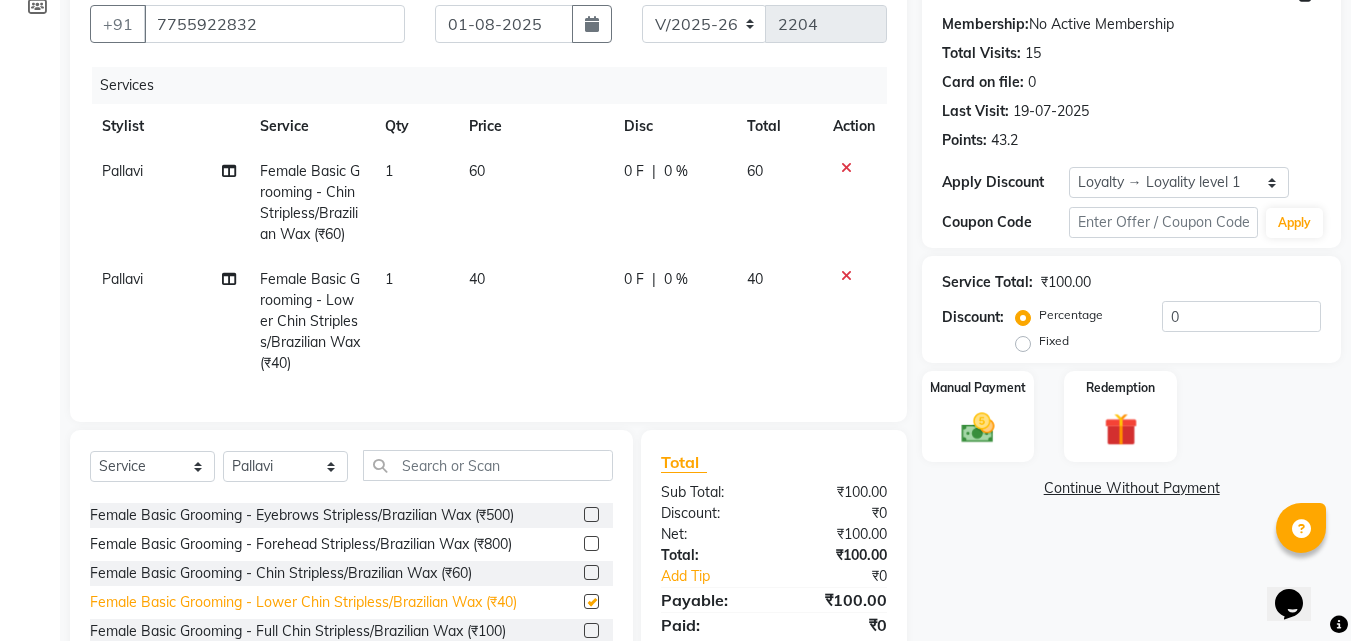 checkbox on "false" 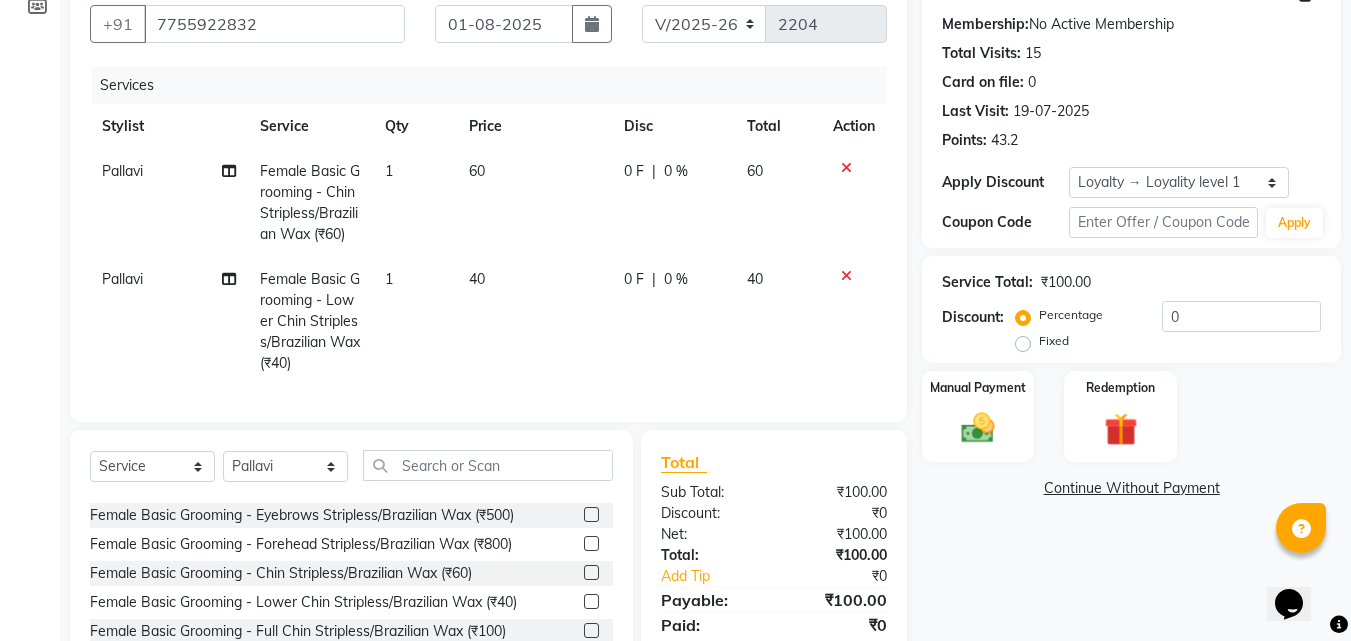 click 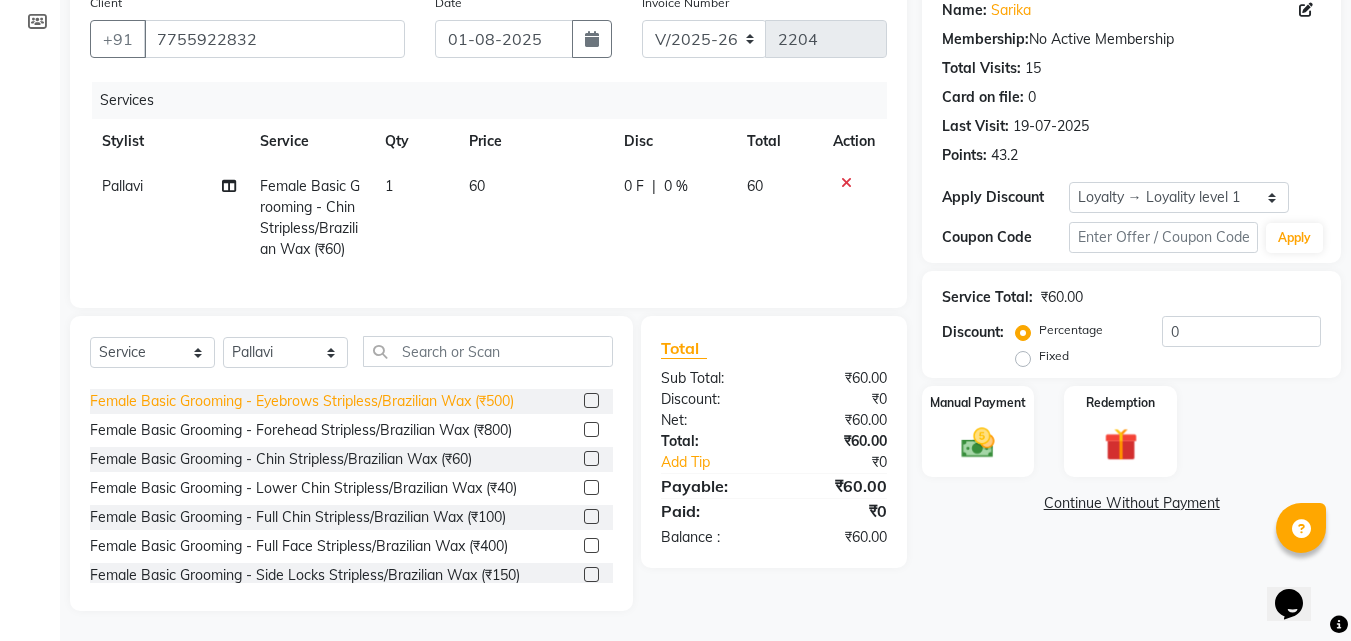 scroll, scrollTop: 0, scrollLeft: 0, axis: both 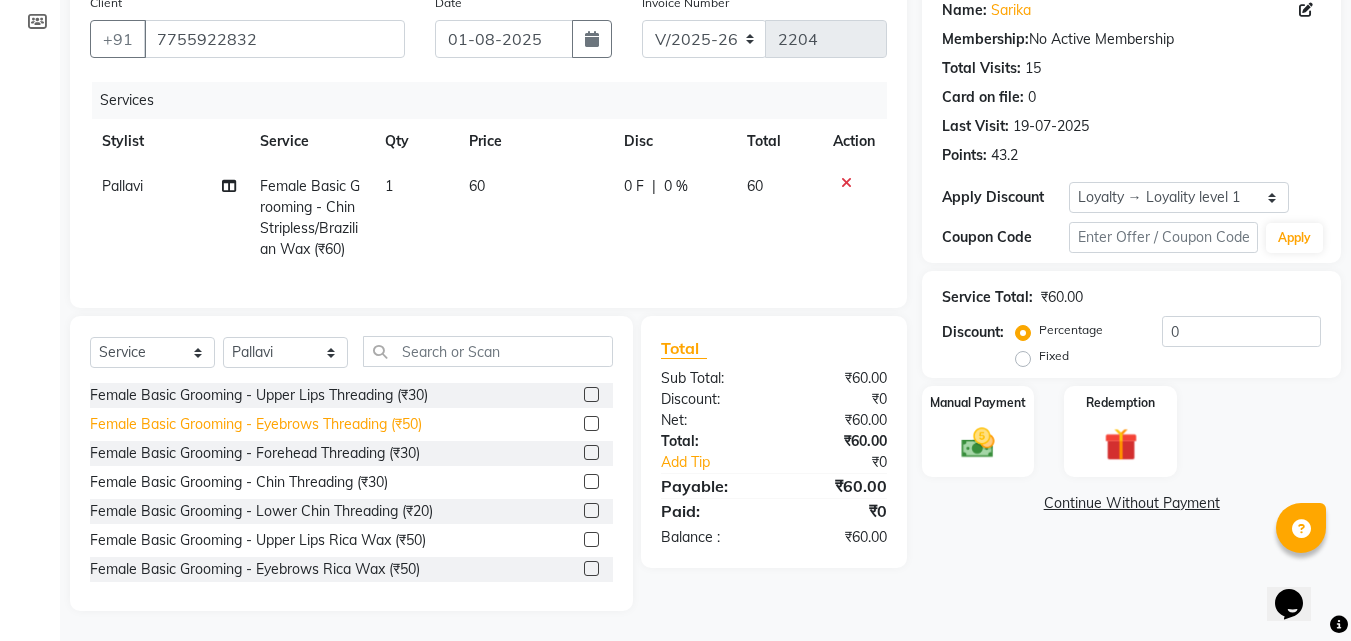 click on "Female Basic Grooming - Eyebrows Threading (₹50)" 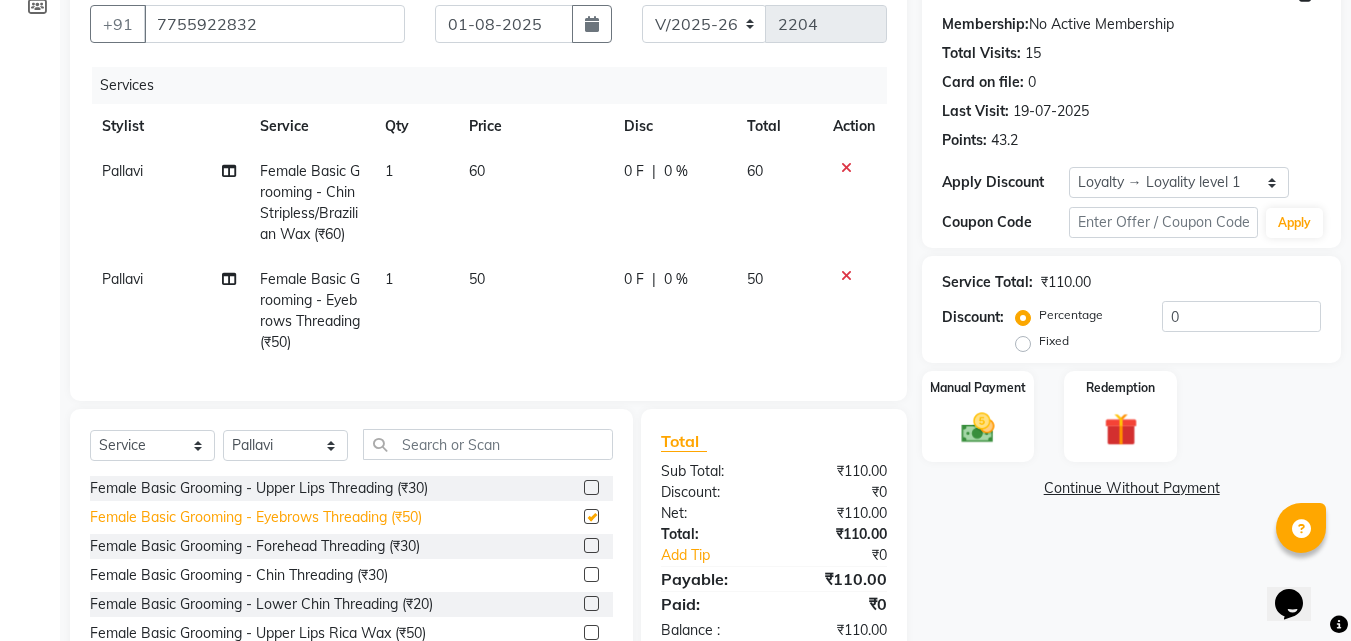 checkbox on "false" 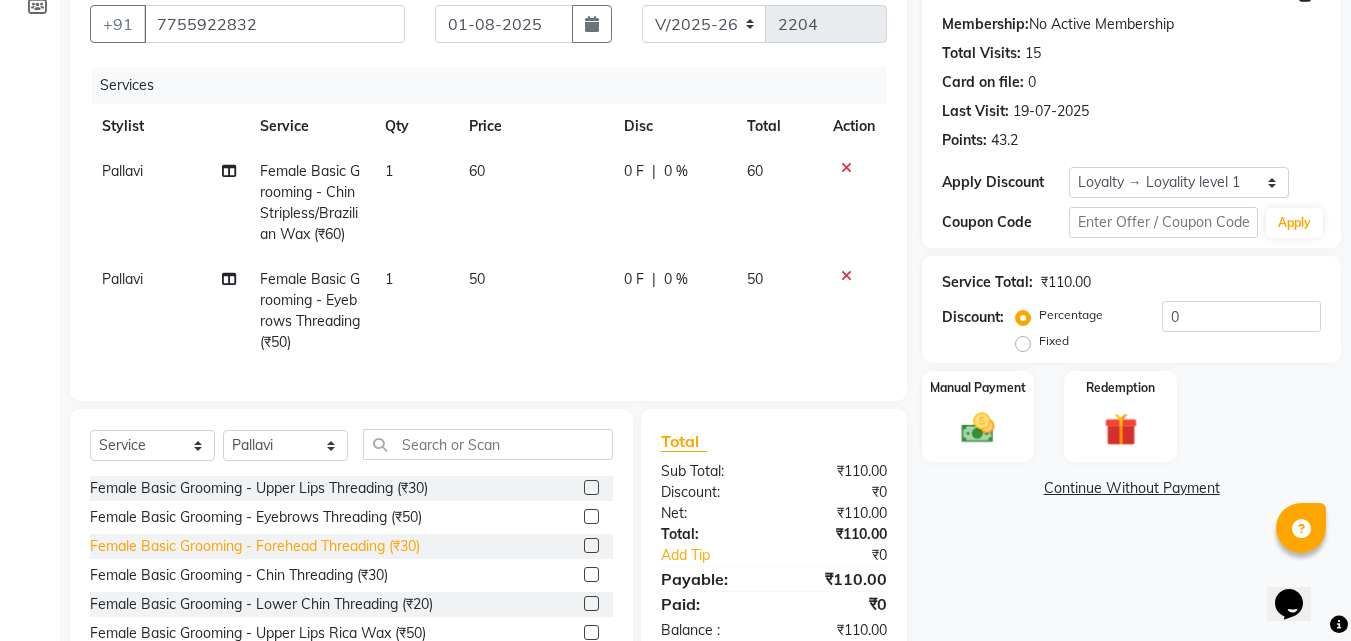 click on "Female Basic Grooming - Forehead Threading (₹30)" 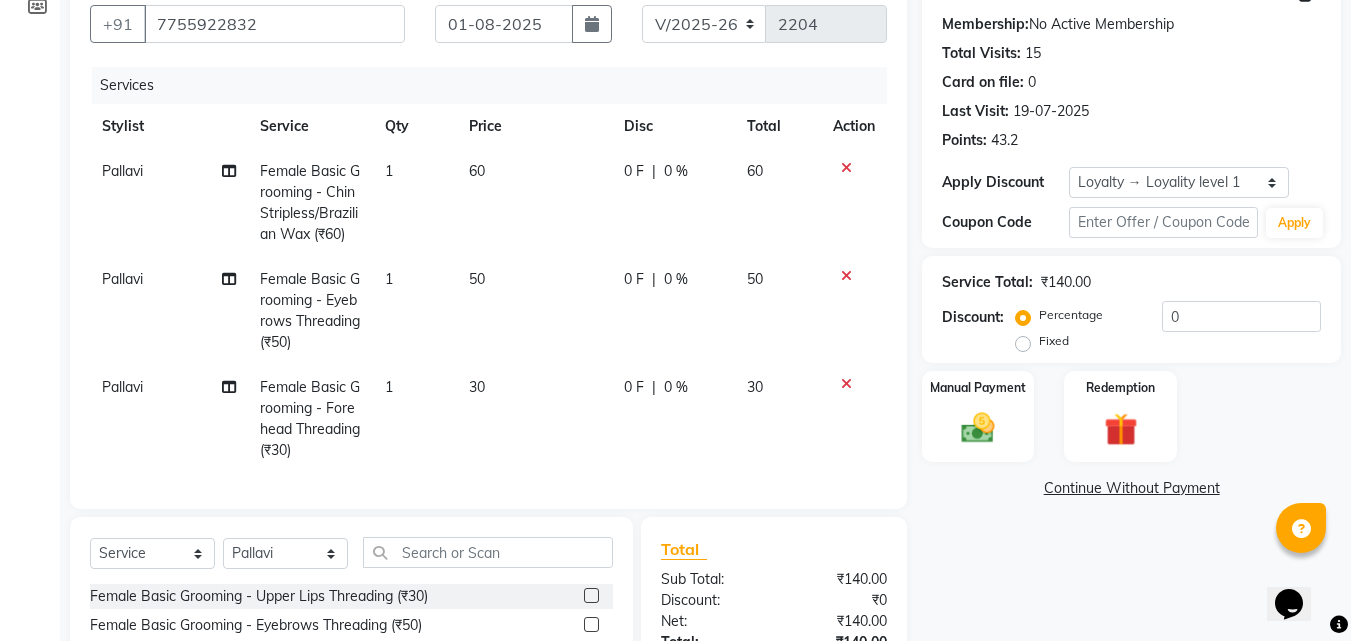 checkbox on "false" 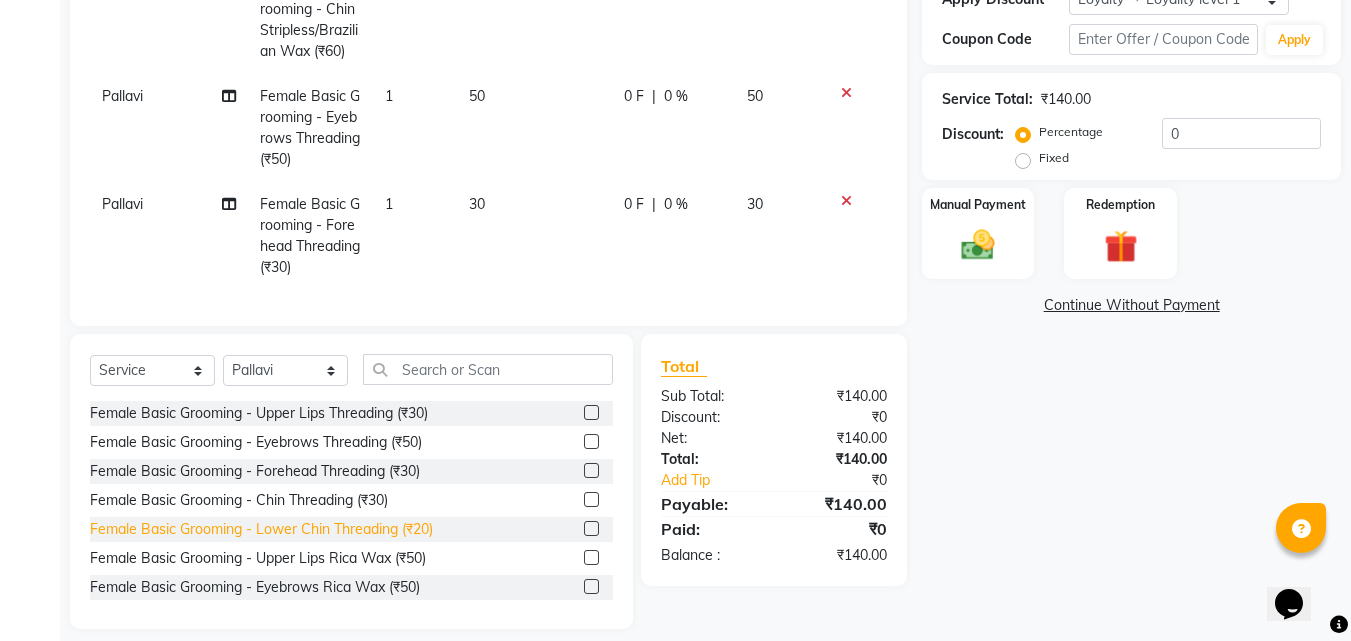 scroll, scrollTop: 397, scrollLeft: 0, axis: vertical 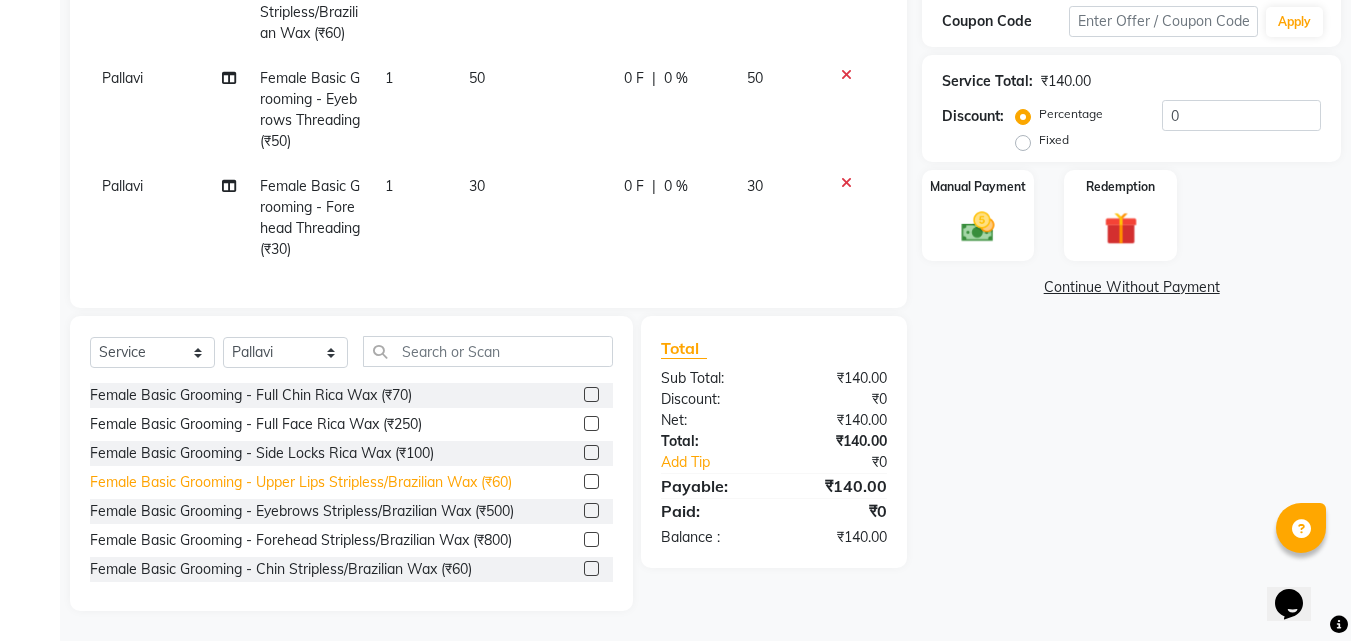 click on "Female Basic Grooming - Upper Lips Stripless/Brazilian Wax (₹60)" 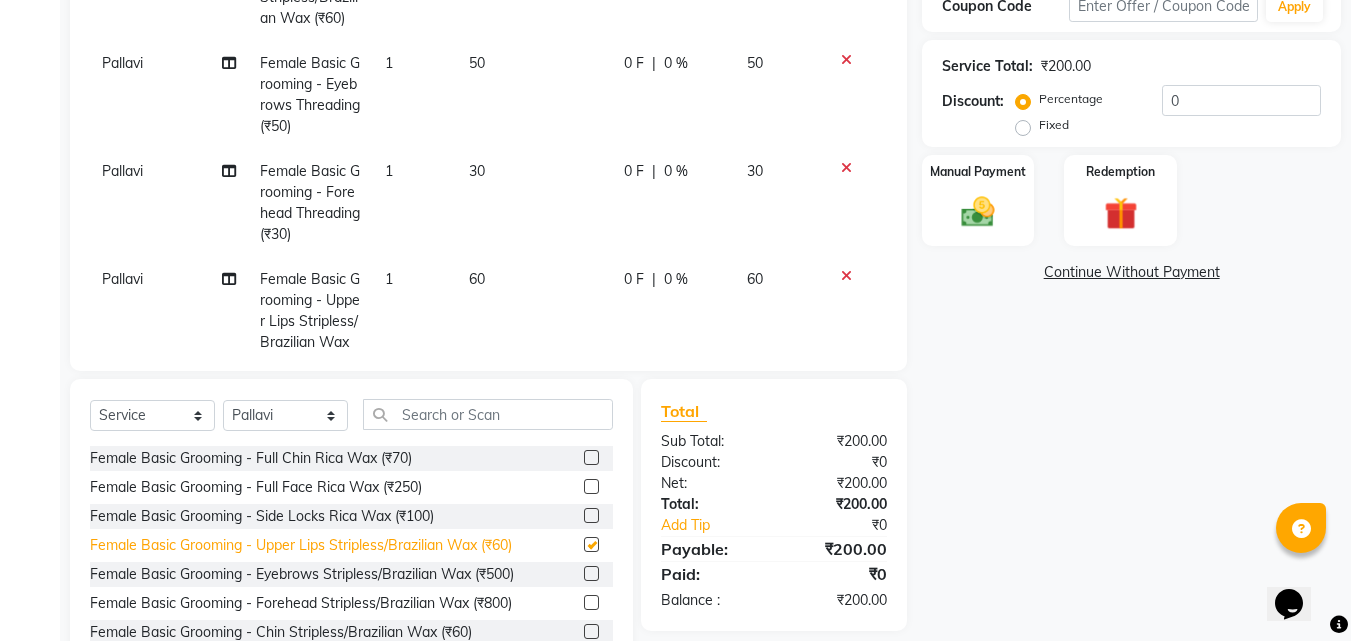 checkbox on "false" 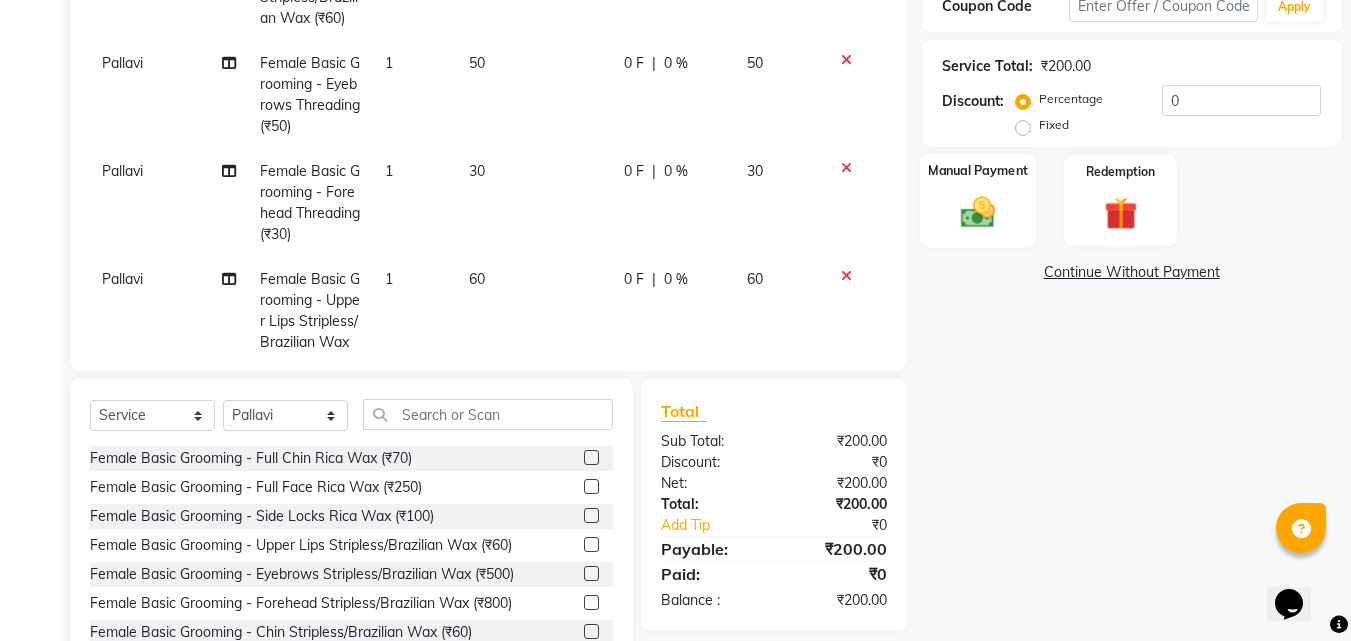click on "Manual Payment" 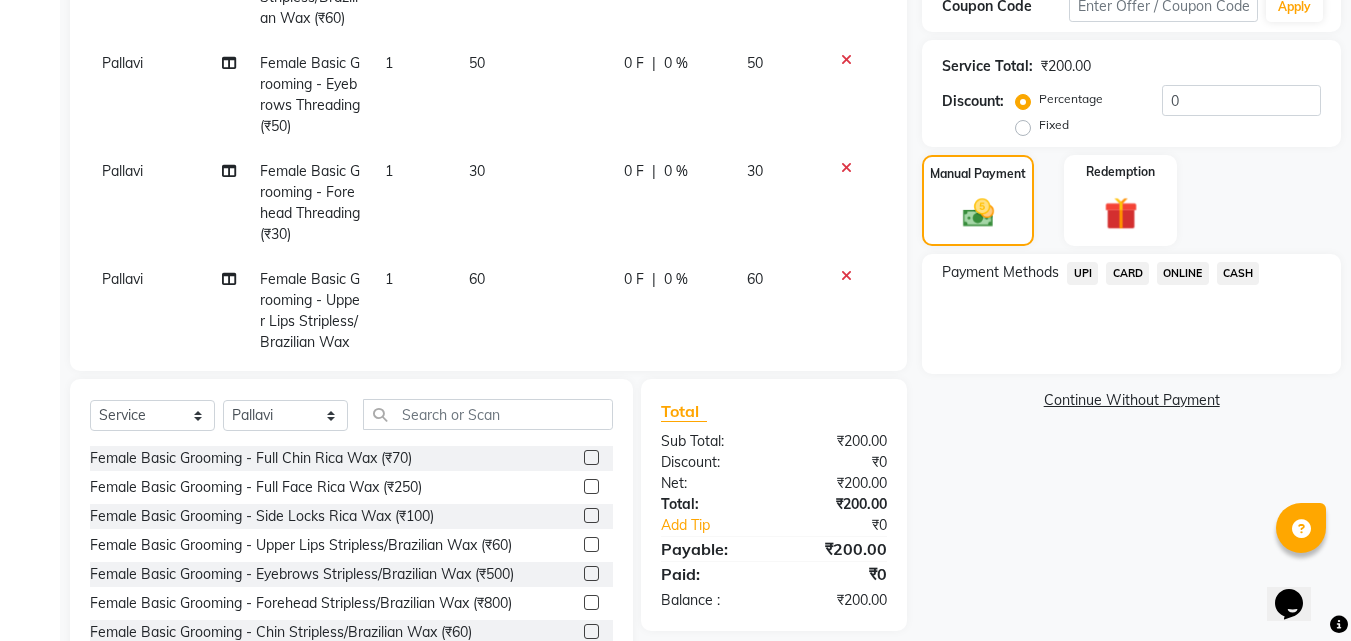 click on "UPI" 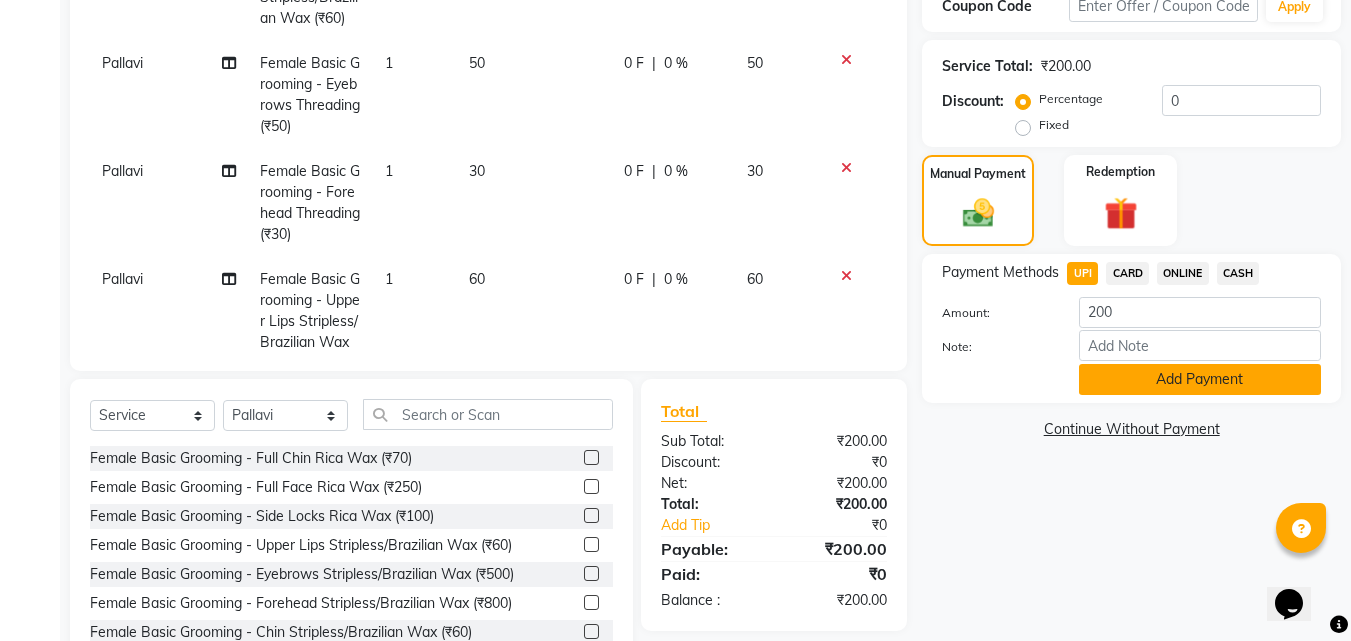 click on "Add Payment" 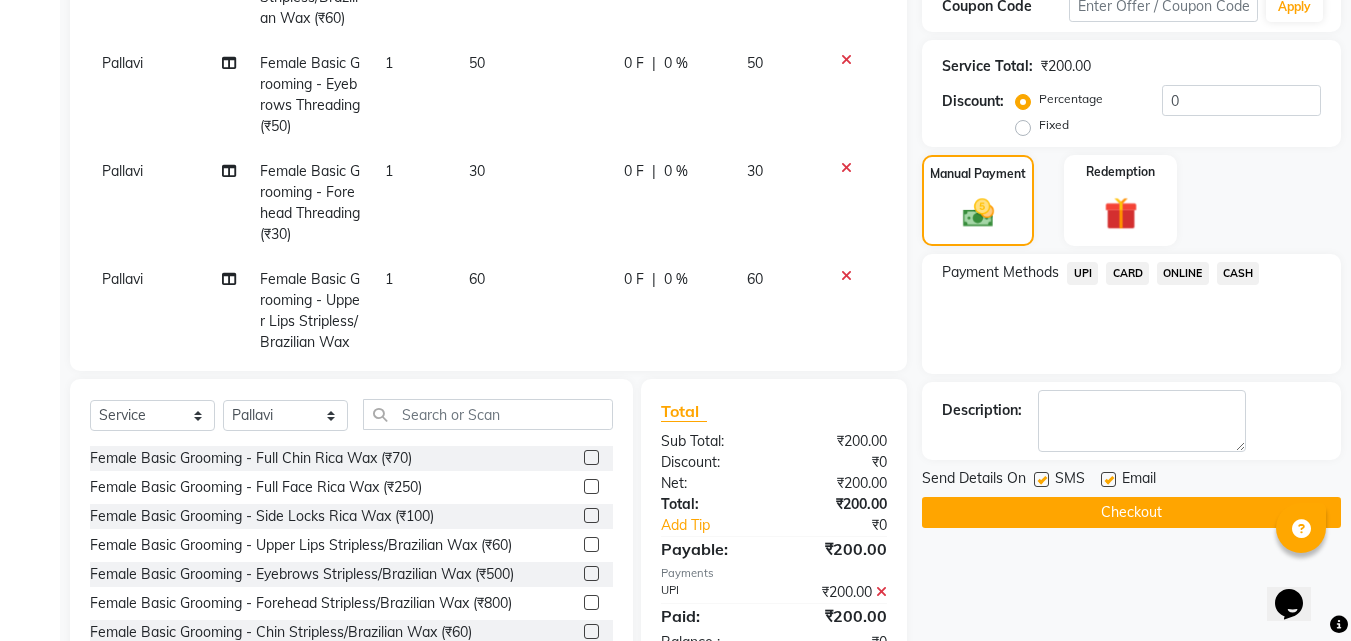 click 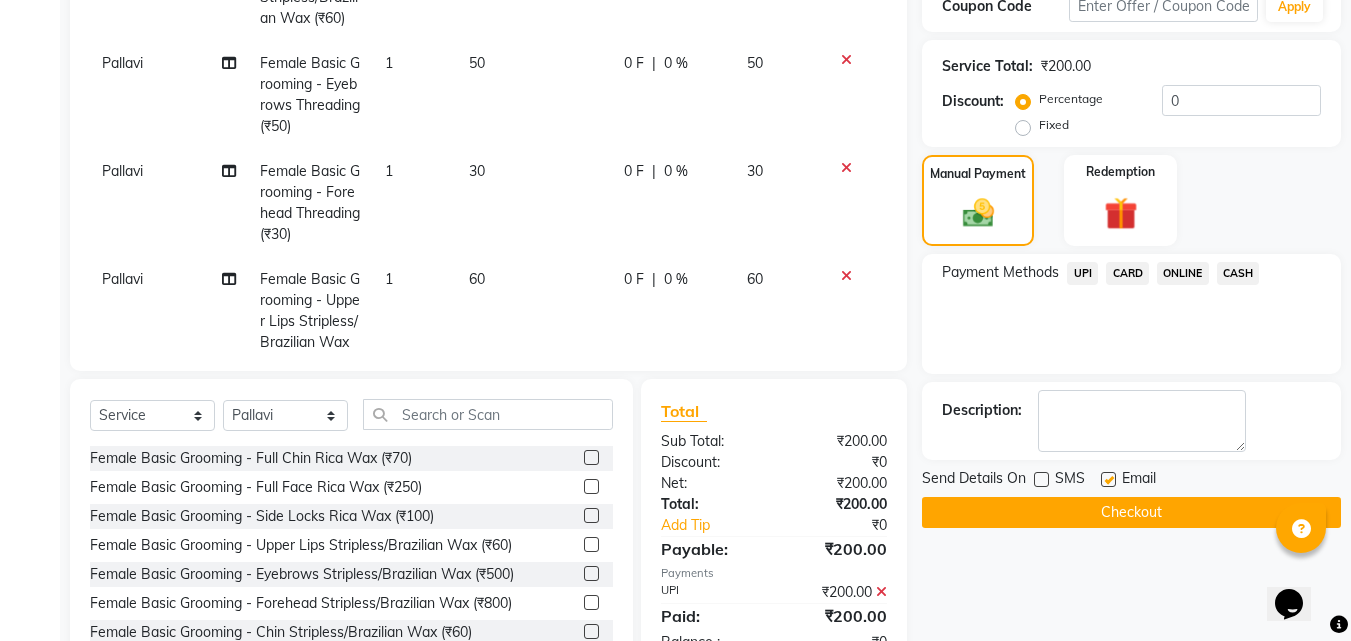 click on "Checkout" 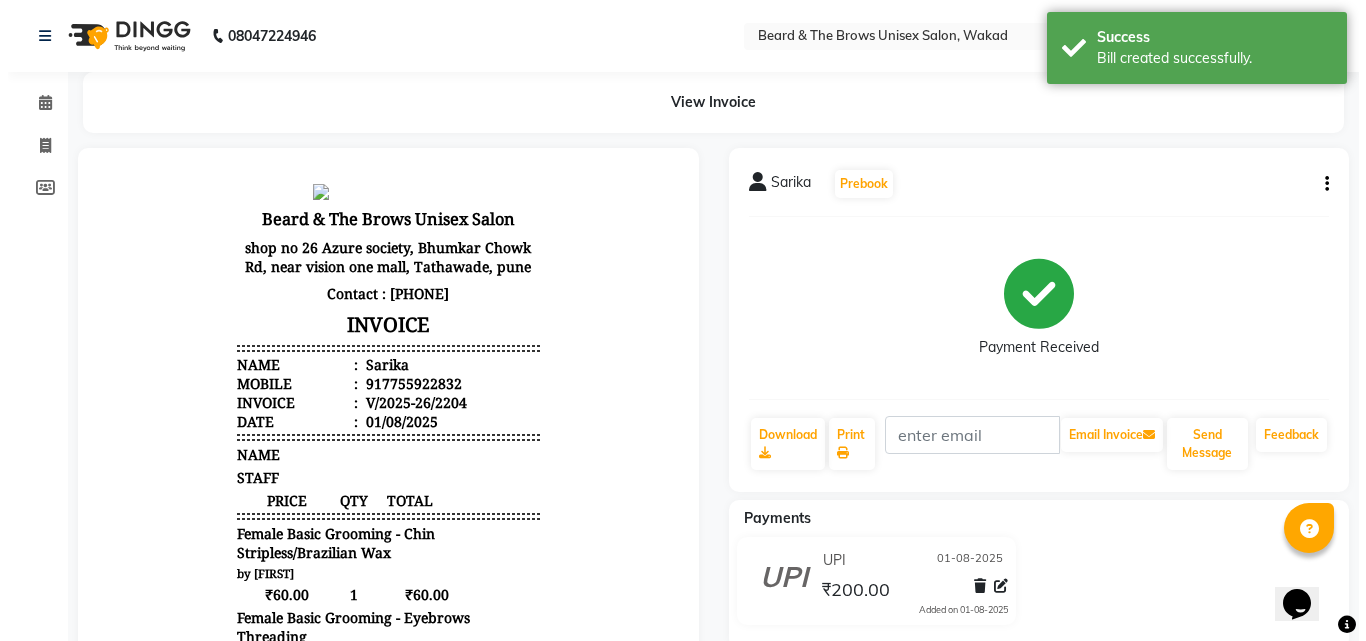 scroll, scrollTop: 0, scrollLeft: 0, axis: both 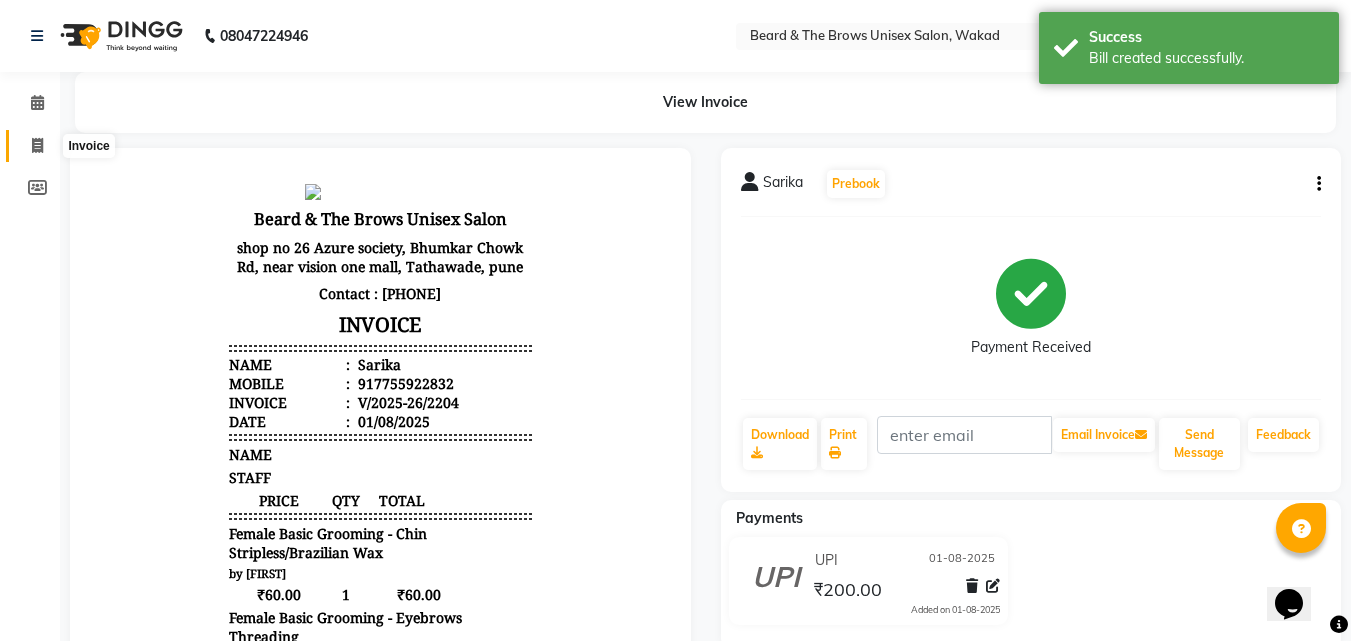 click 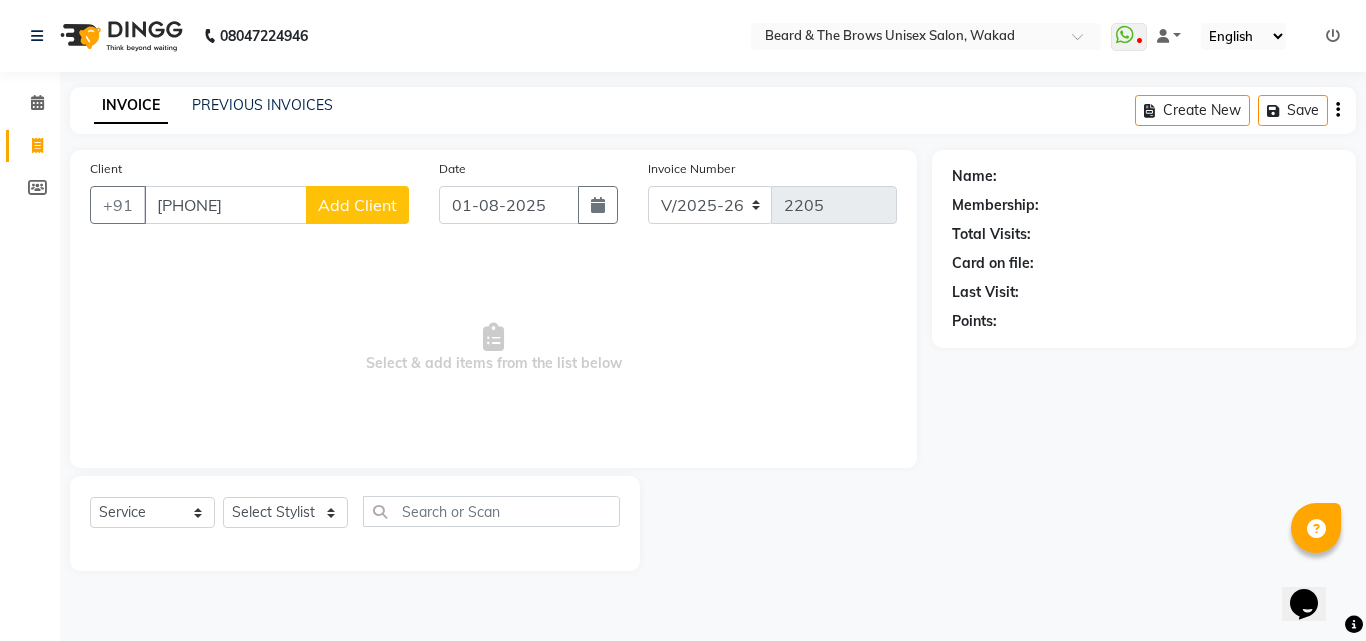 type on "[PHONE]" 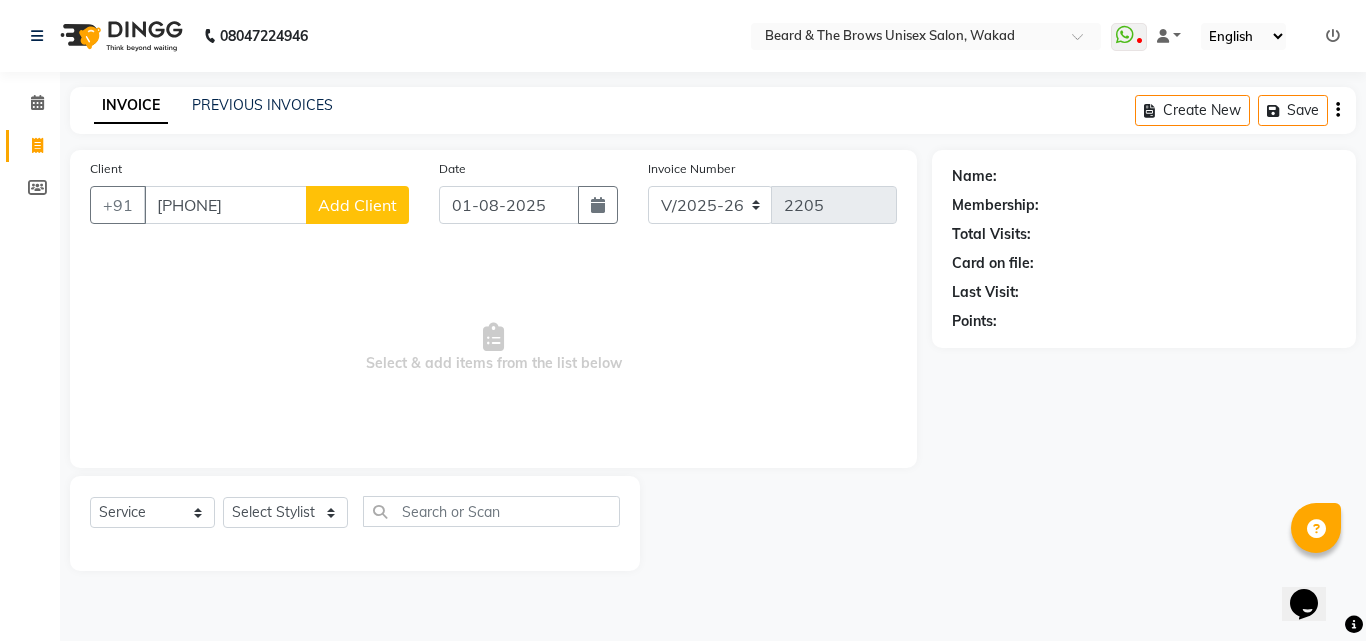 select on "22" 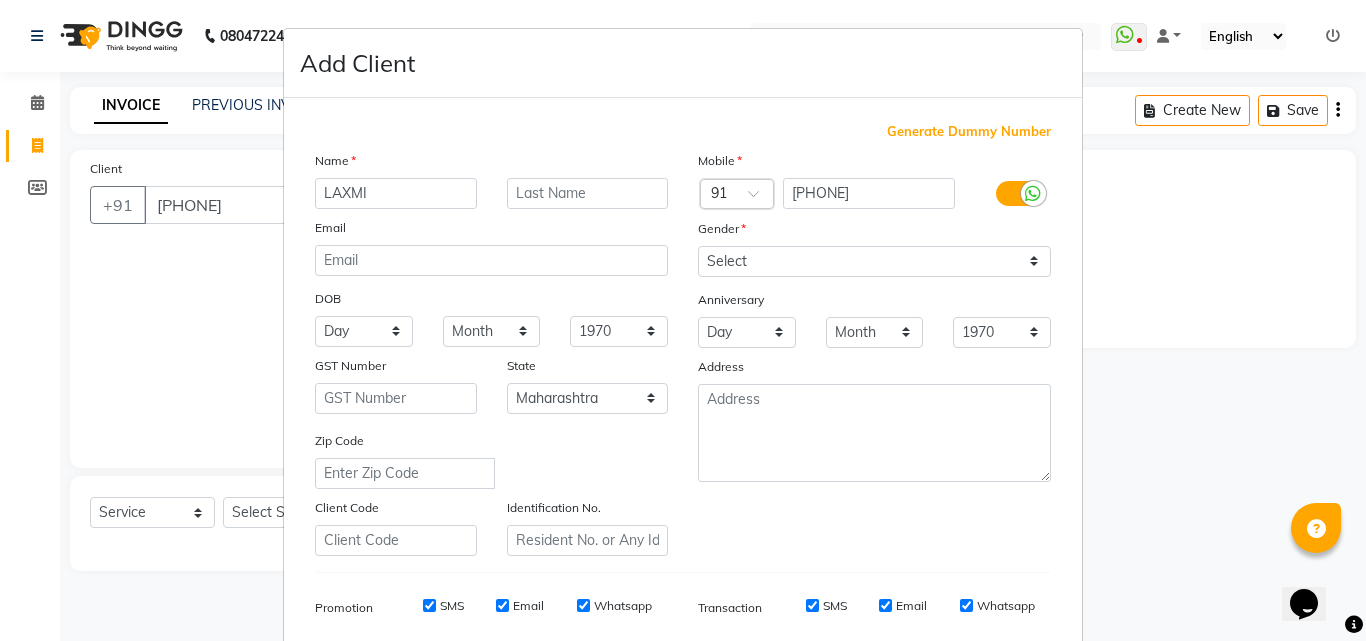 type on "LAXMI" 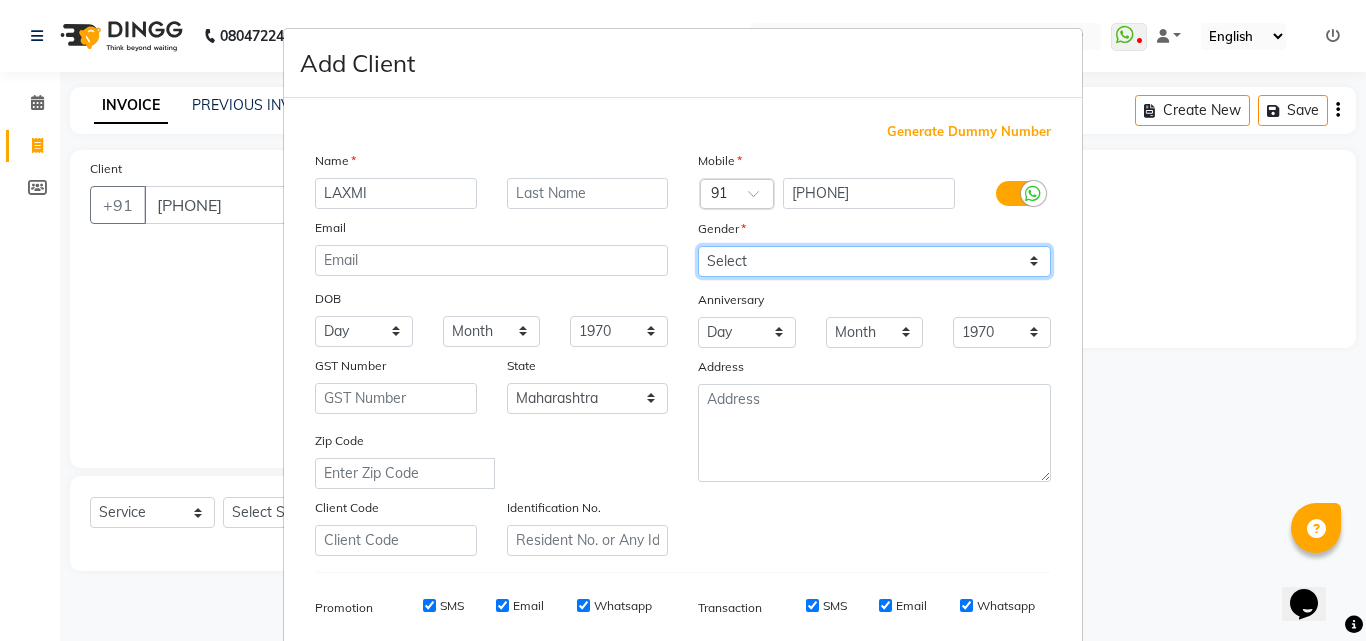 click on "Select Male Female Other Prefer Not To Say" at bounding box center (874, 261) 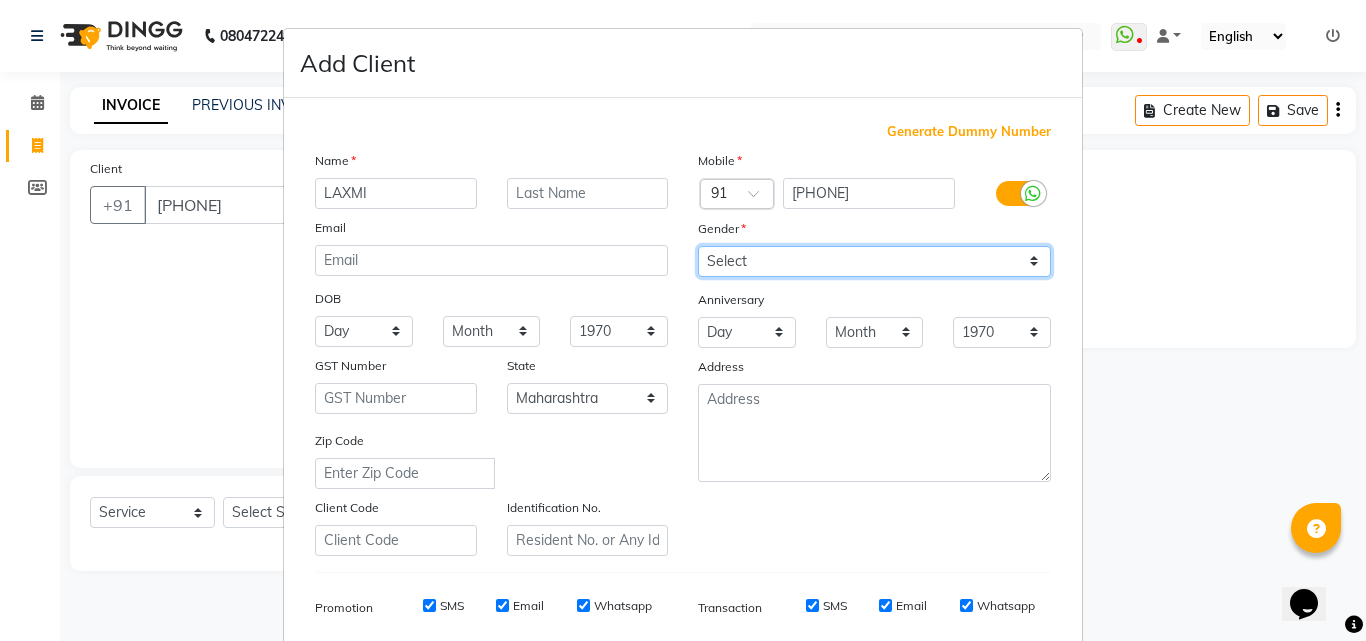 select on "female" 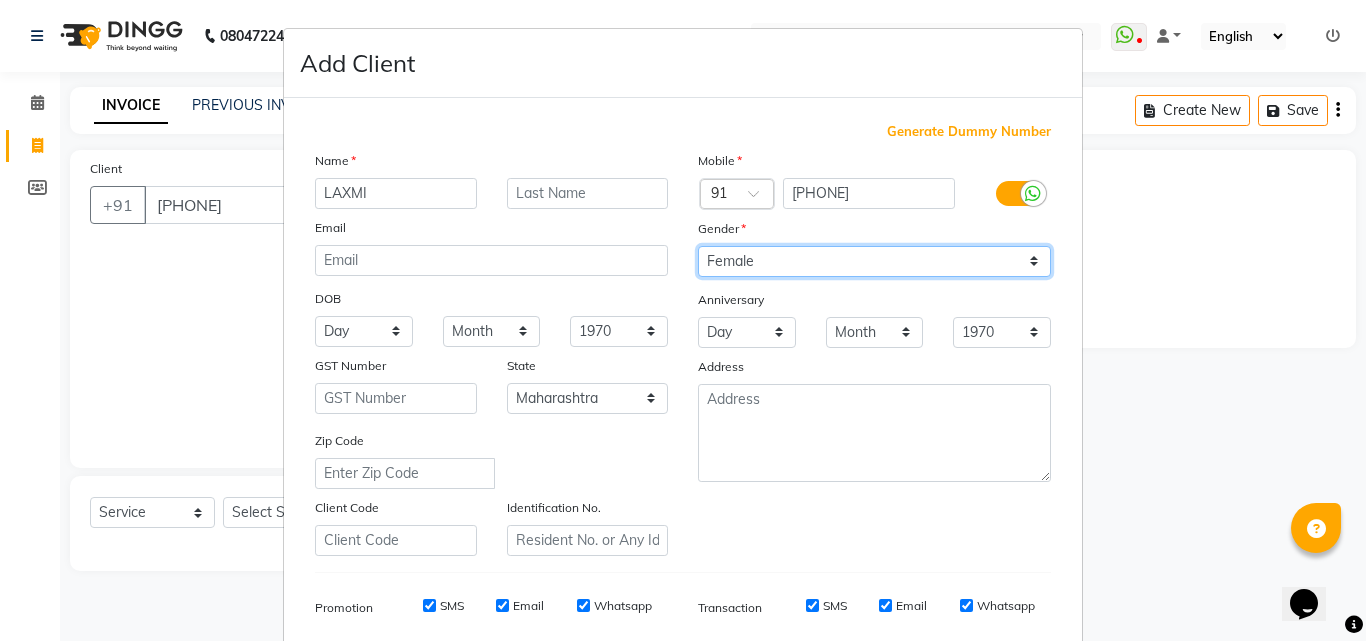click on "Select Male Female Other Prefer Not To Say" at bounding box center (874, 261) 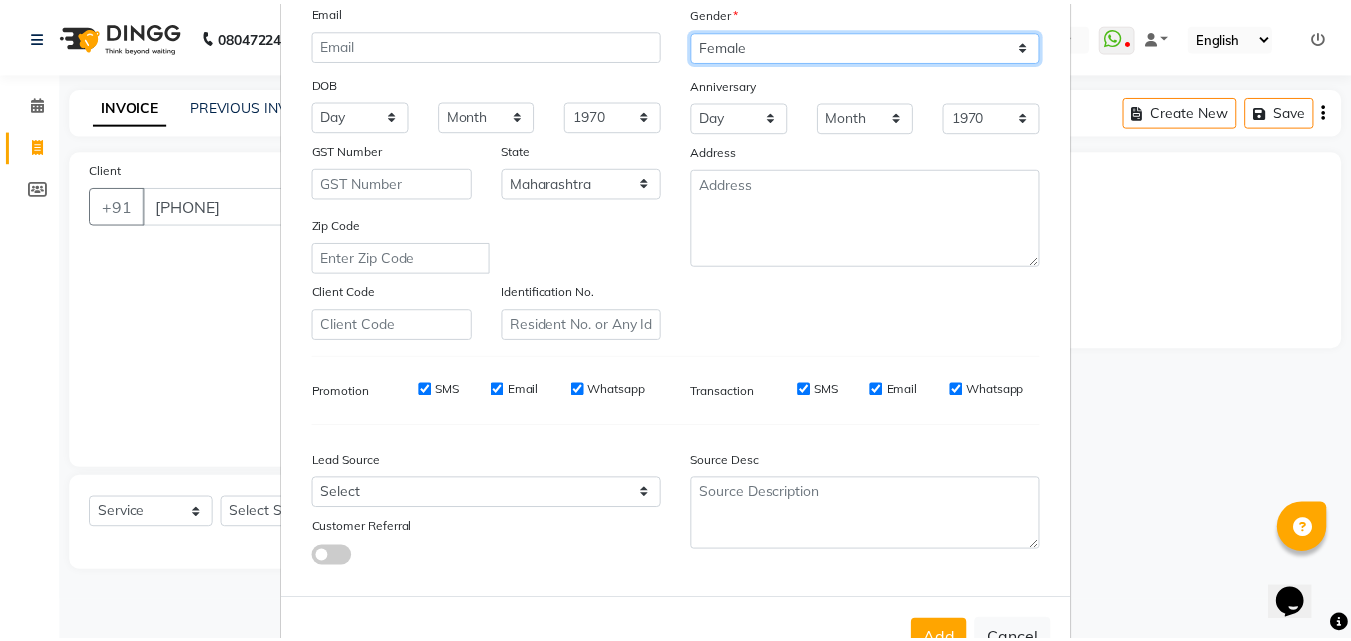 scroll, scrollTop: 282, scrollLeft: 0, axis: vertical 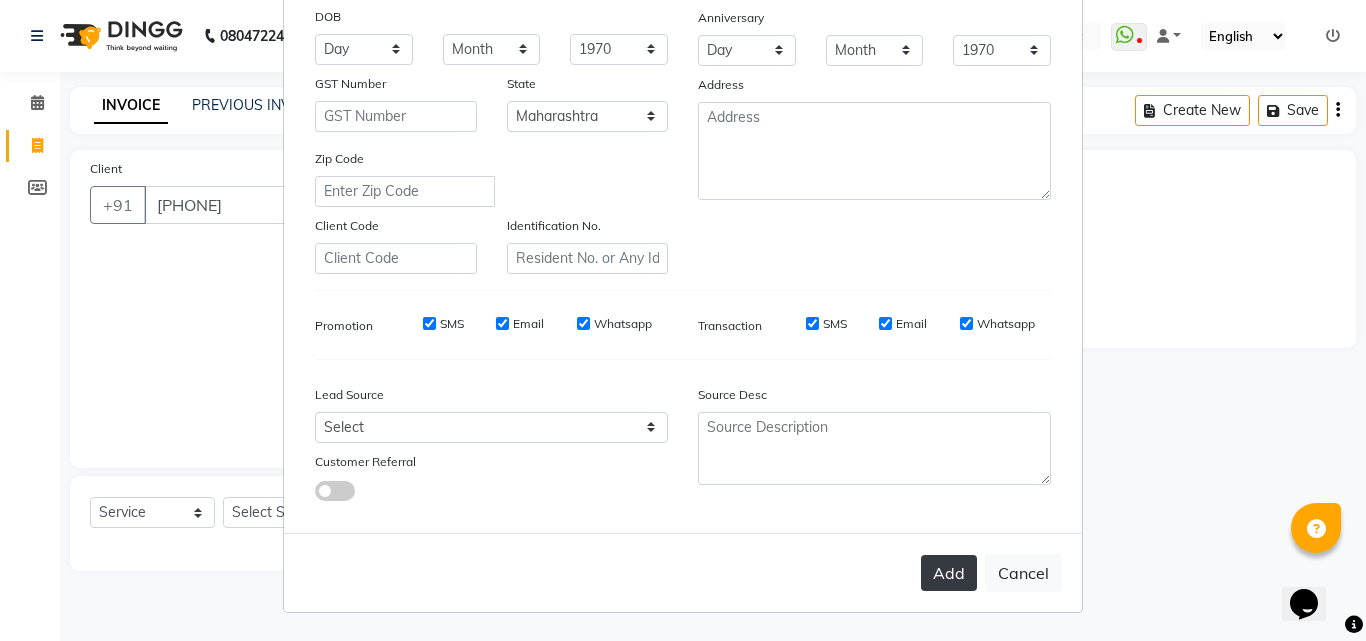click on "Add" at bounding box center [949, 573] 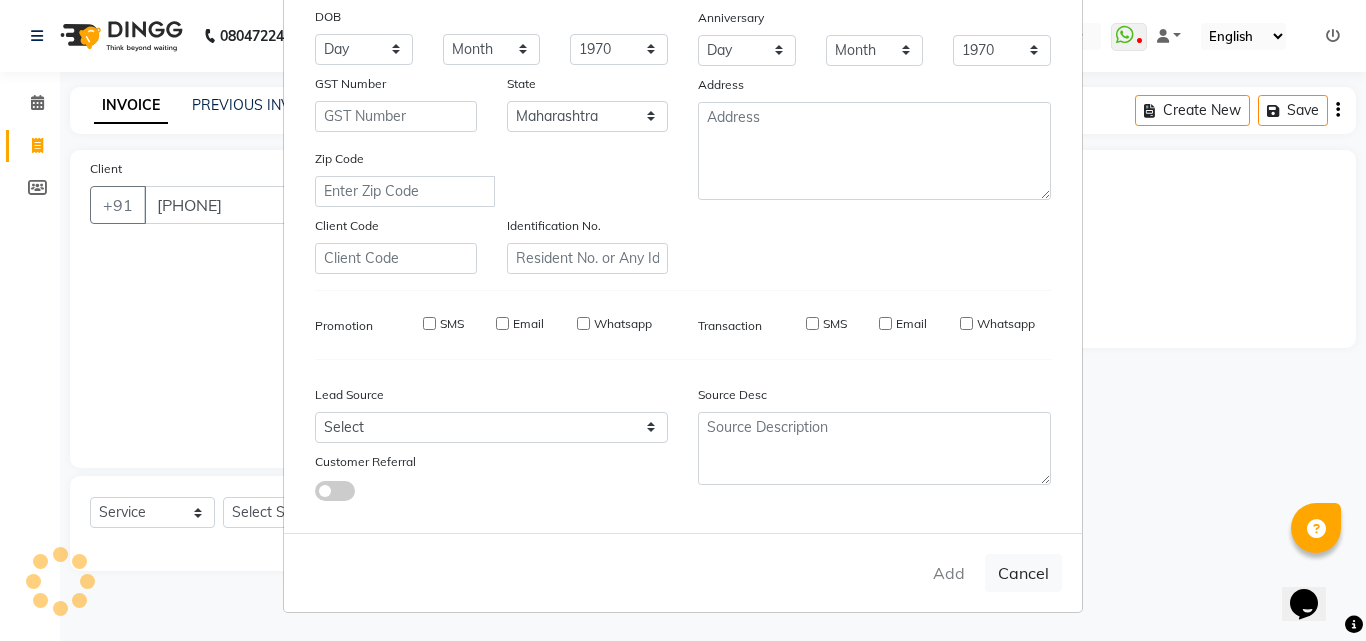 type 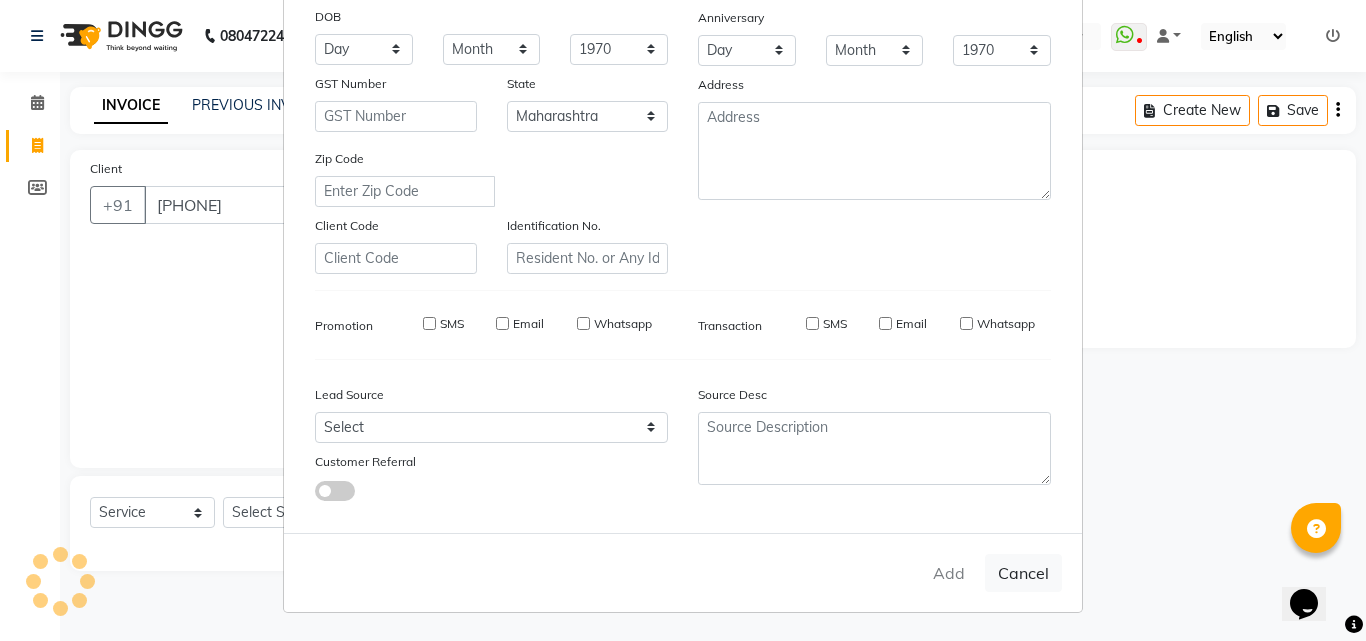 select 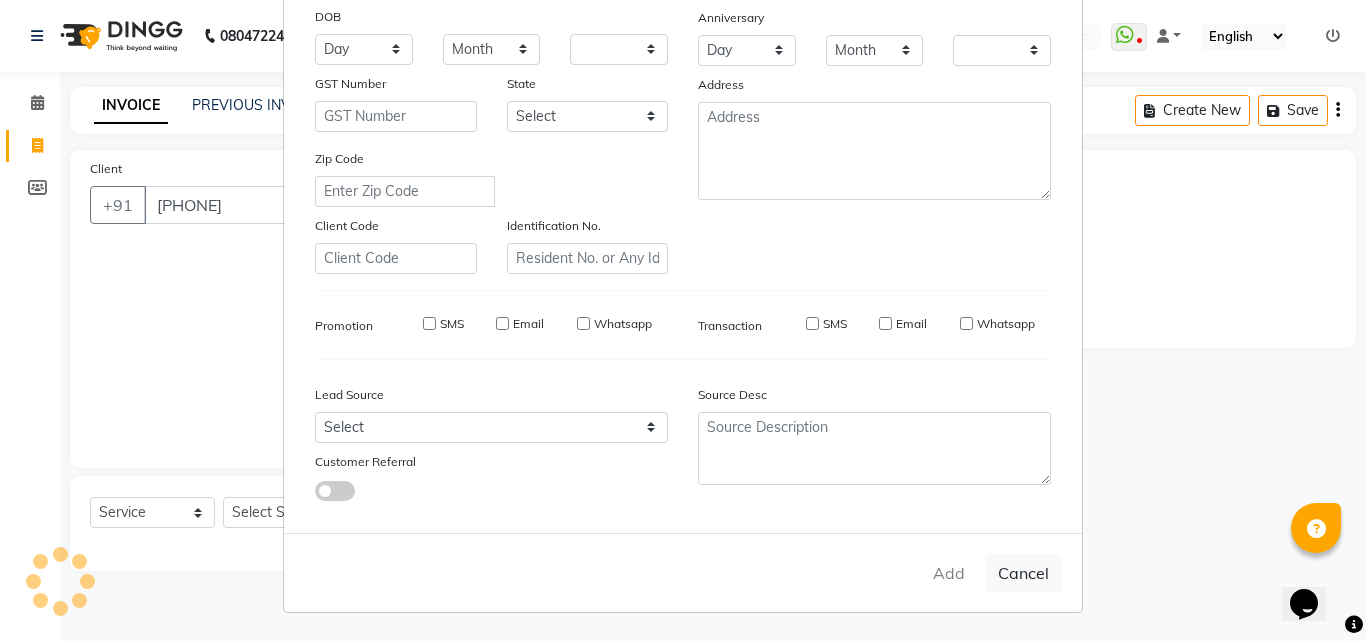select on "1: Object" 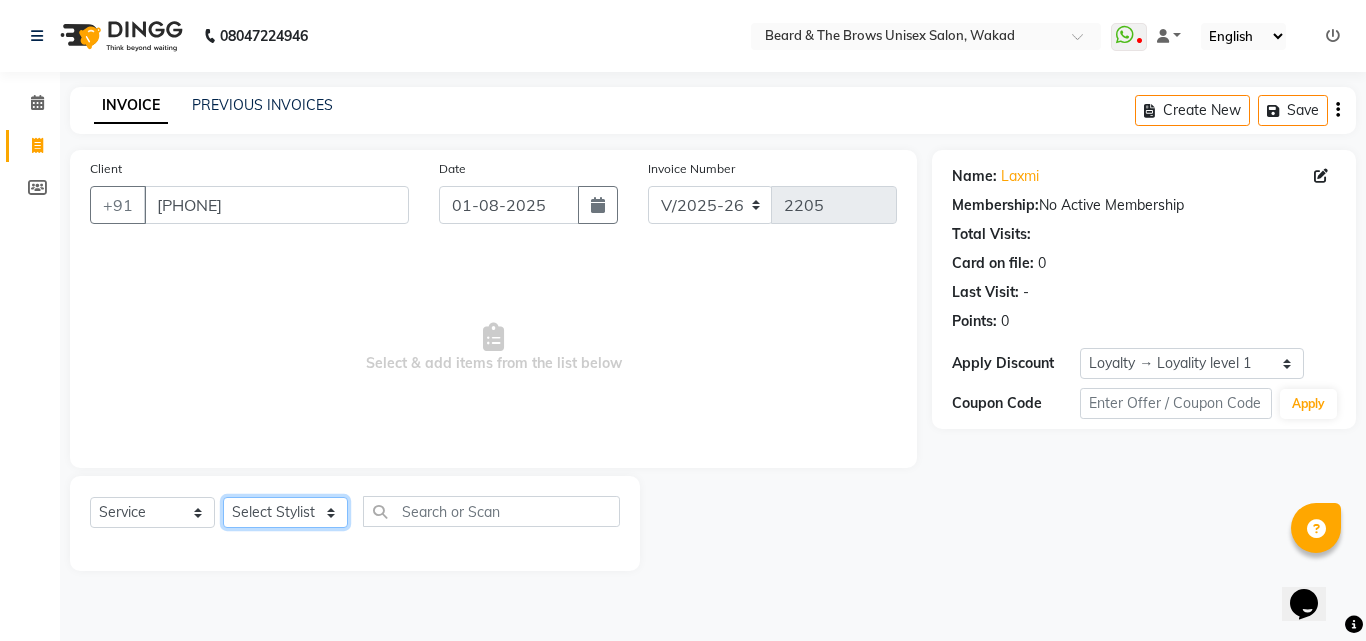 click on "Select Stylist [FIRST] [LAST] manager [FIRST] [LAST] [FIRST] ma'am owner [FIRST] [LAST]" 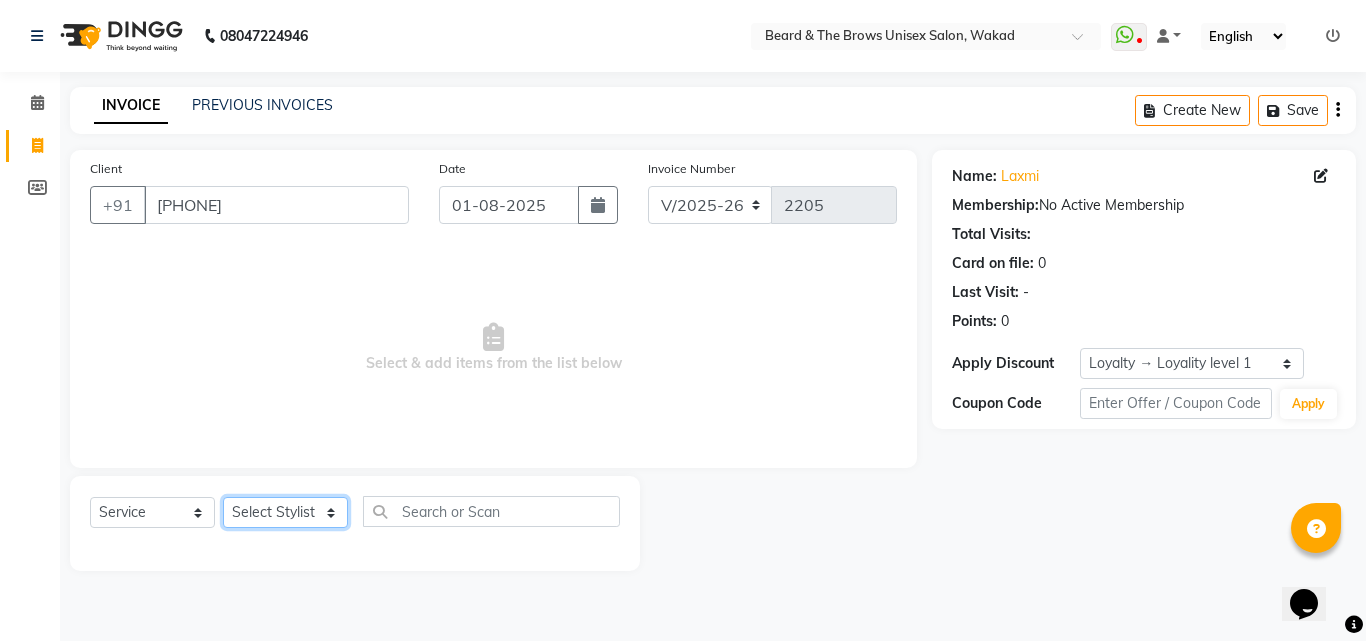 select on "35213" 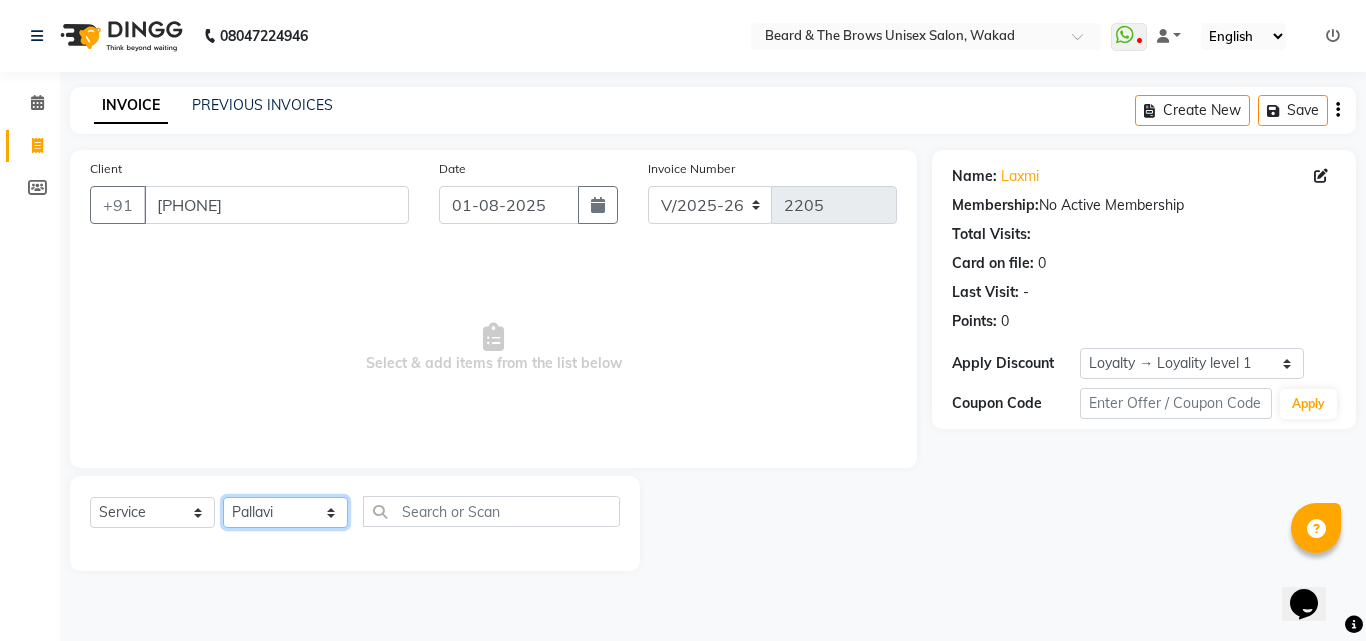 click on "Select Stylist [FIRST] [LAST] manager [FIRST] [LAST] [FIRST] ma'am owner [FIRST] [LAST]" 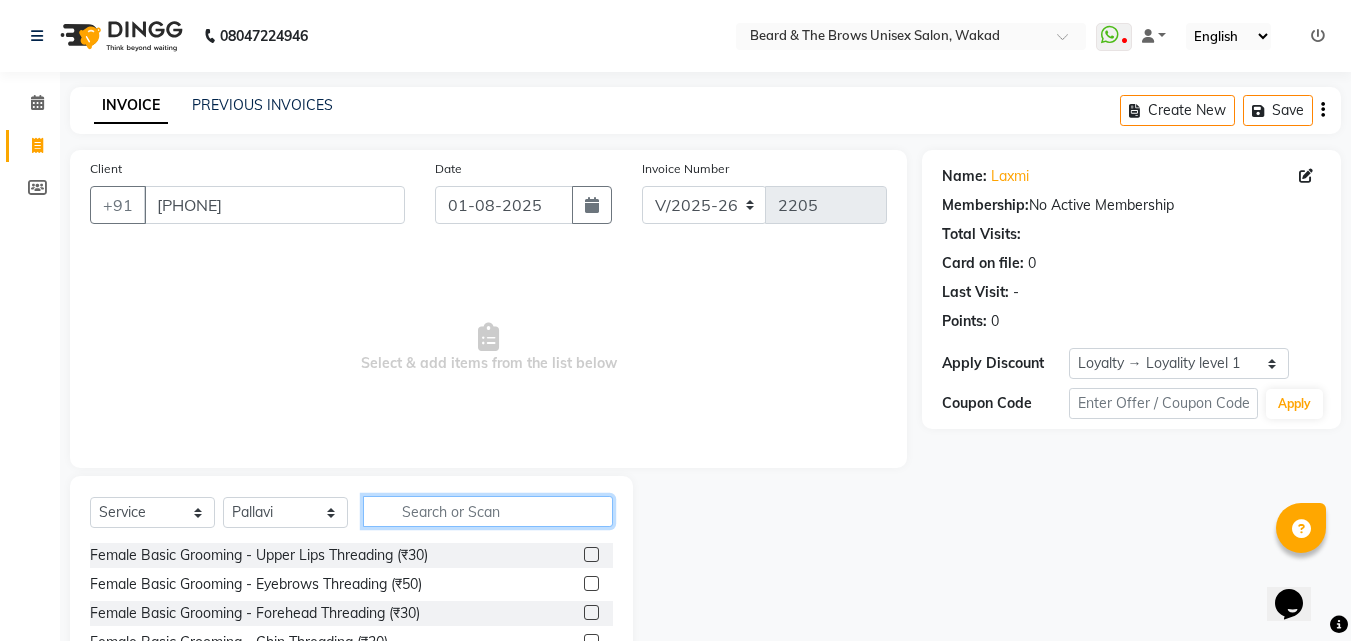 click 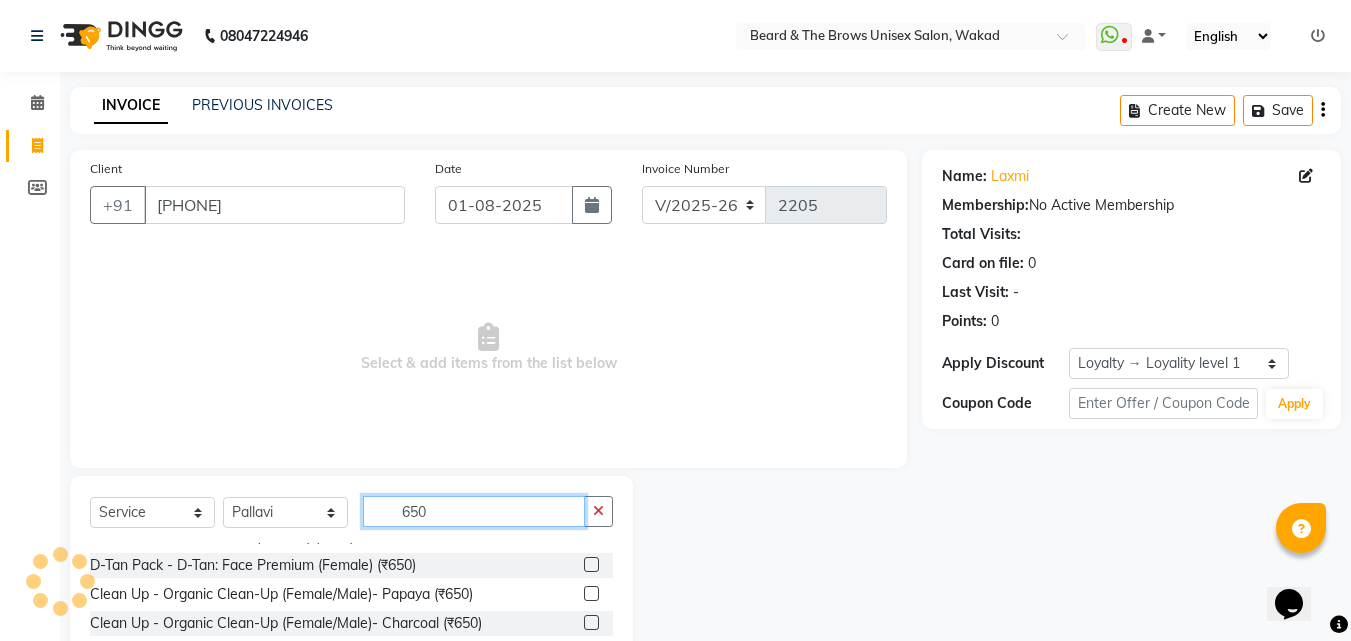 scroll, scrollTop: 90, scrollLeft: 0, axis: vertical 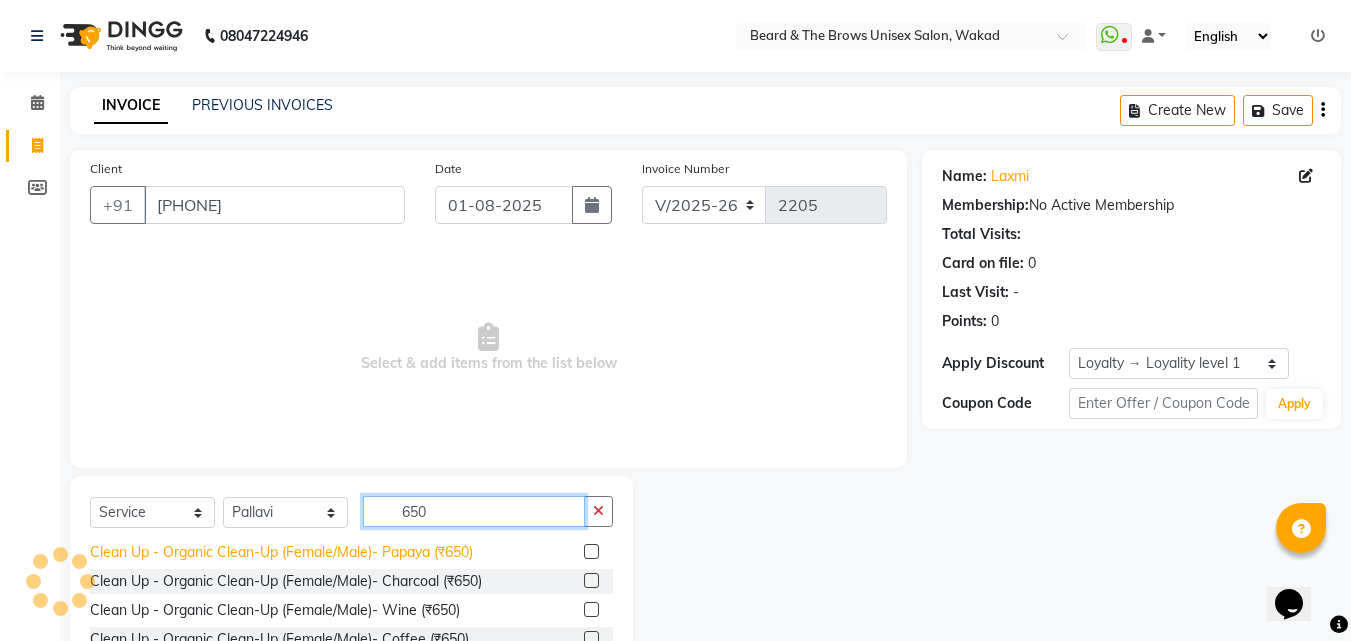 type on "650" 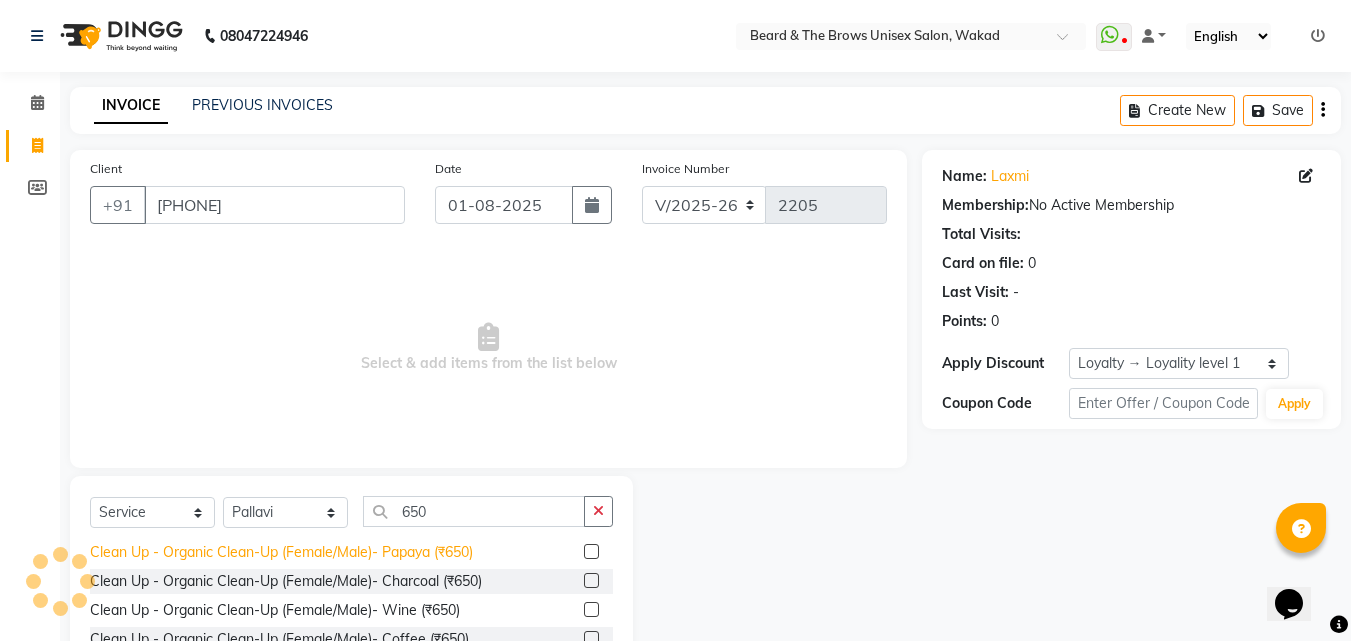 click on "Clean Up - Organic Clean-Up (Female/Male)- Papaya (₹650)" 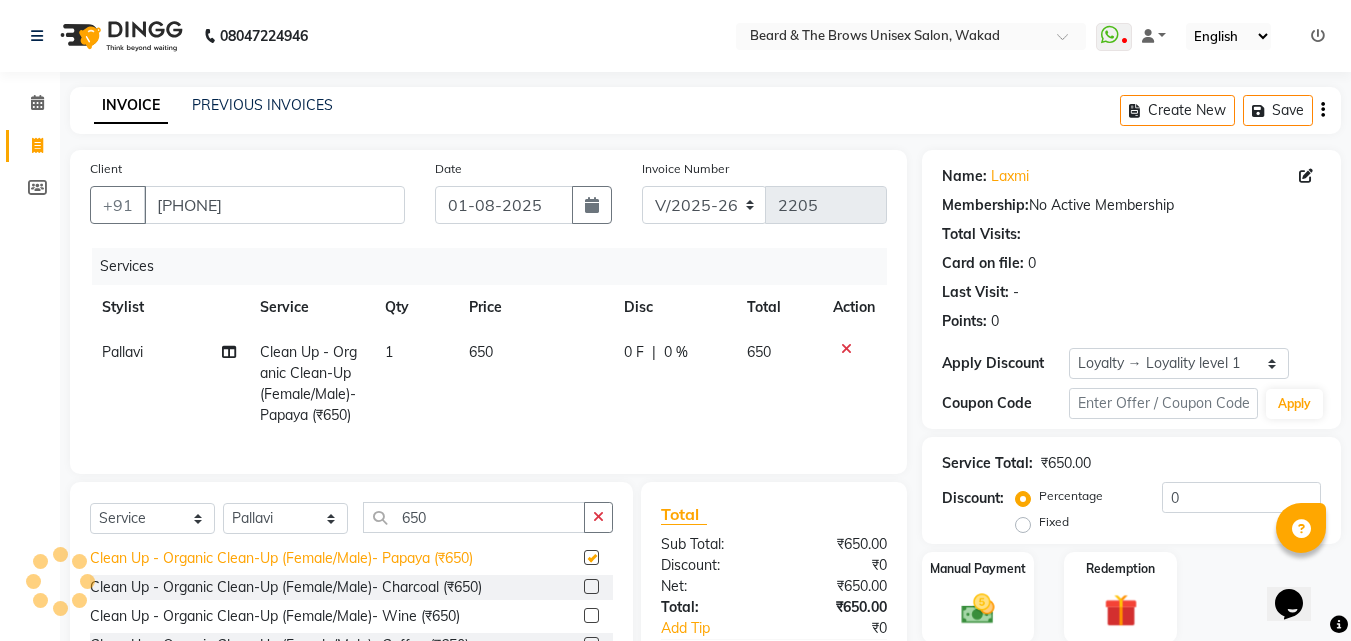 checkbox on "false" 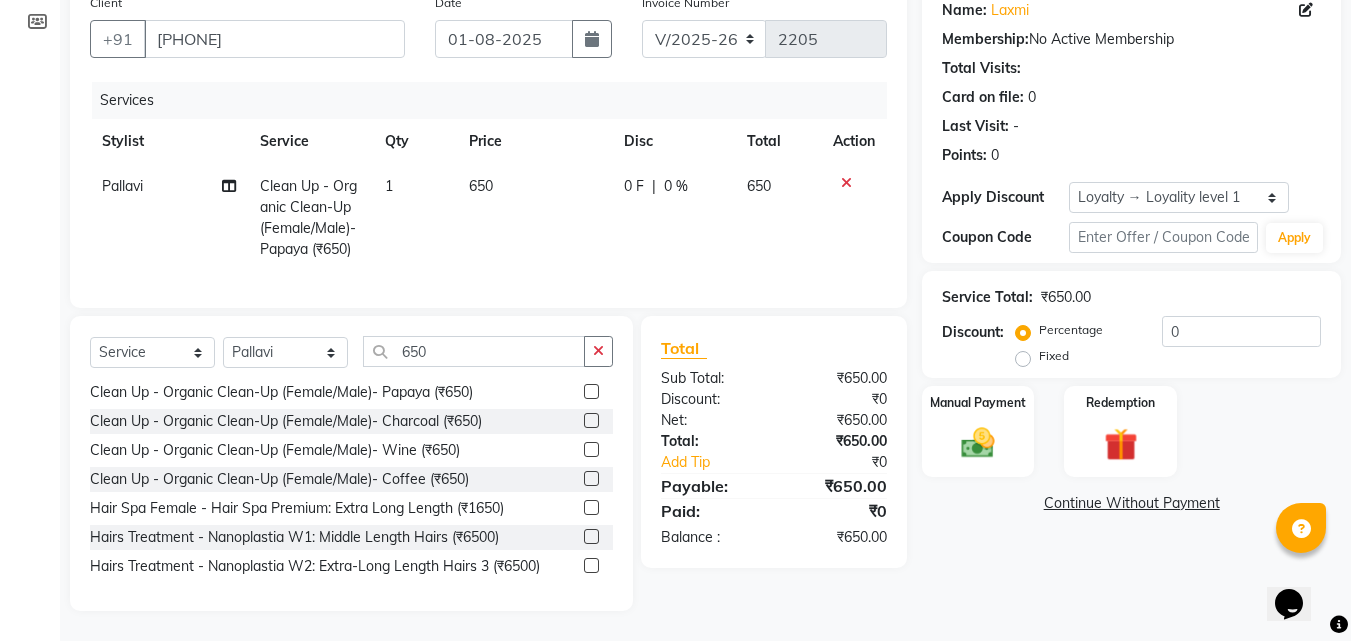 scroll, scrollTop: 0, scrollLeft: 0, axis: both 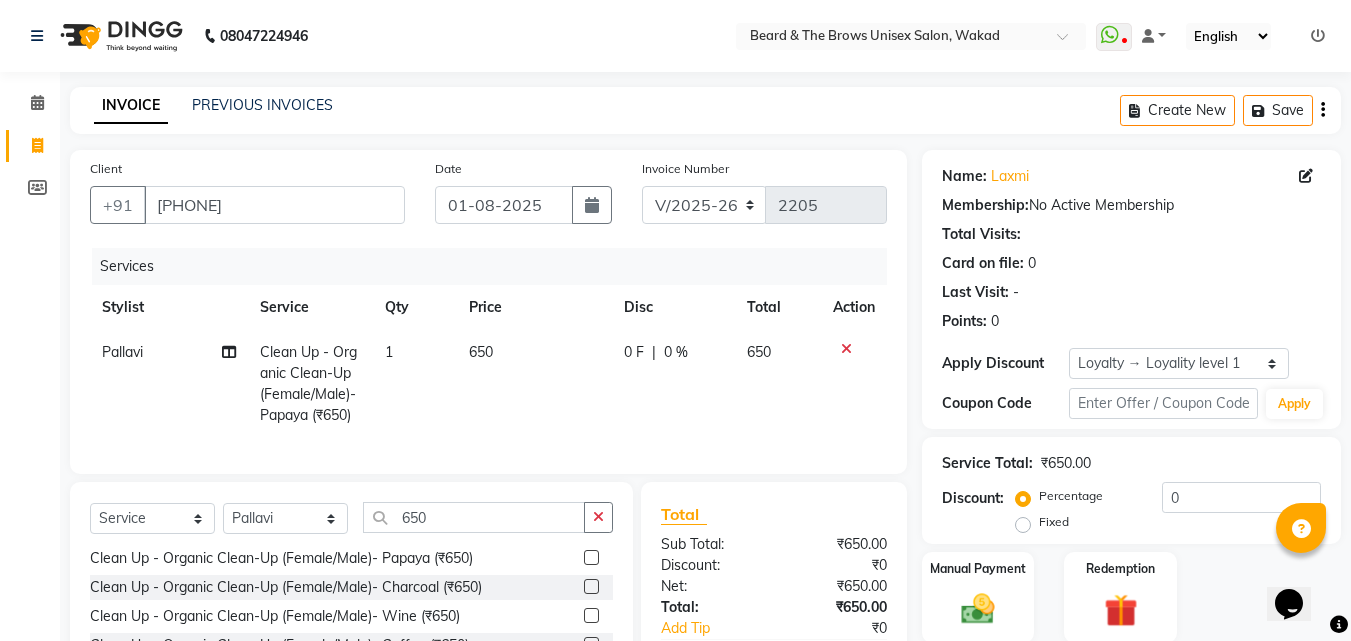 click on "650" 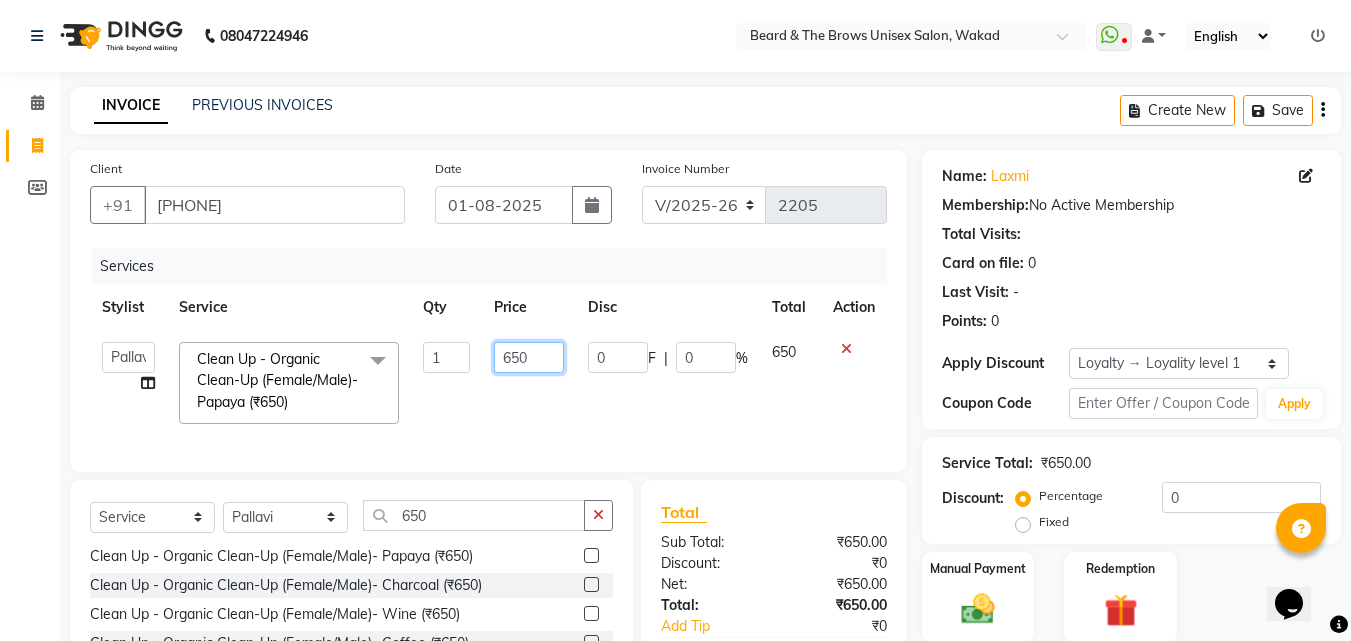 click on "650" 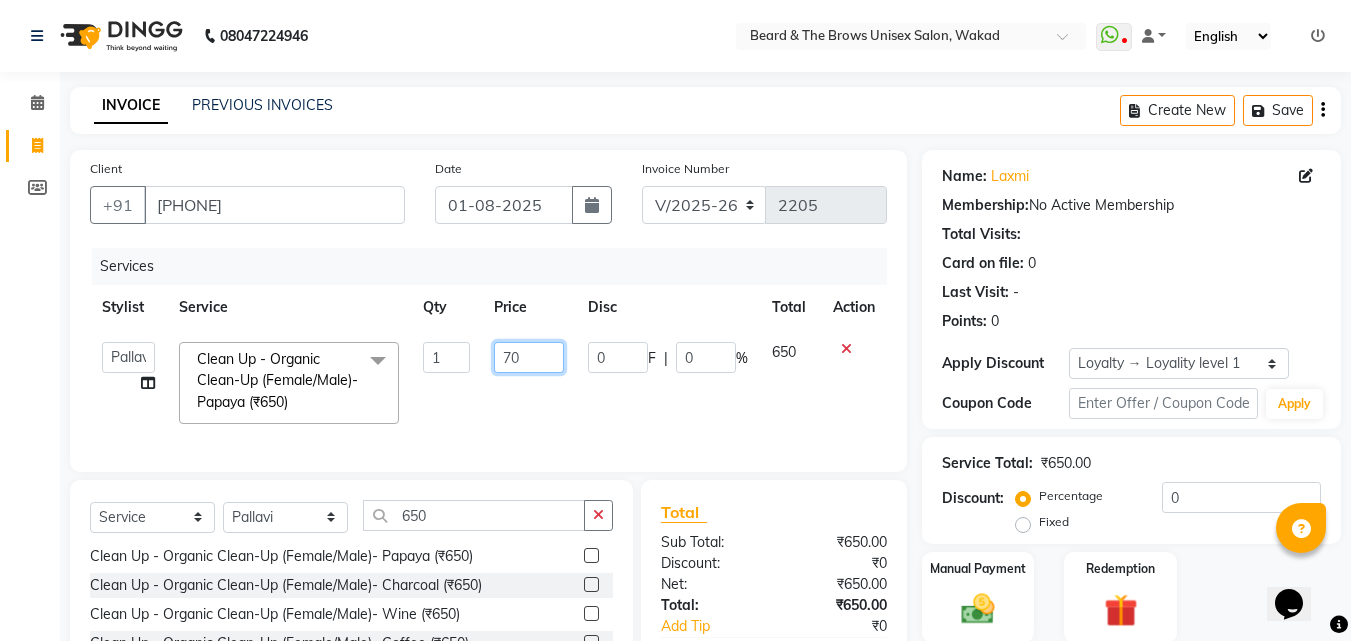 type on "700" 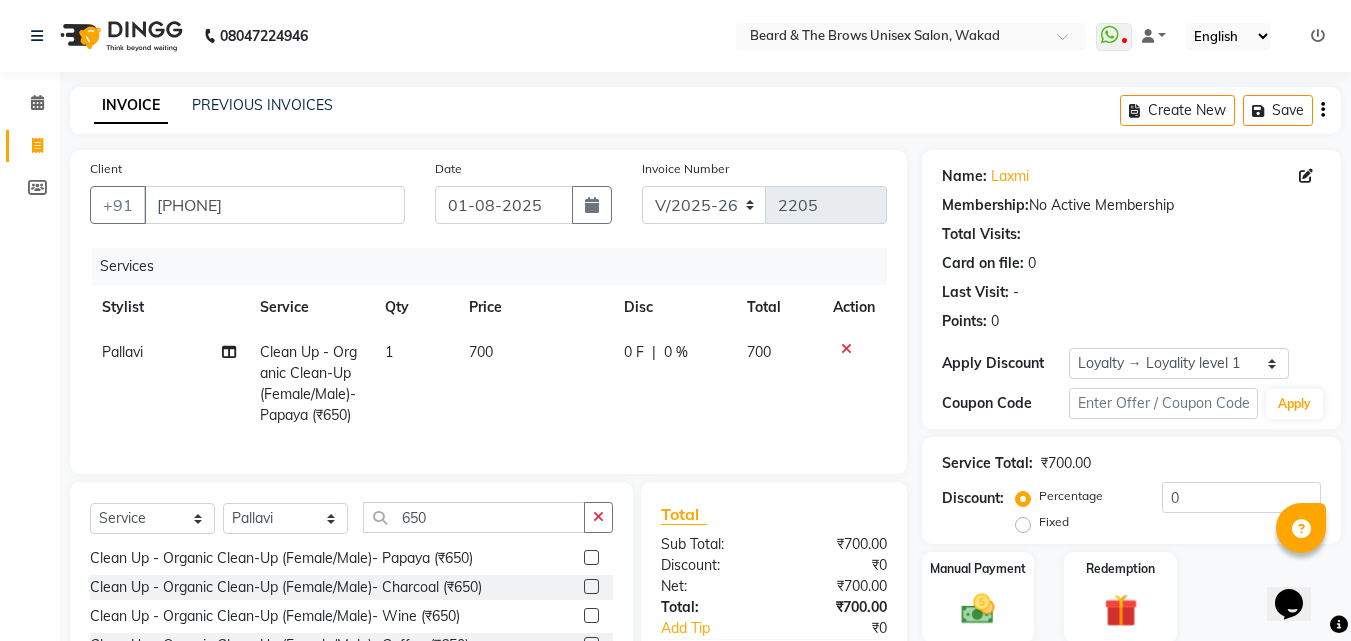 click on "700" 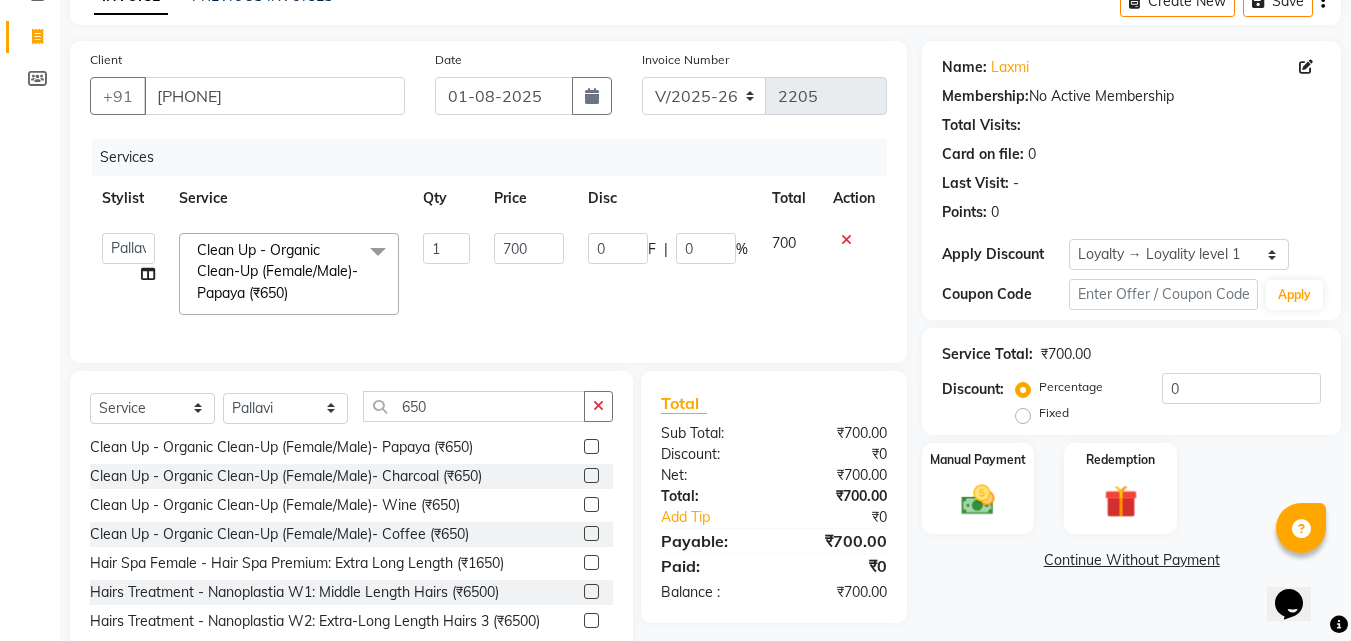 scroll, scrollTop: 179, scrollLeft: 0, axis: vertical 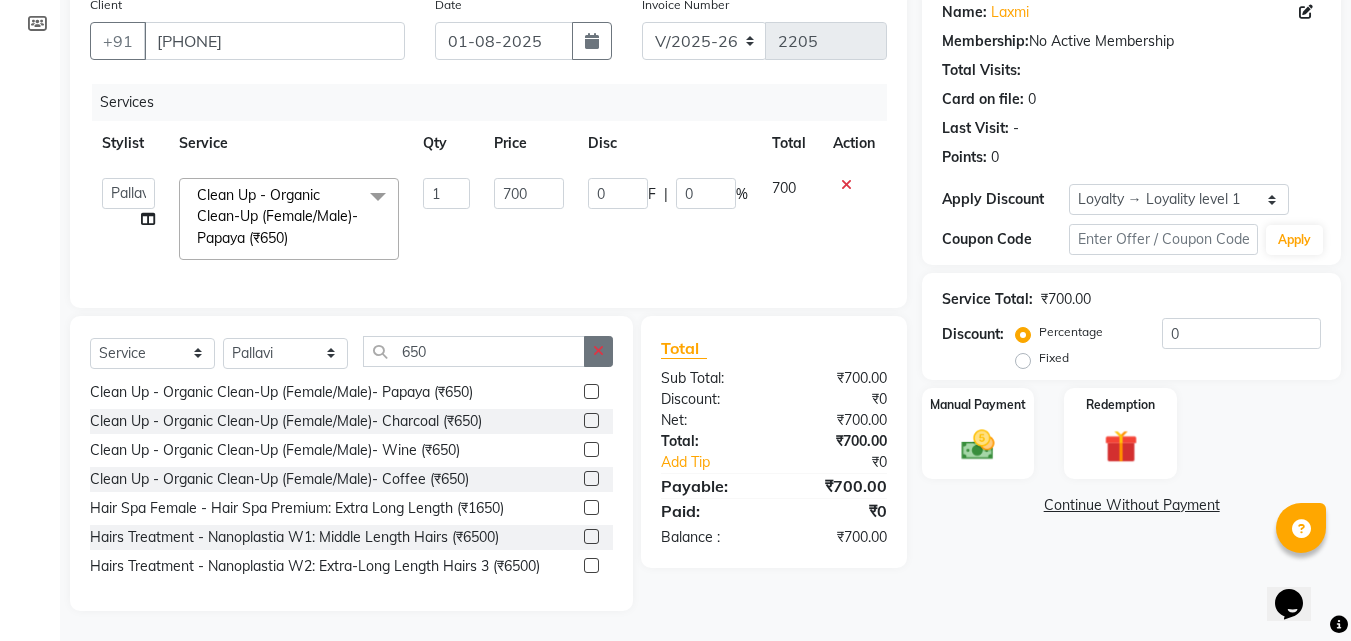 click 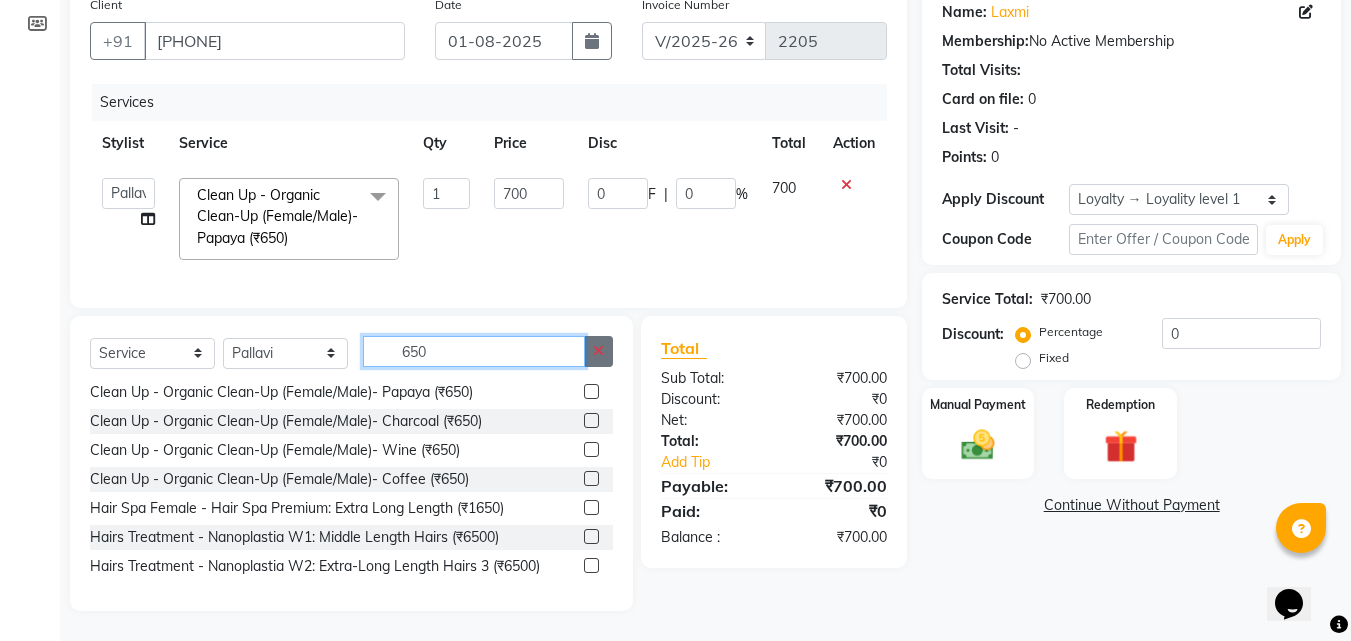 type 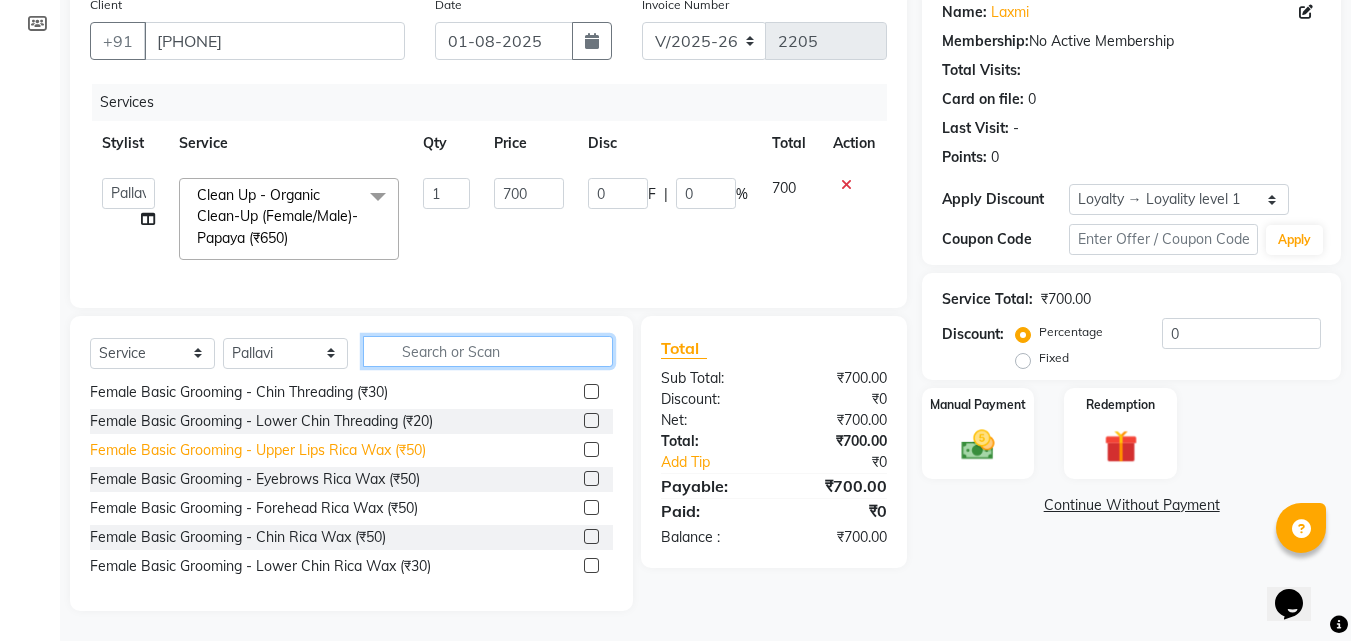 scroll, scrollTop: 0, scrollLeft: 0, axis: both 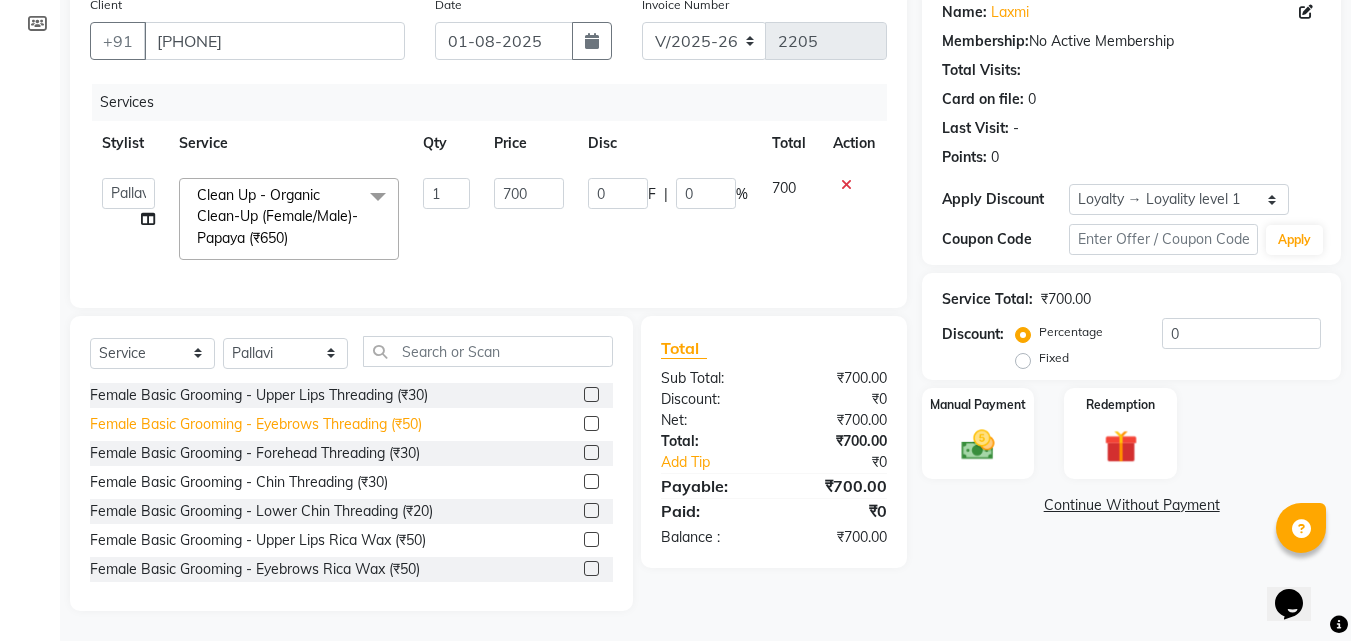 click on "Female Basic Grooming - Eyebrows Threading (₹50)" 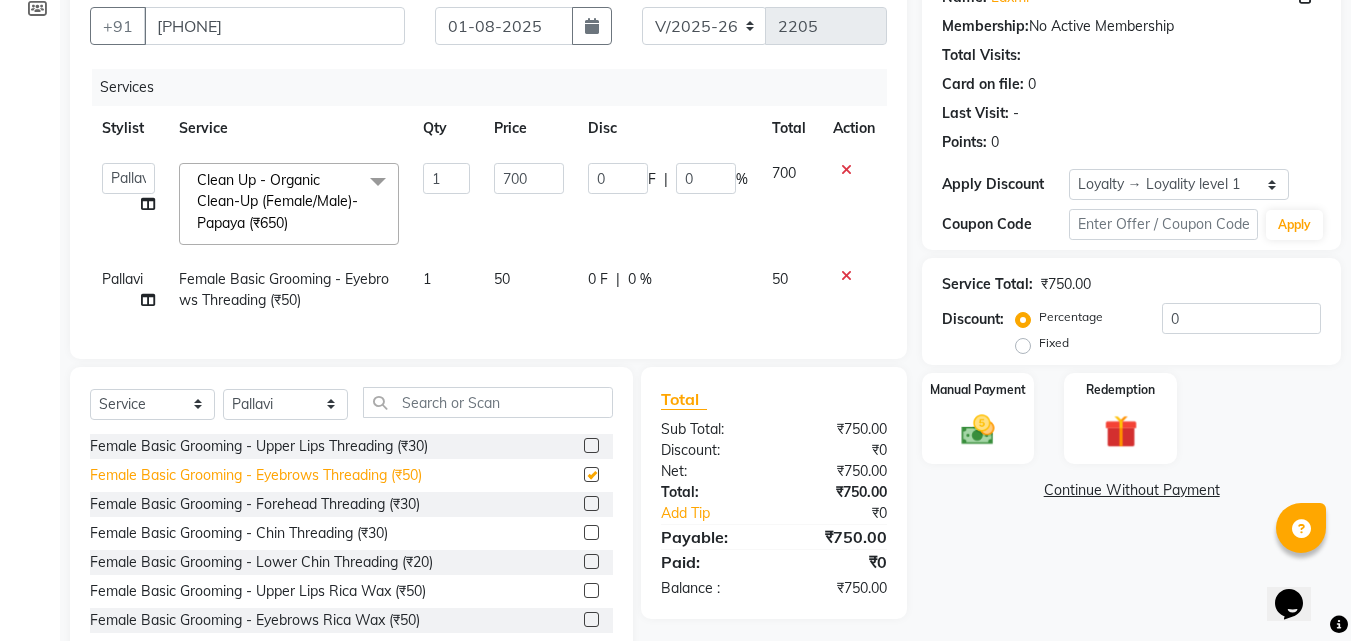 checkbox on "false" 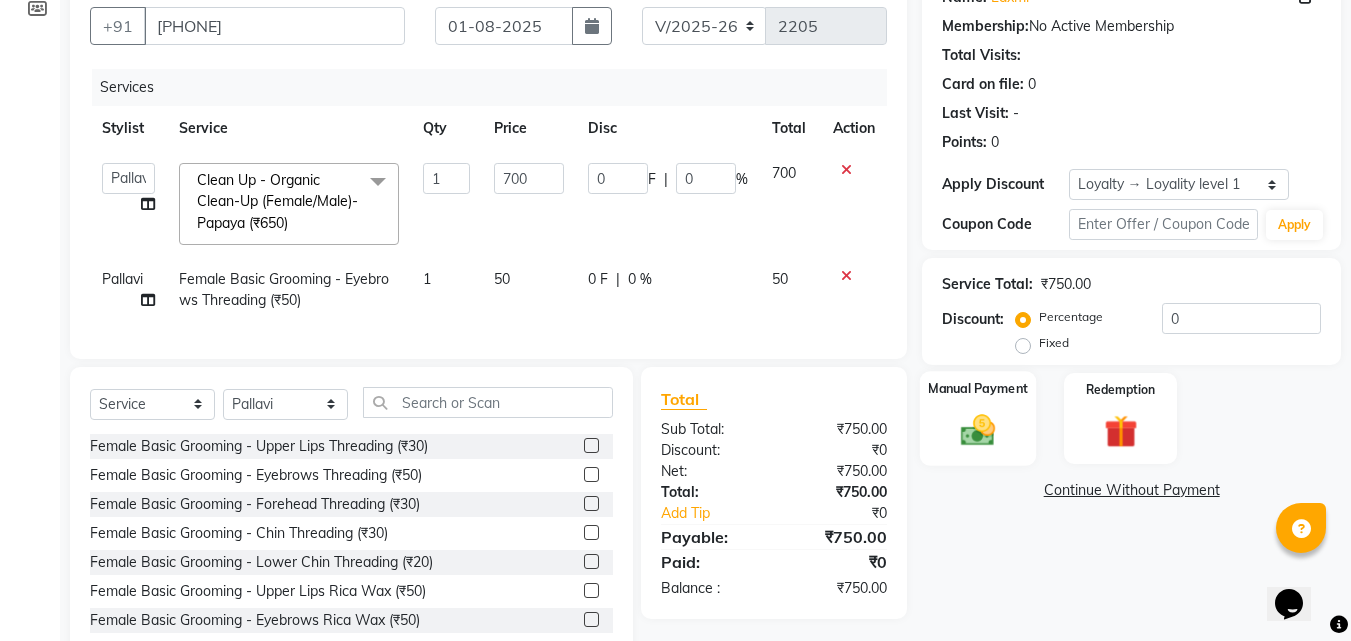 click on "Manual Payment" 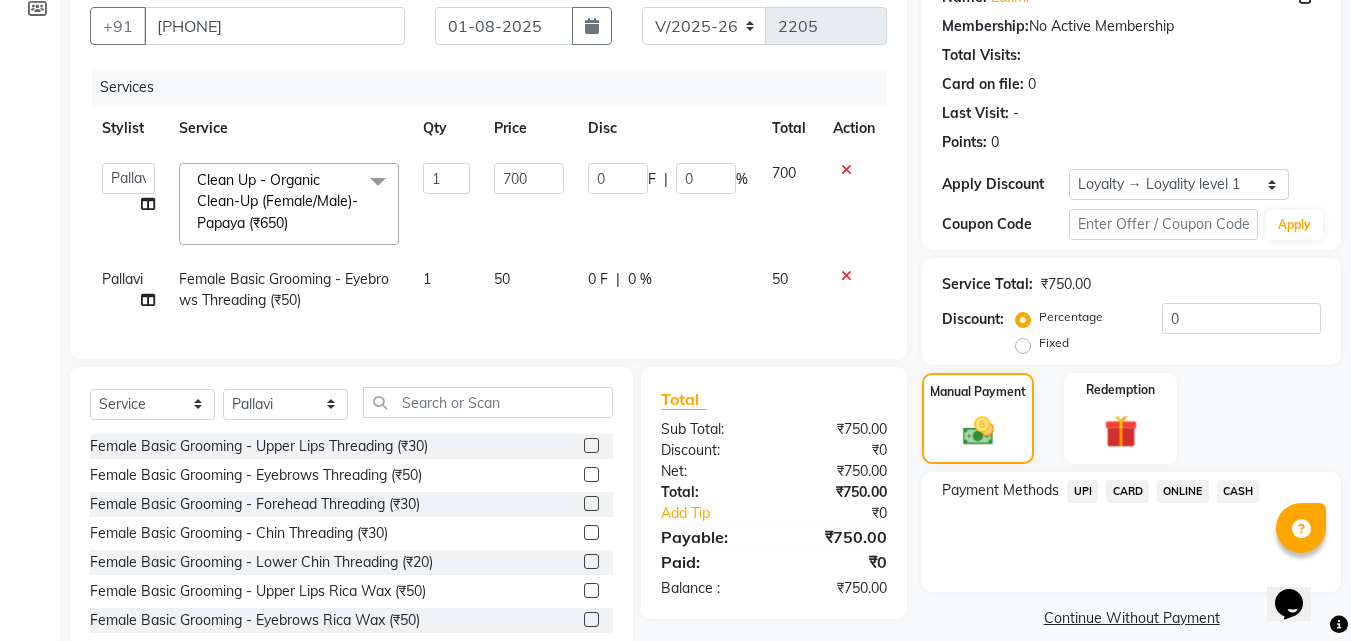 click on "CASH" 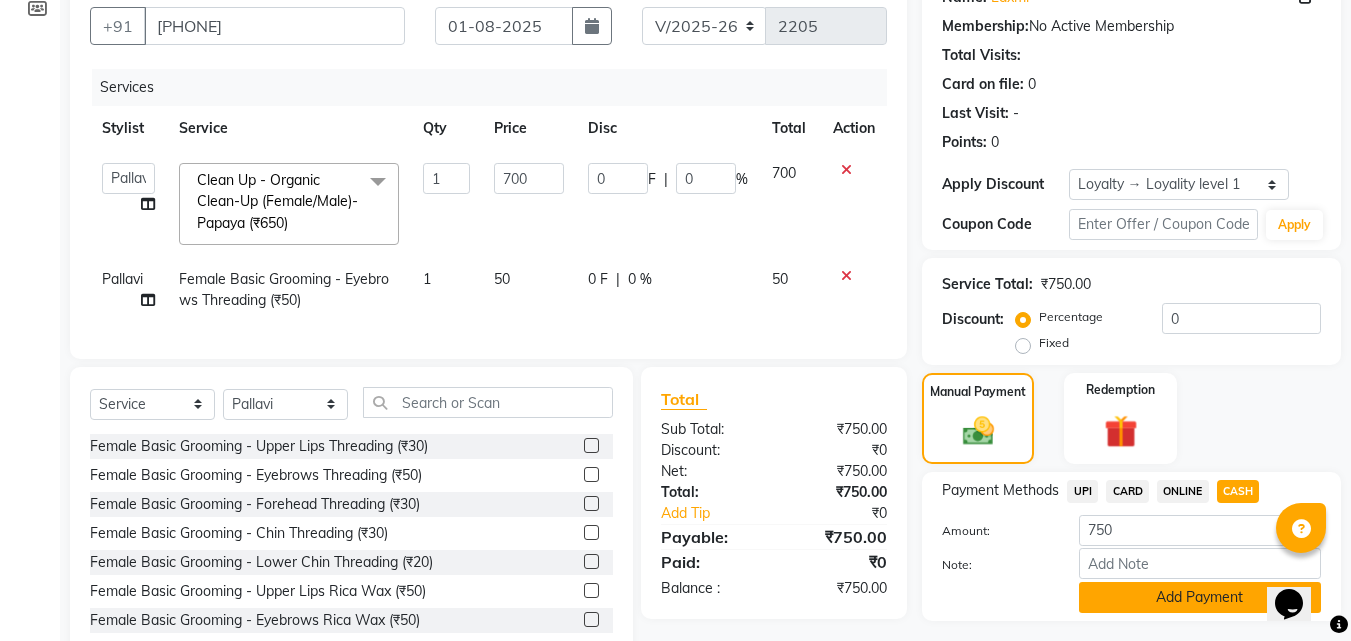 click on "Add Payment" 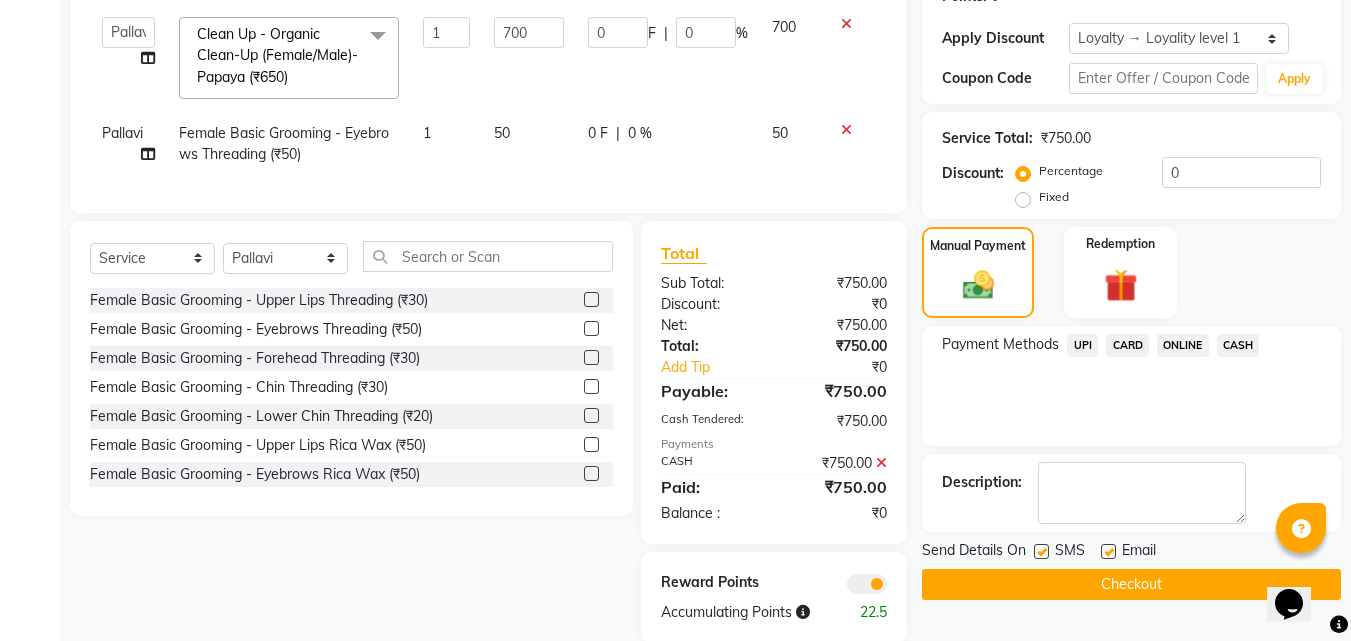 scroll, scrollTop: 372, scrollLeft: 0, axis: vertical 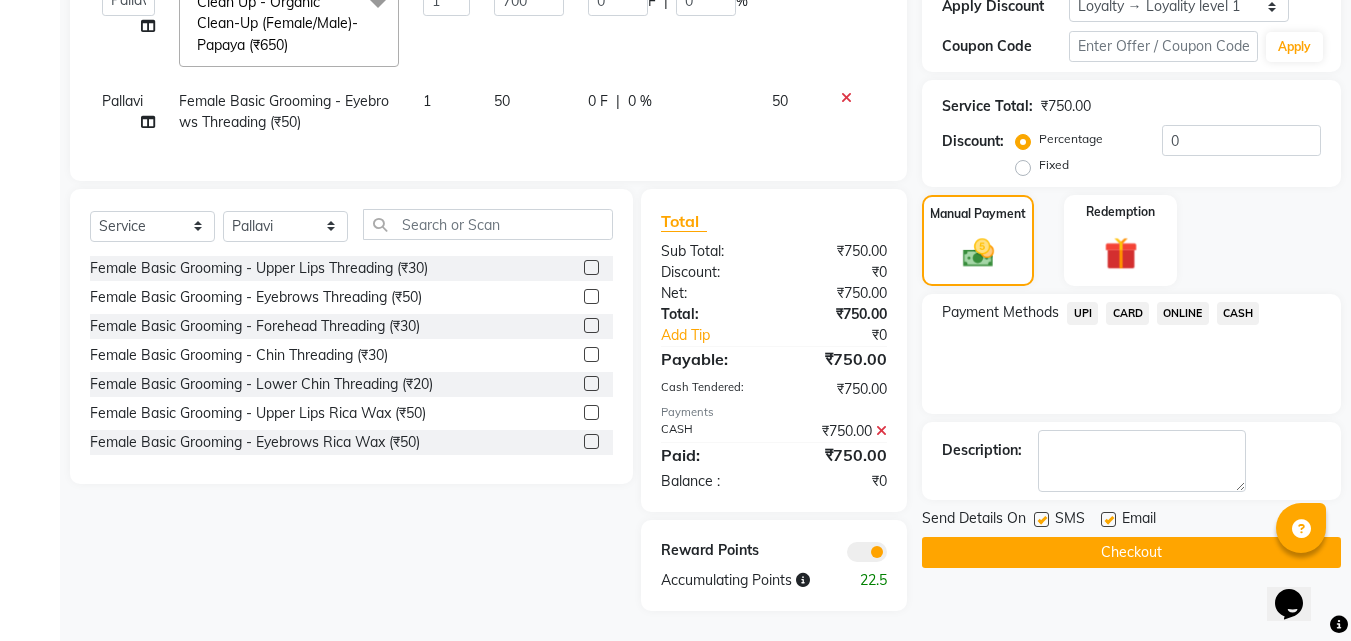 click on "Checkout" 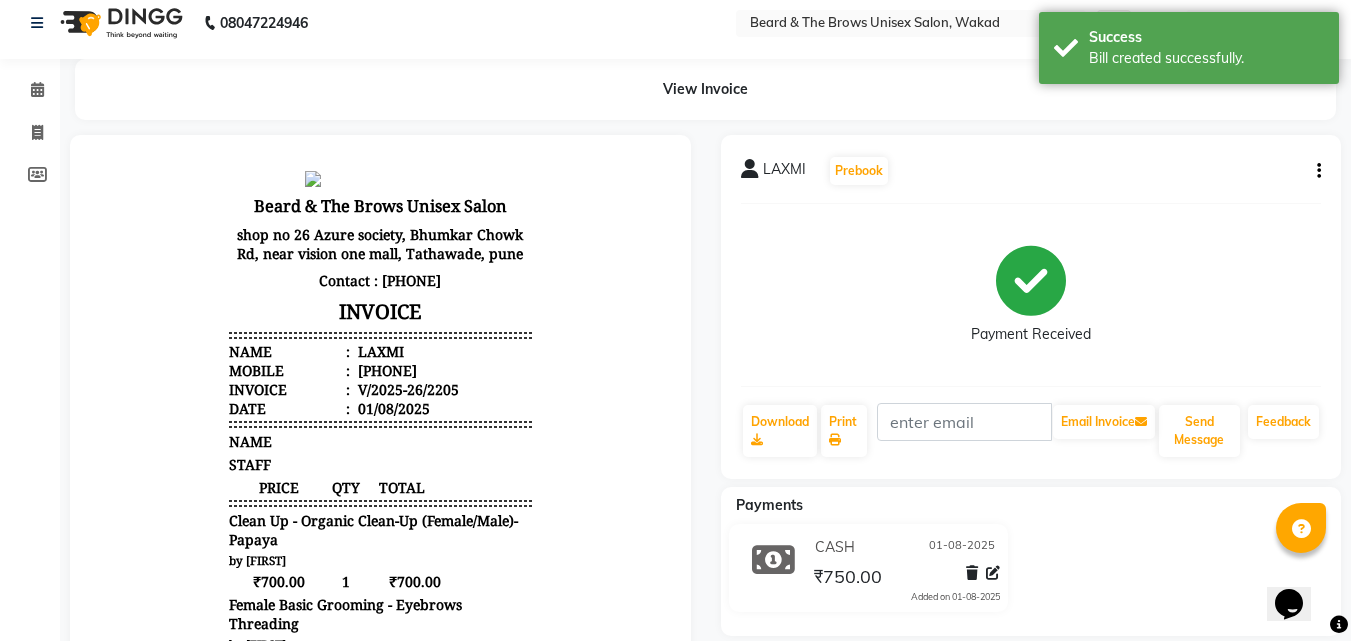 scroll, scrollTop: 0, scrollLeft: 0, axis: both 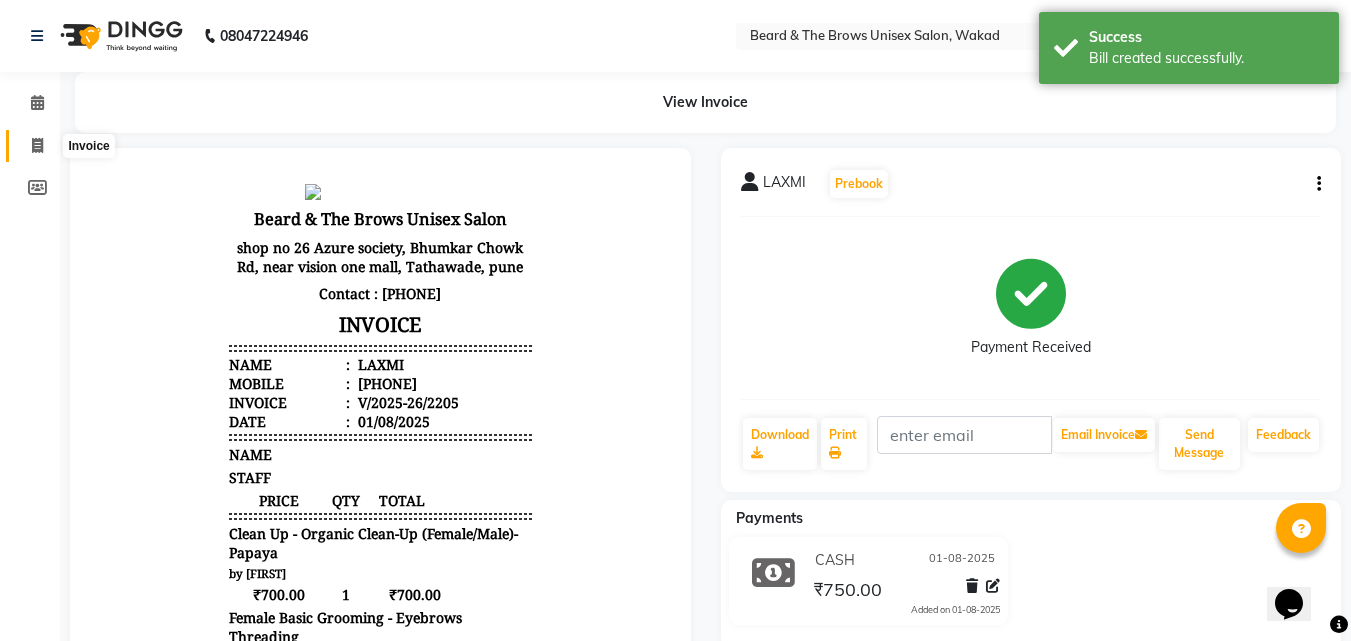 click 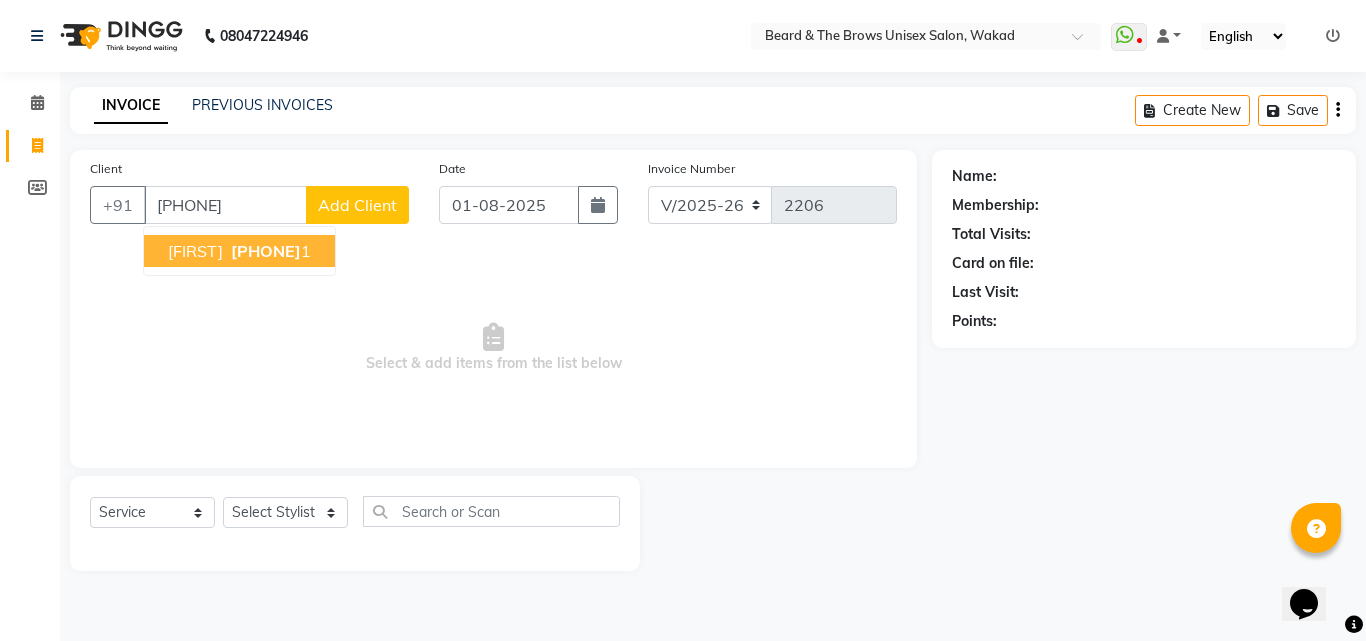 click on "[PHONE]" at bounding box center [266, 251] 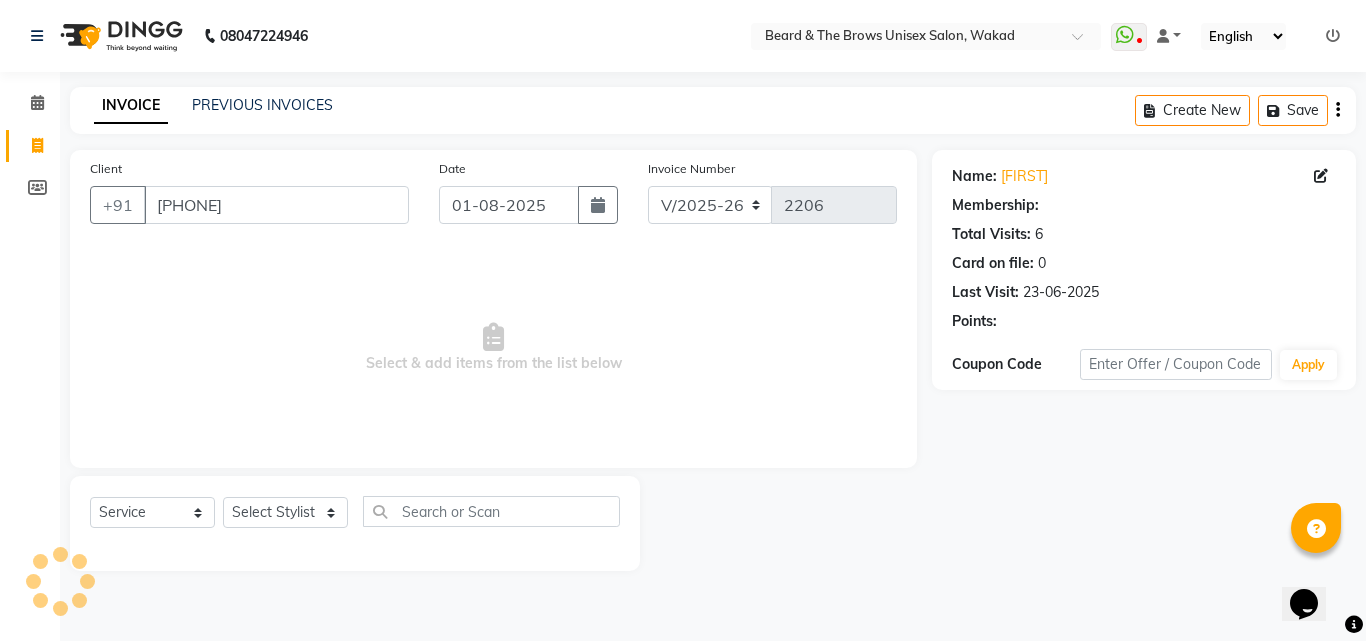 select on "1: Object" 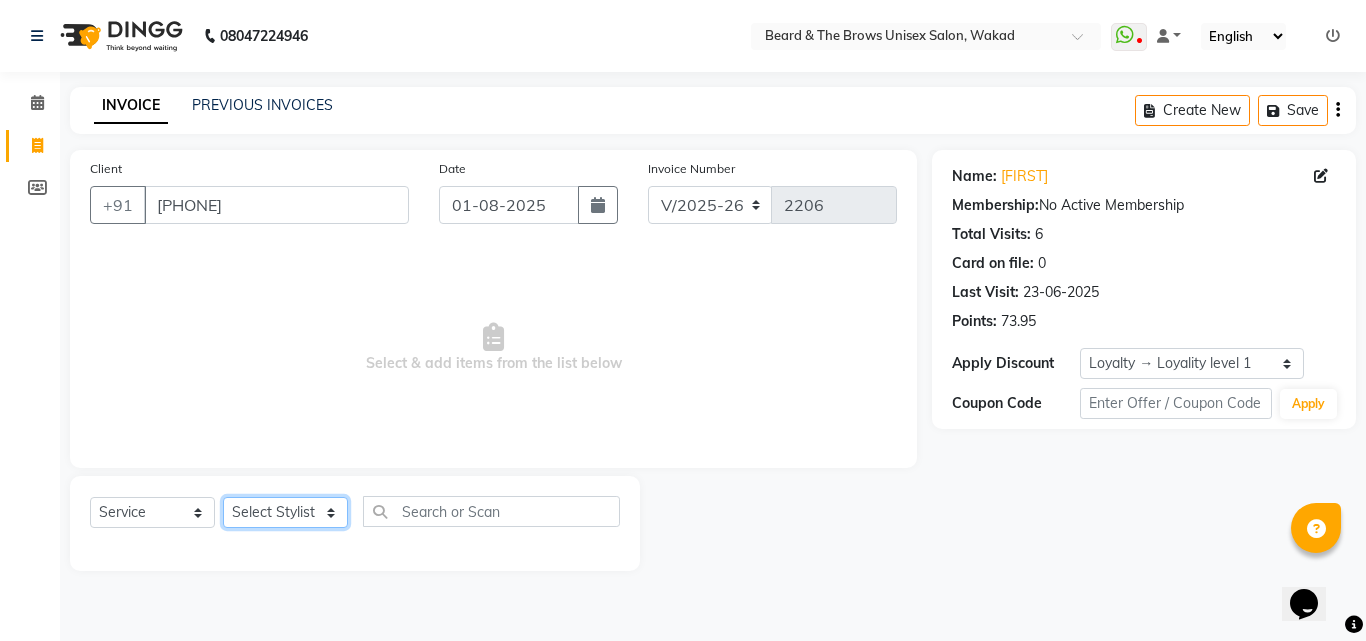 click on "Select Stylist [FIRST] [LAST] manager [FIRST] [LAST] [FIRST] ma'am owner [FIRST] [LAST]" 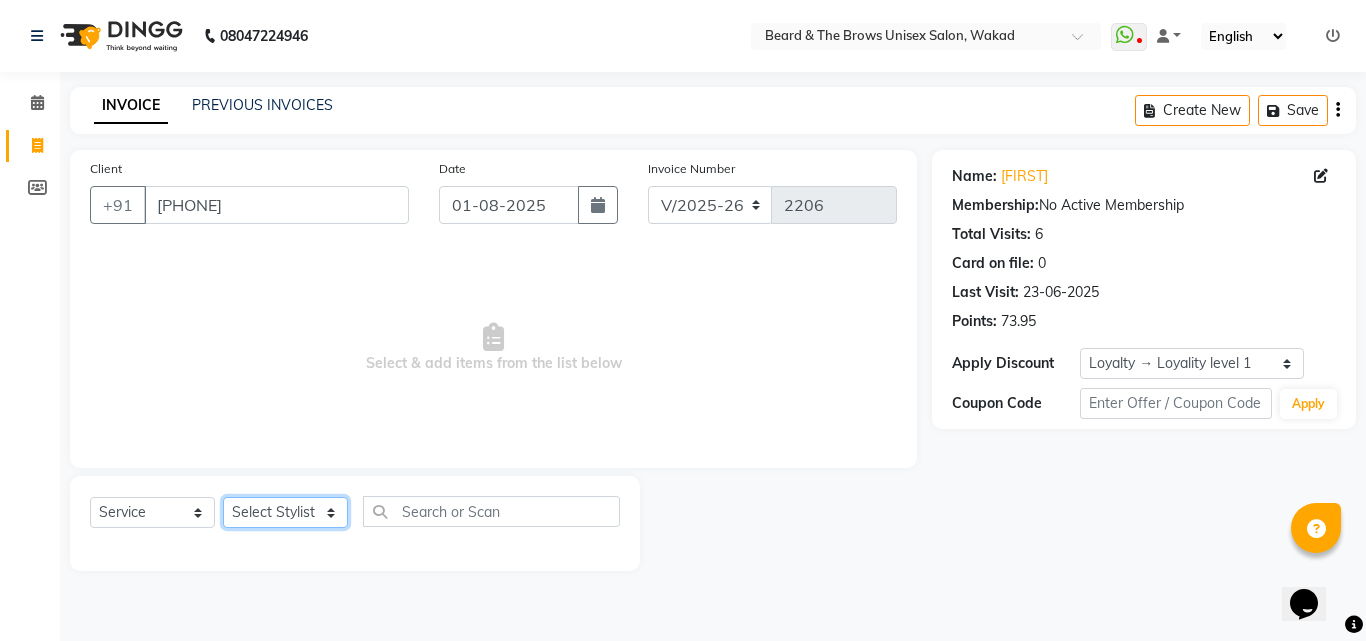 select on "72450" 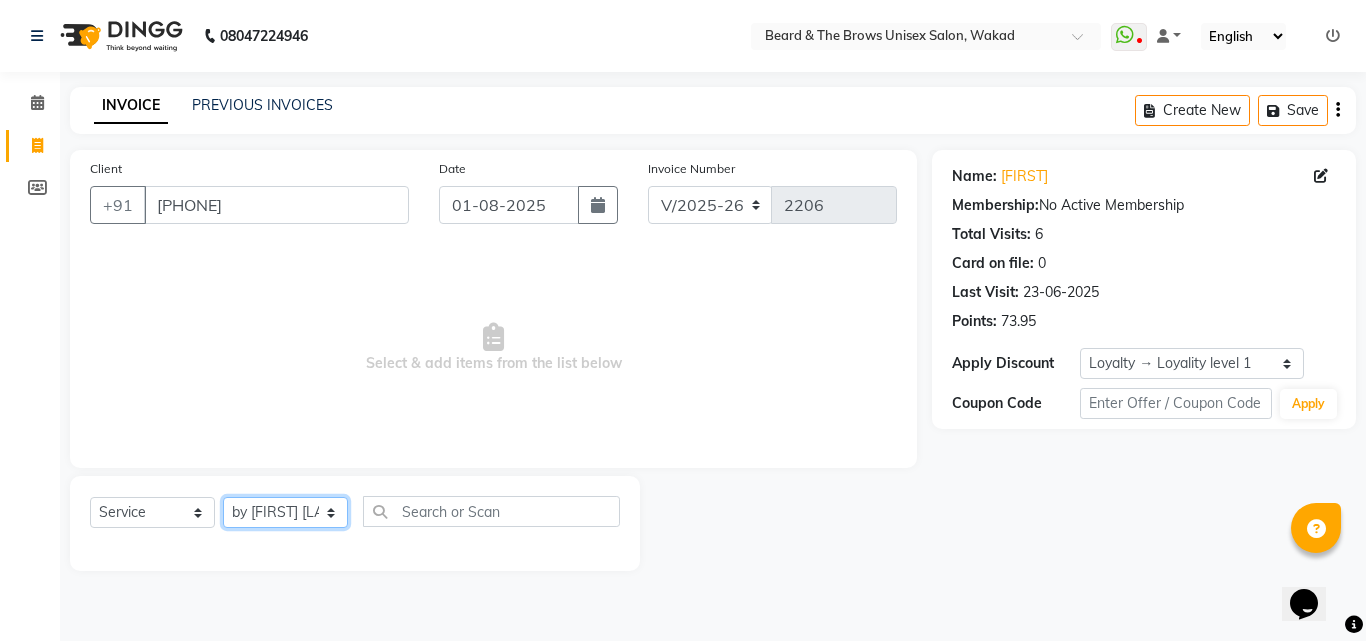 click on "Select Stylist [FIRST] [LAST] manager [FIRST] [LAST] [FIRST] ma'am owner [FIRST] [LAST]" 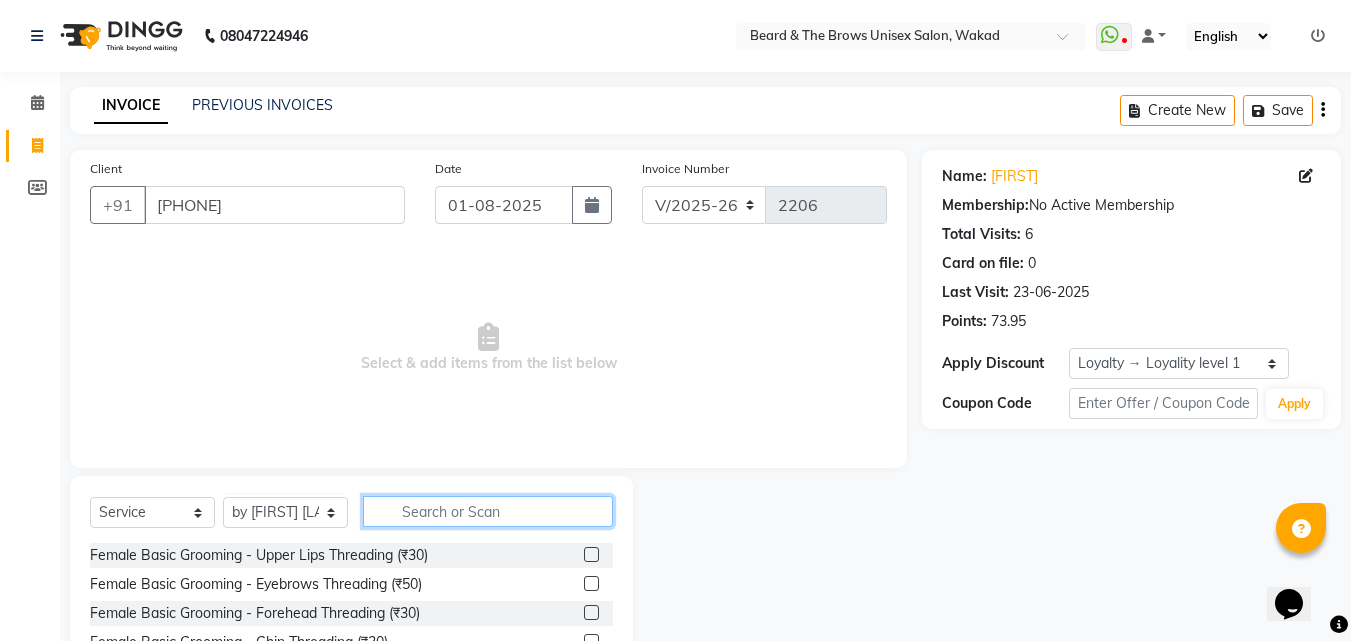 drag, startPoint x: 413, startPoint y: 510, endPoint x: 444, endPoint y: 501, distance: 32.280025 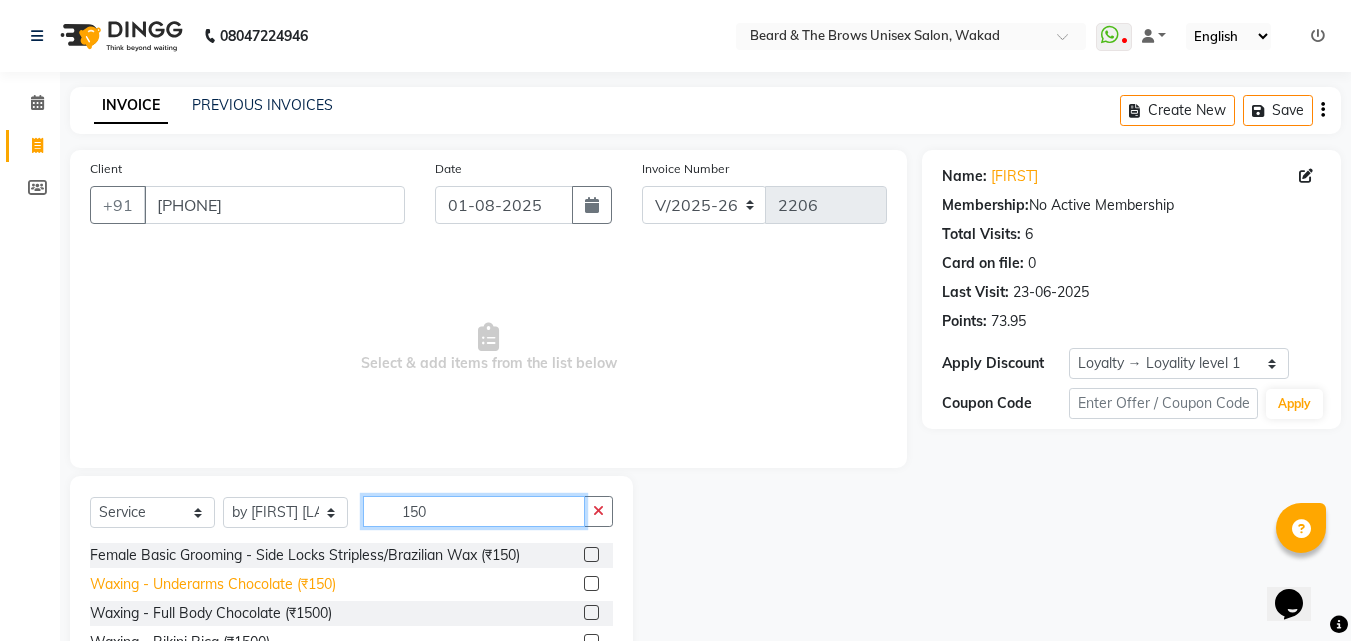 type on "150" 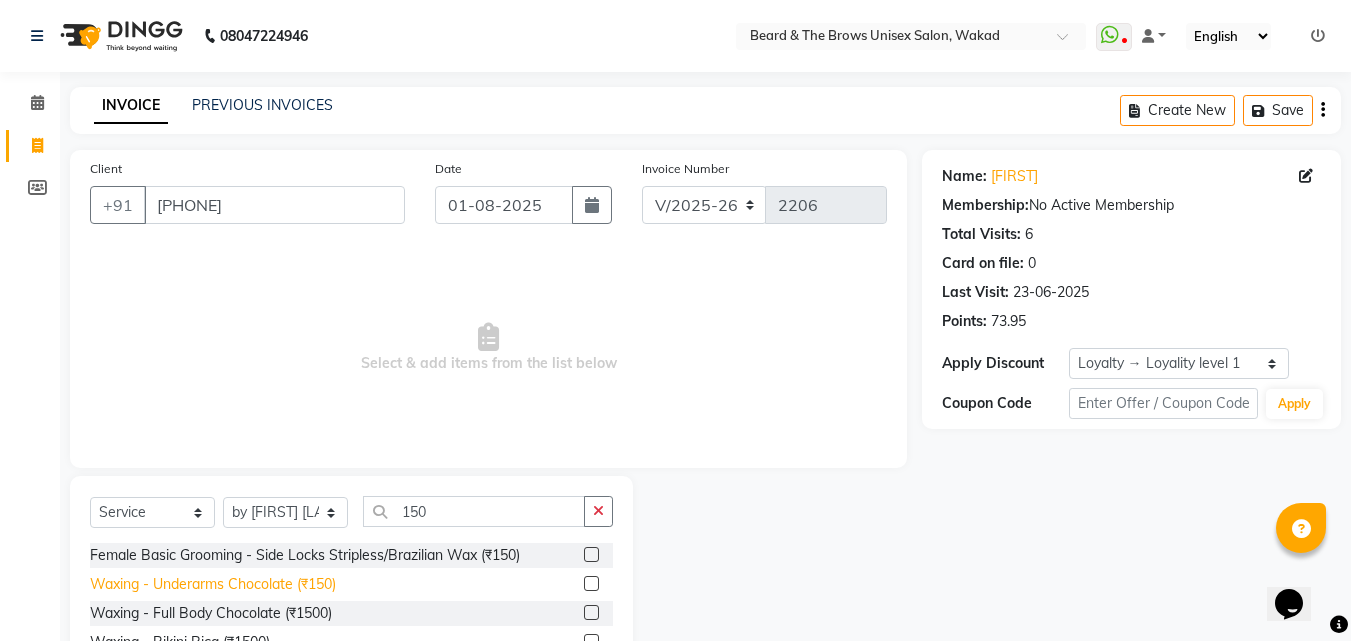 click on "Waxing - Underarms Chocolate (₹150)" 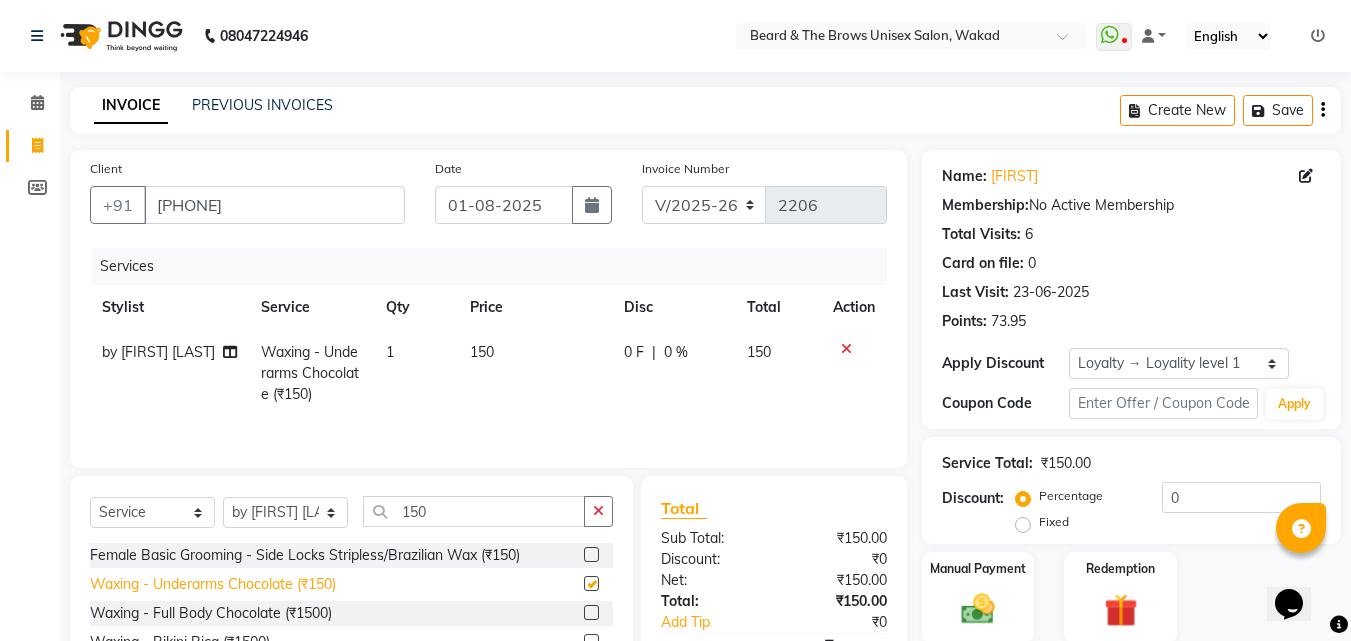 checkbox on "false" 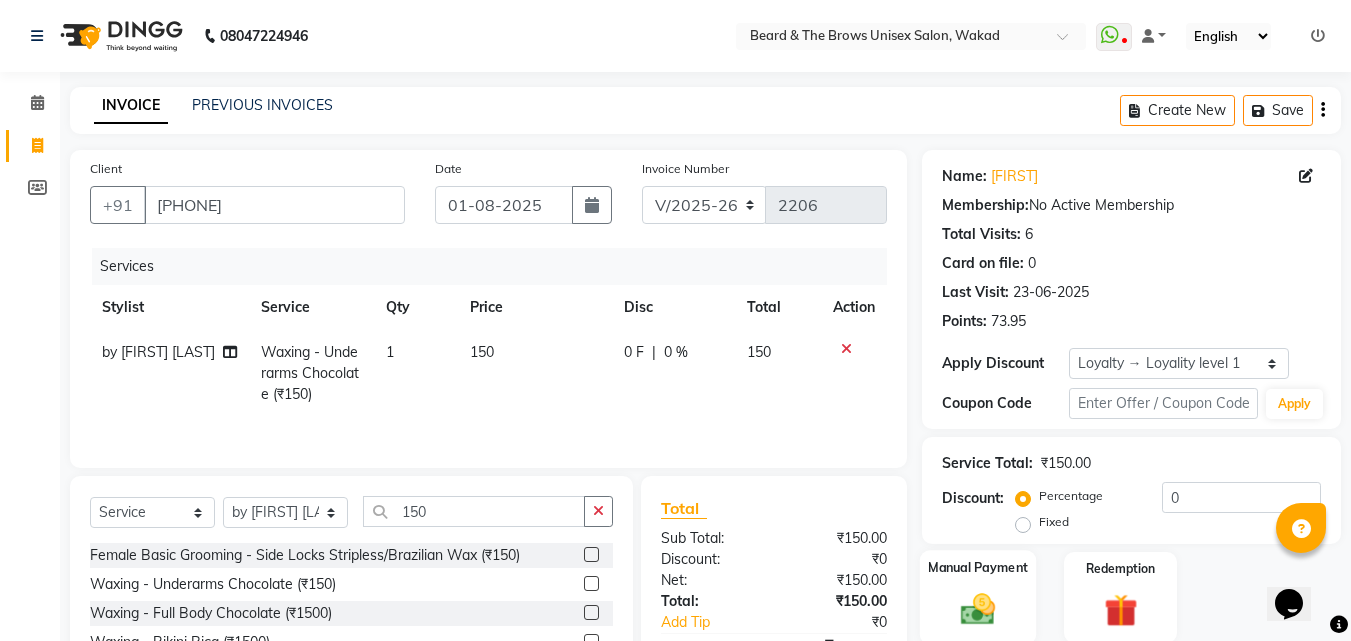 click on "Manual Payment" 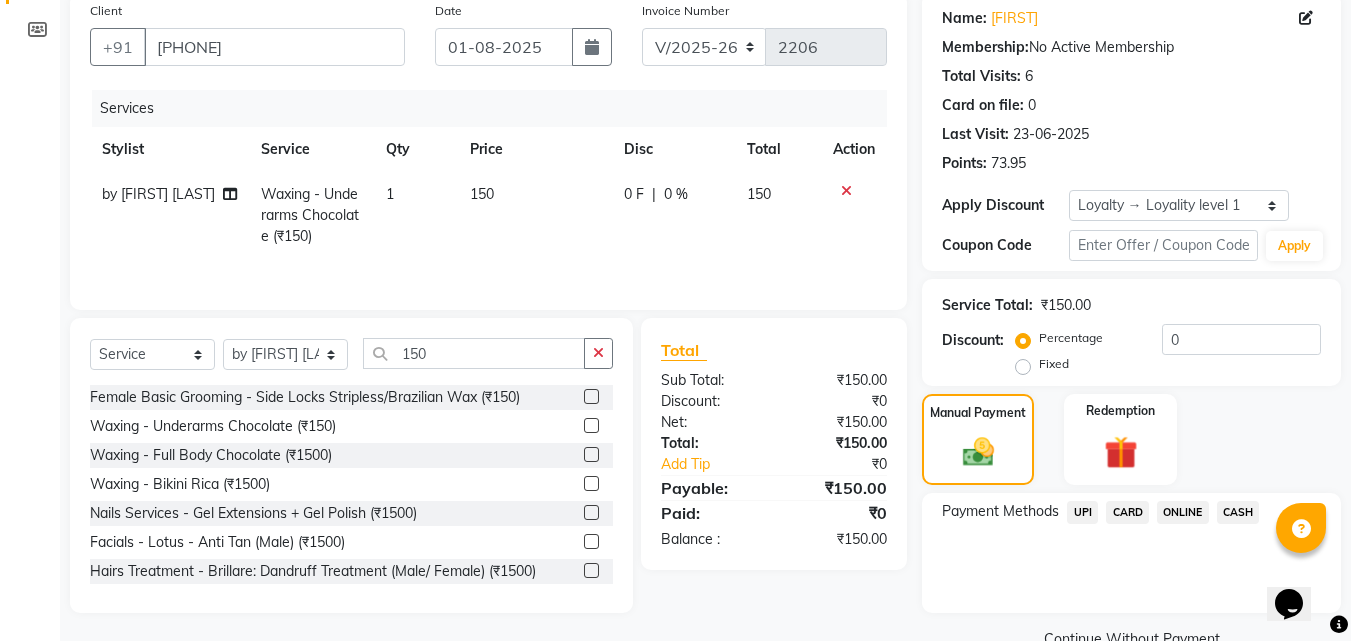 scroll, scrollTop: 201, scrollLeft: 0, axis: vertical 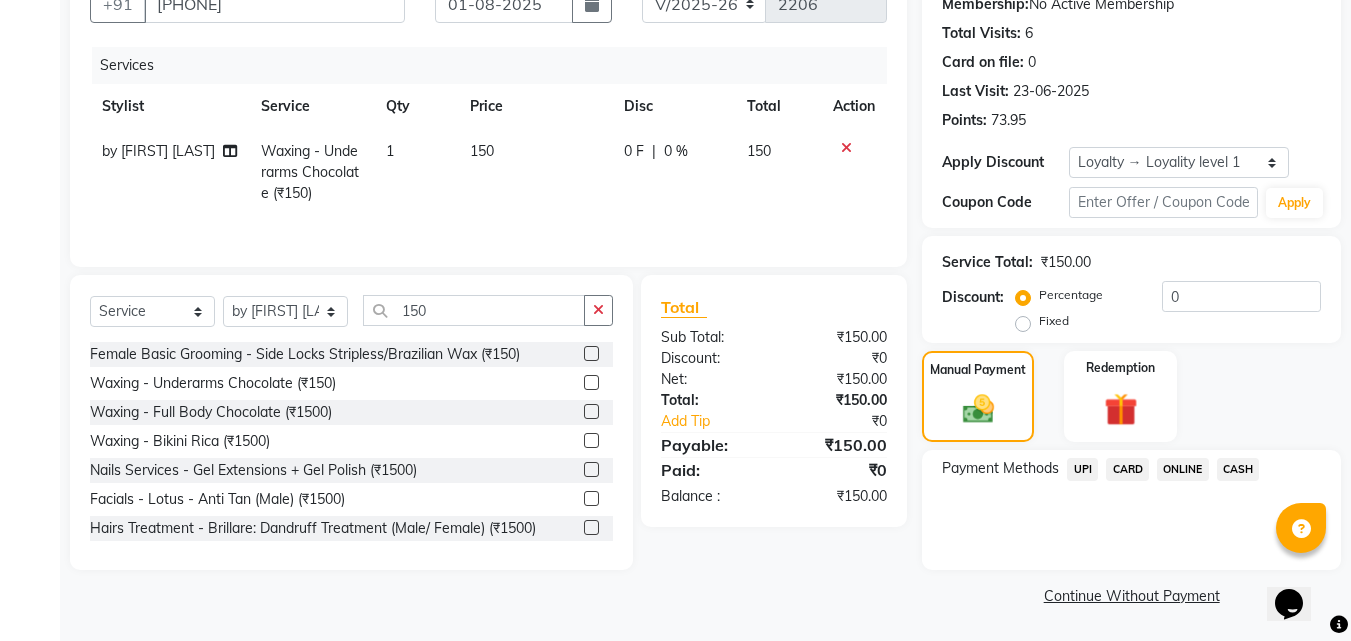 click on "UPI" 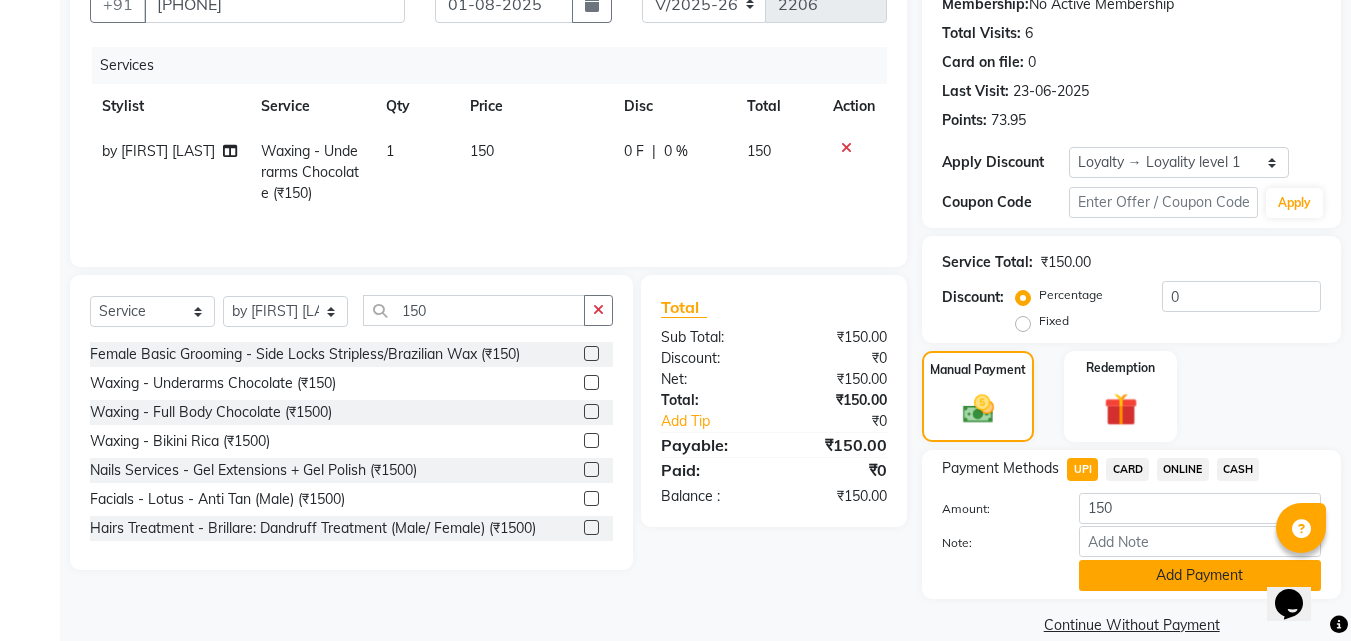 click on "Add Payment" 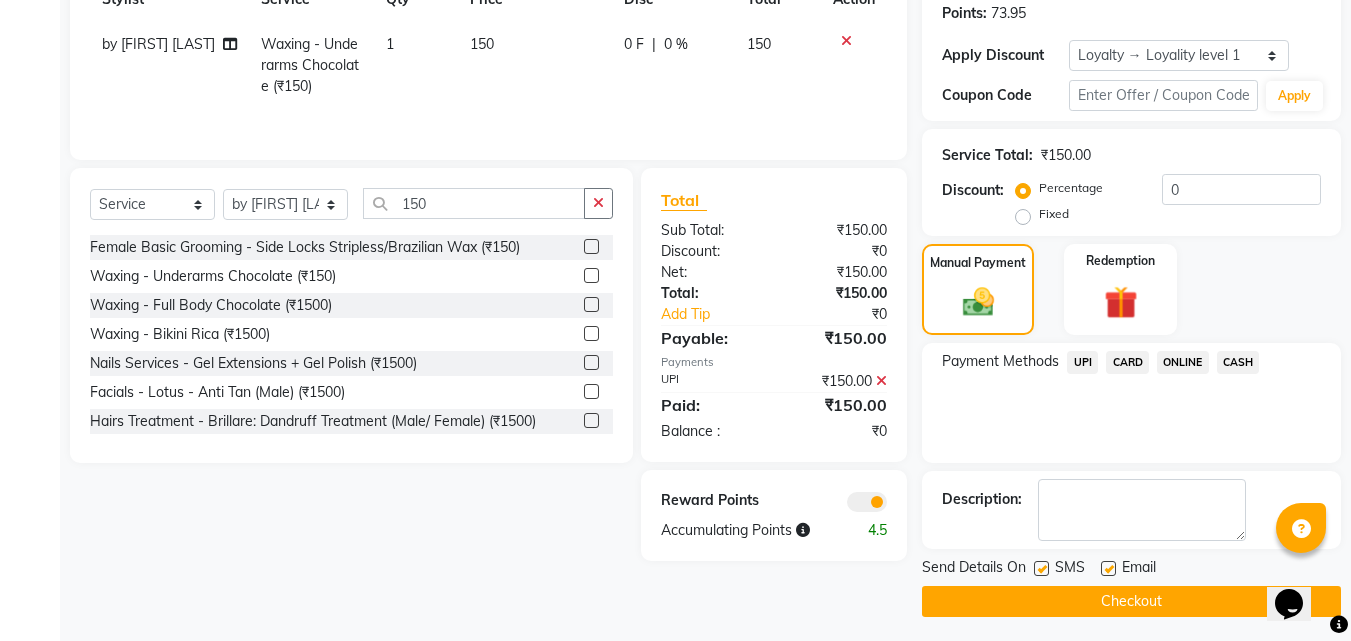 scroll, scrollTop: 314, scrollLeft: 0, axis: vertical 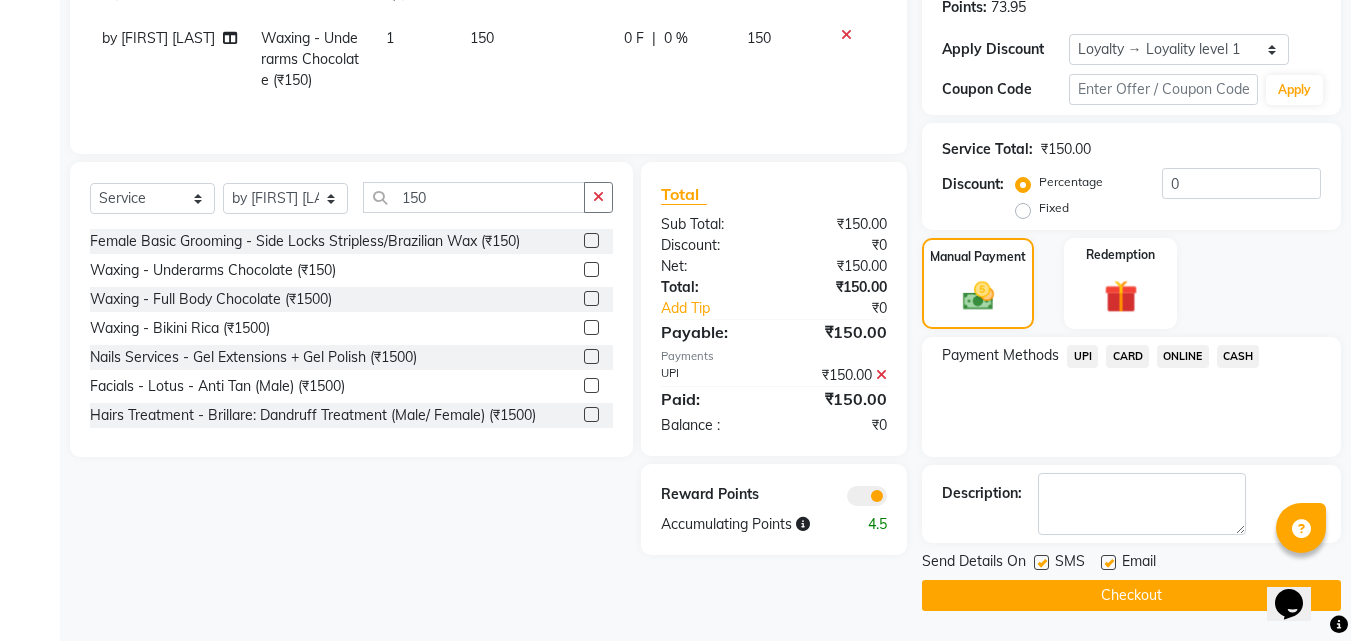 click 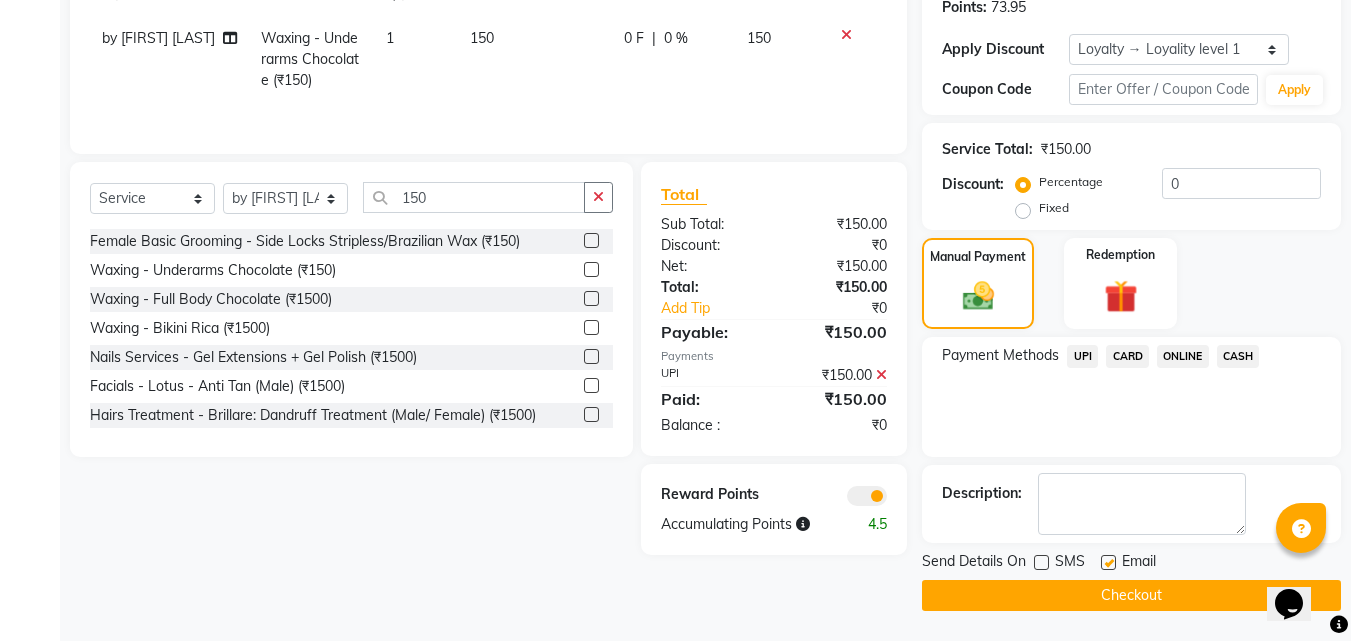 click on "Checkout" 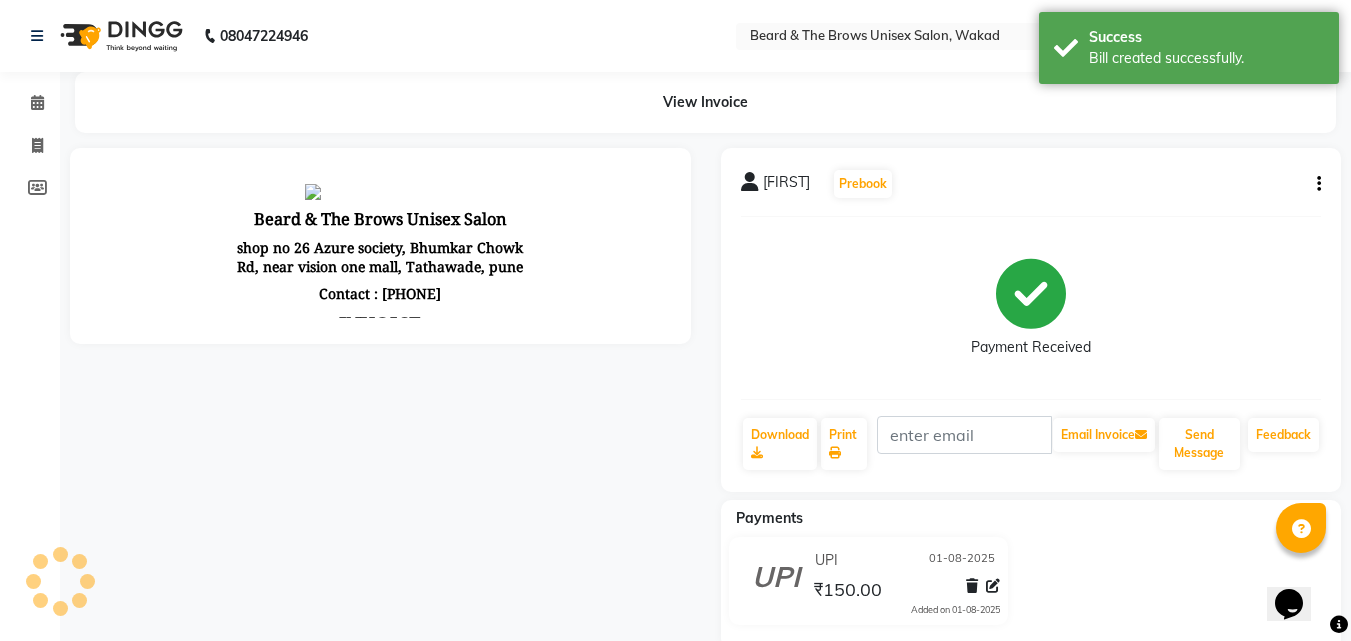 scroll, scrollTop: 0, scrollLeft: 0, axis: both 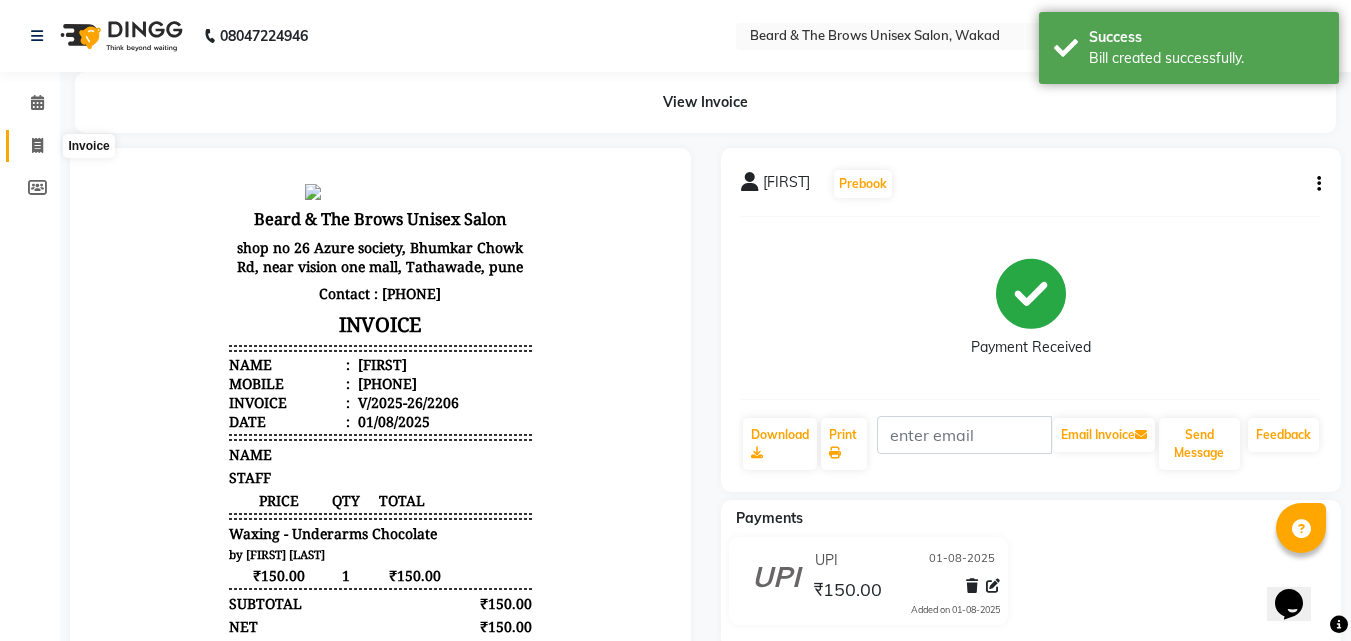 click 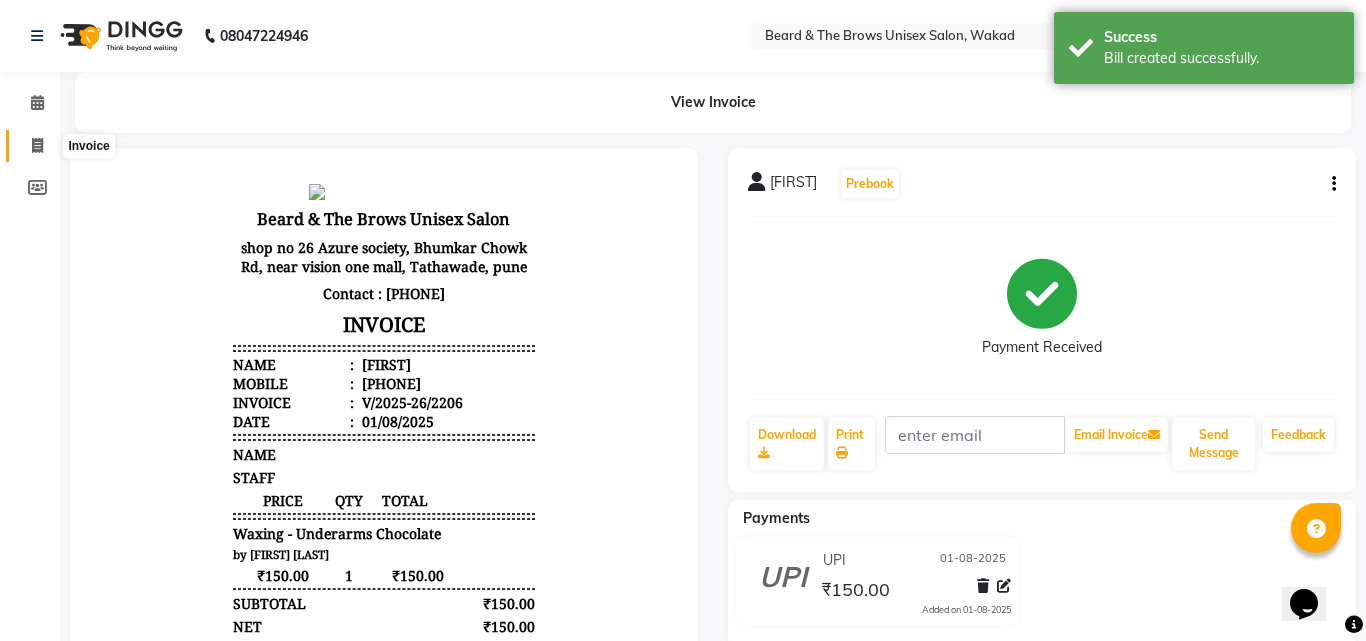 select on "872" 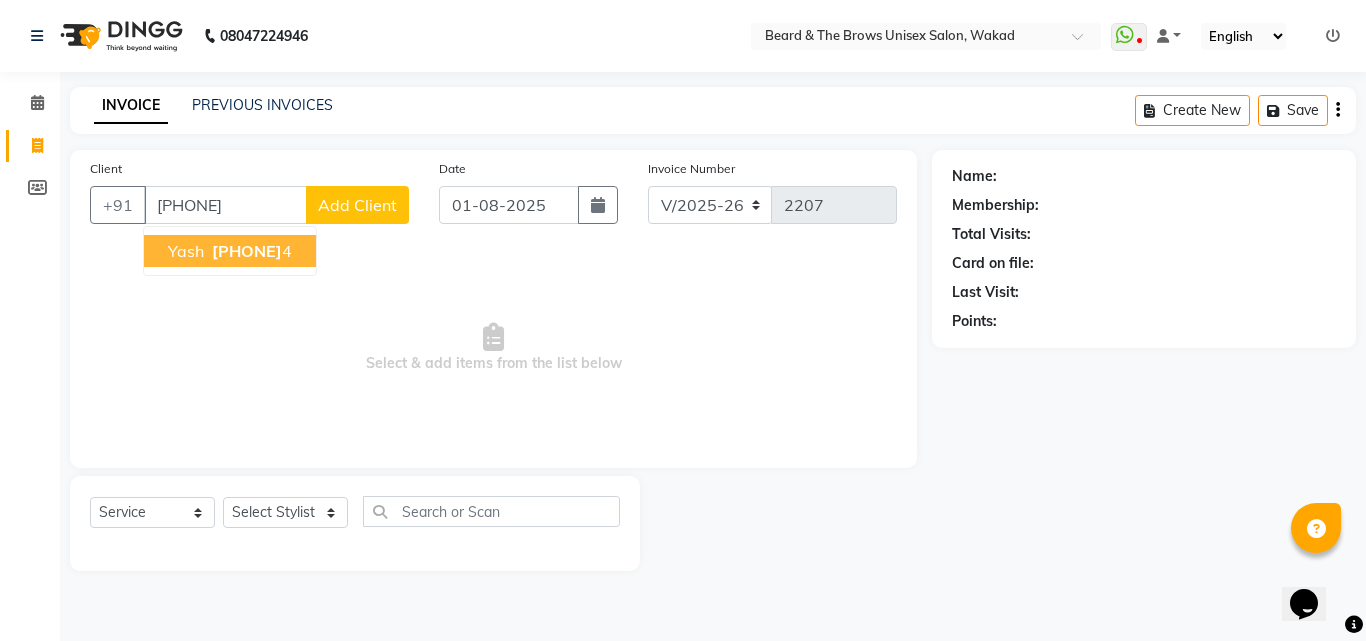 click on "[PHONE]" at bounding box center [247, 251] 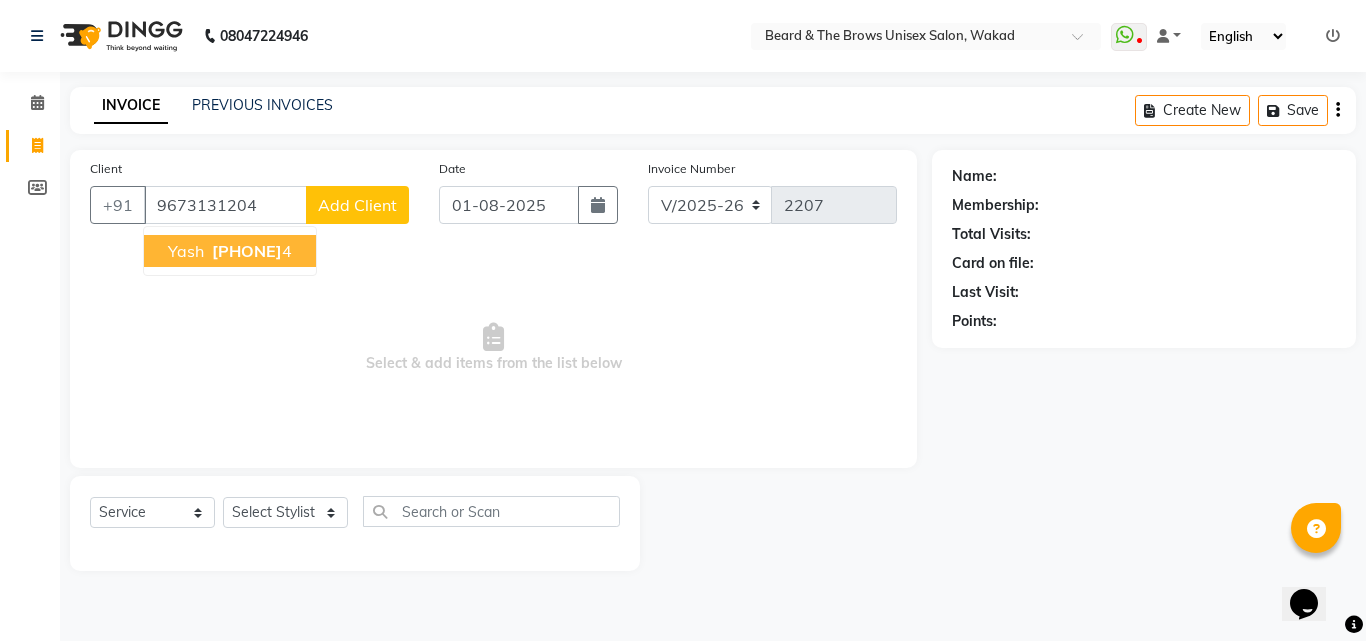 type on "9673131204" 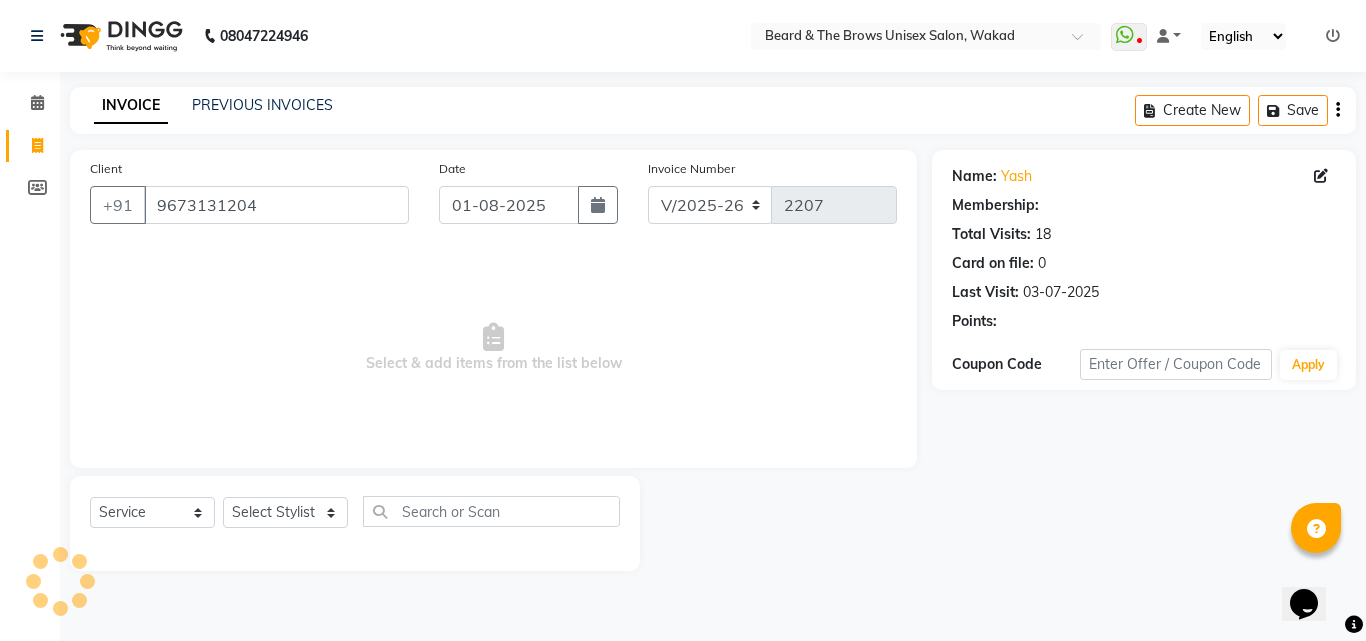 select on "1: Object" 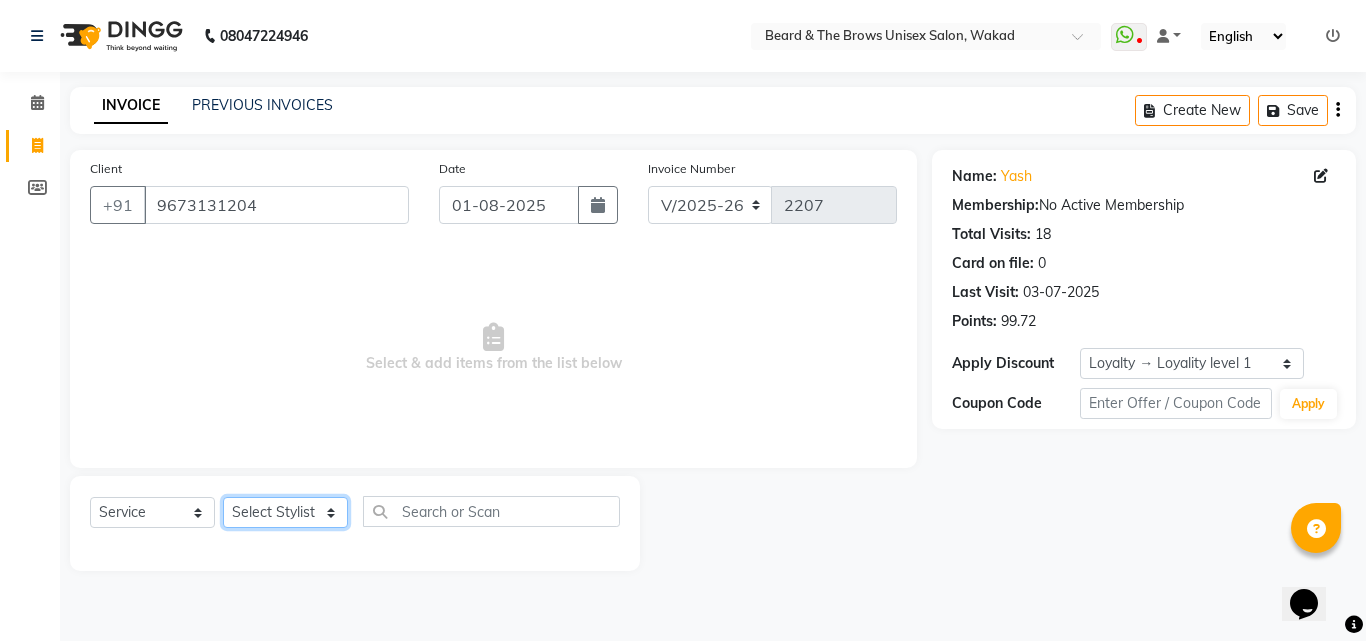 click on "Select Stylist [FIRST] [LAST] manager [FIRST] [LAST] [FIRST] ma'am owner [FIRST] [LAST]" 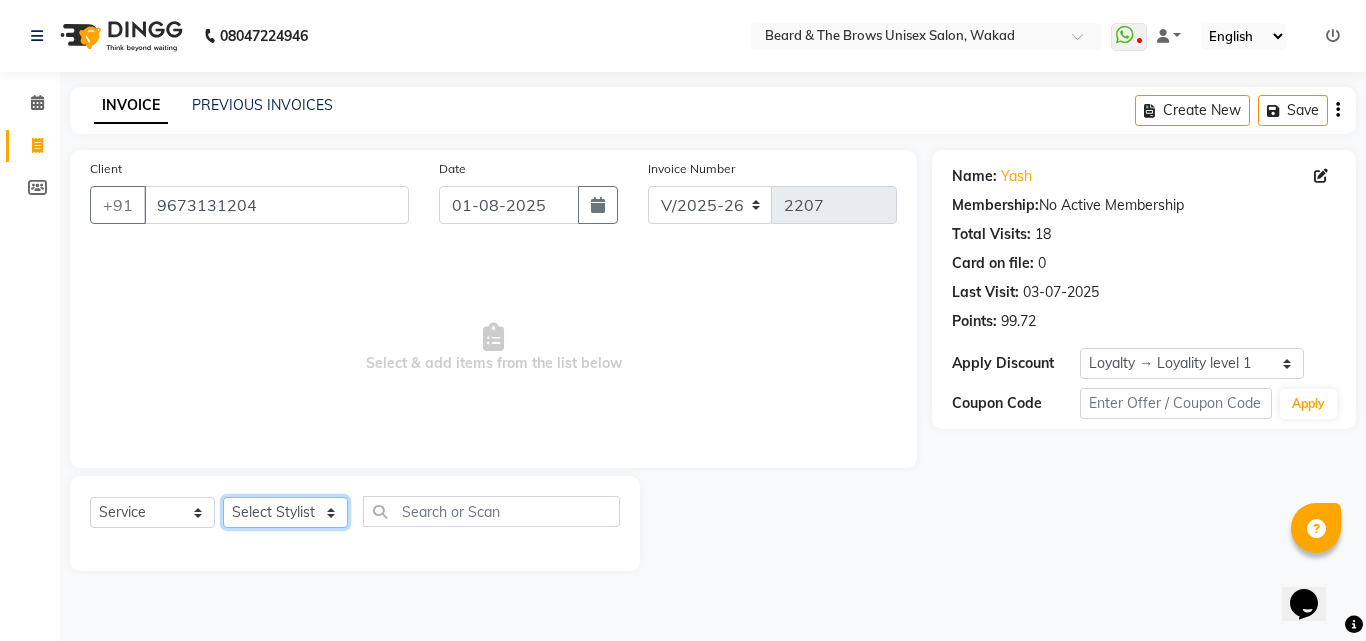 select on "15229" 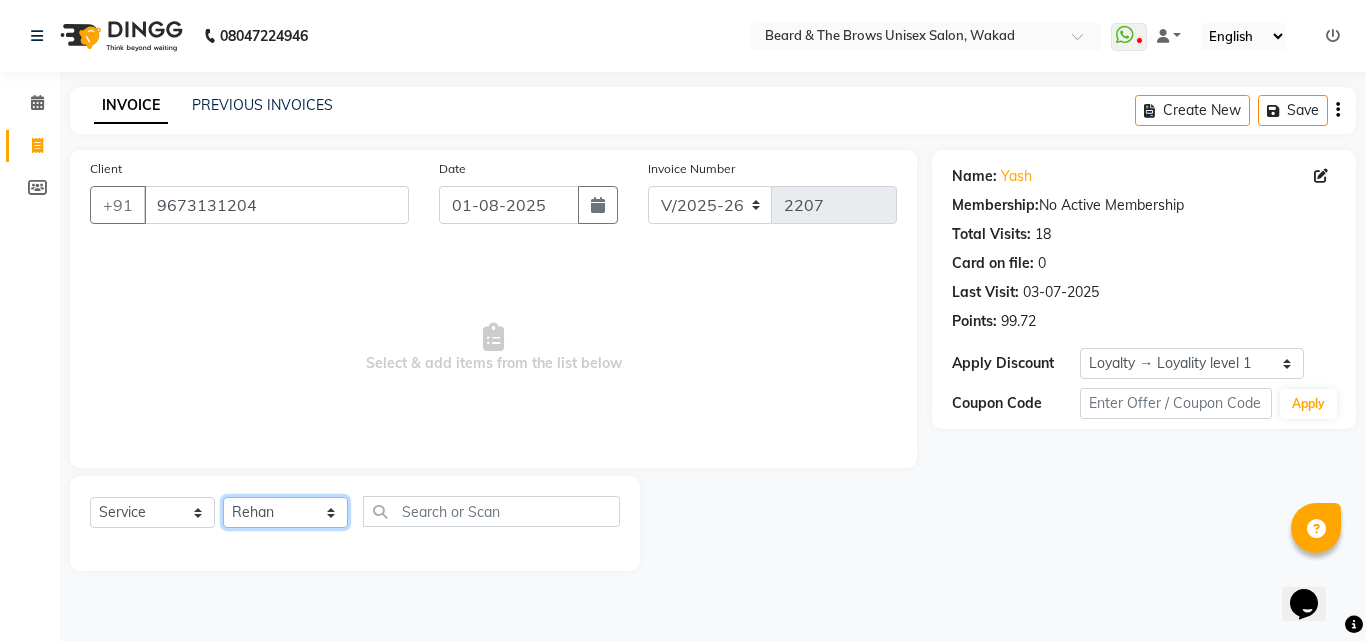 click on "Select Stylist [FIRST] [LAST] manager [FIRST] [LAST] [FIRST] ma'am owner [FIRST] [LAST]" 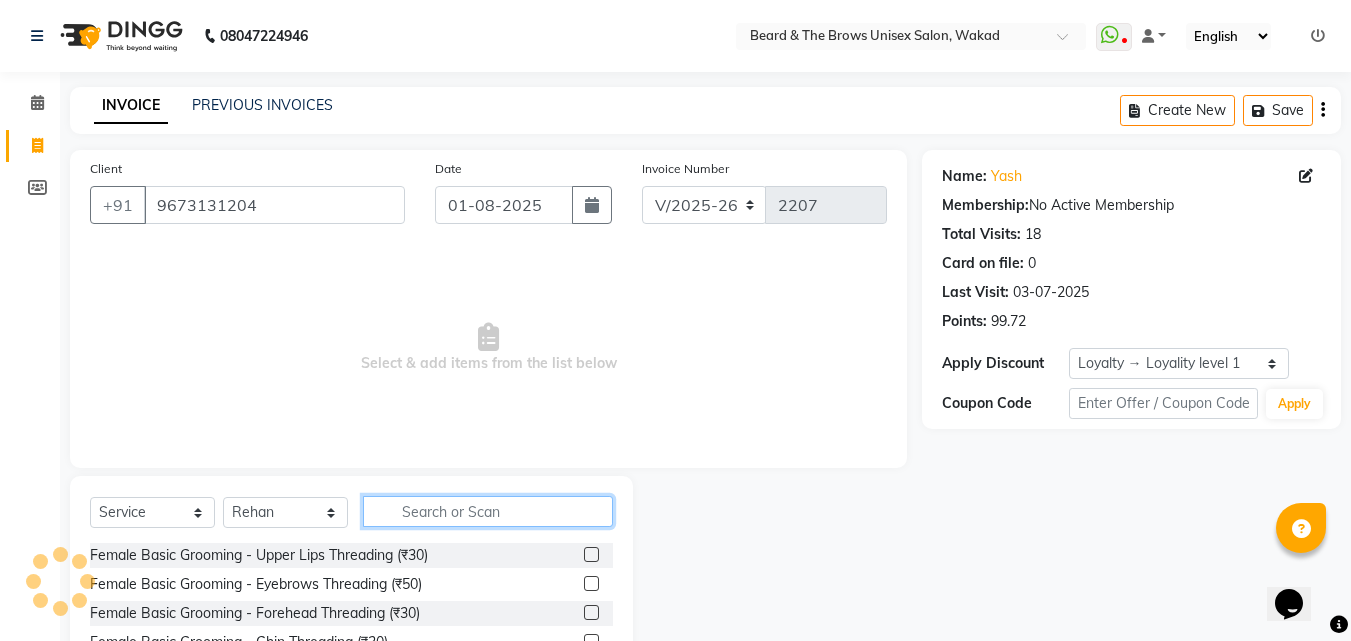 click 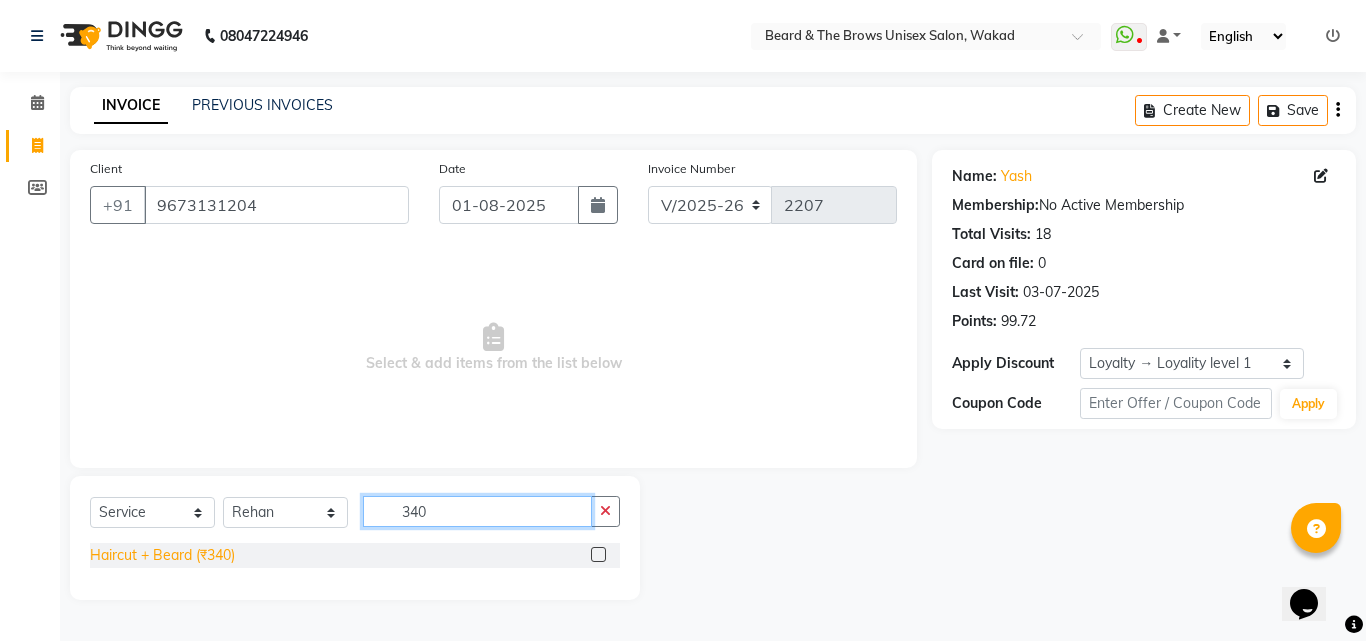 type on "340" 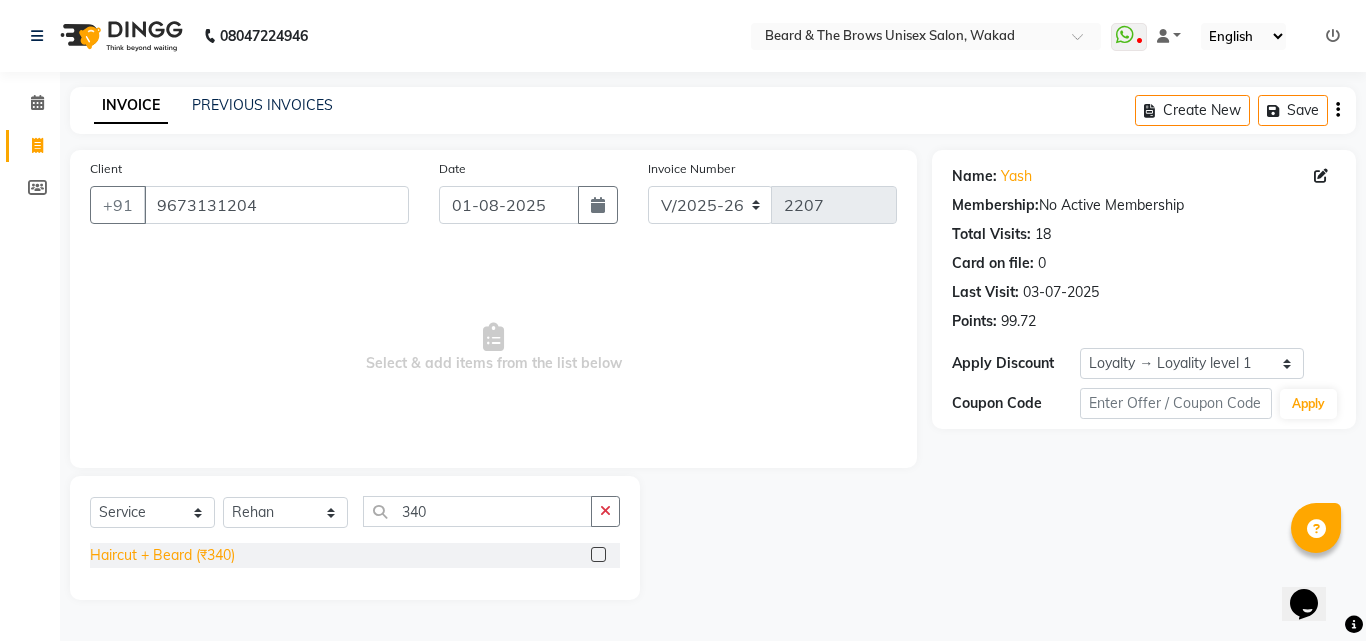 click on "Haircut + Beard (₹340)" 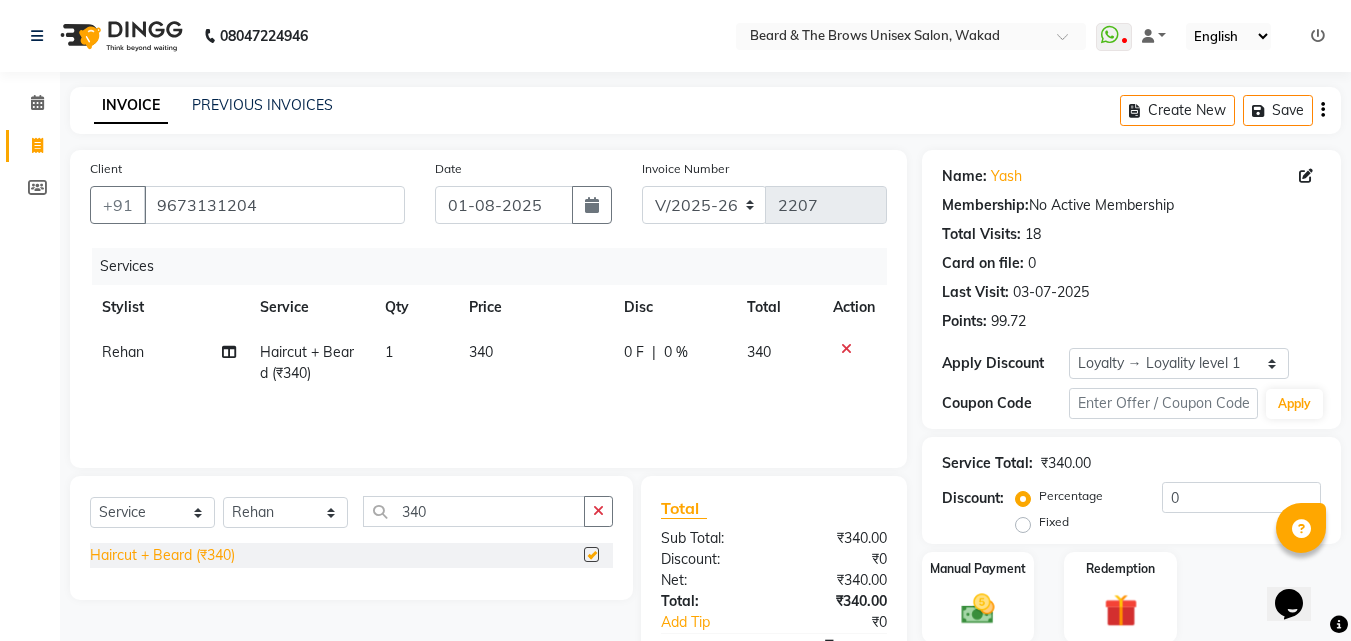 checkbox on "false" 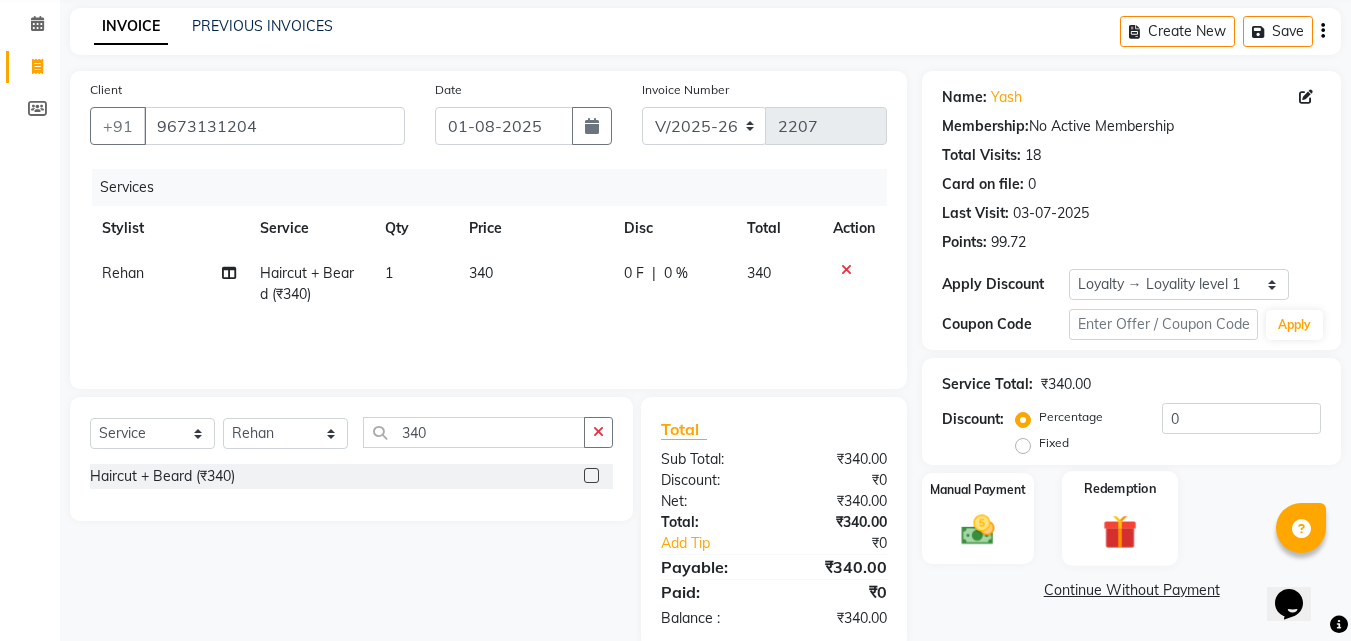 scroll, scrollTop: 117, scrollLeft: 0, axis: vertical 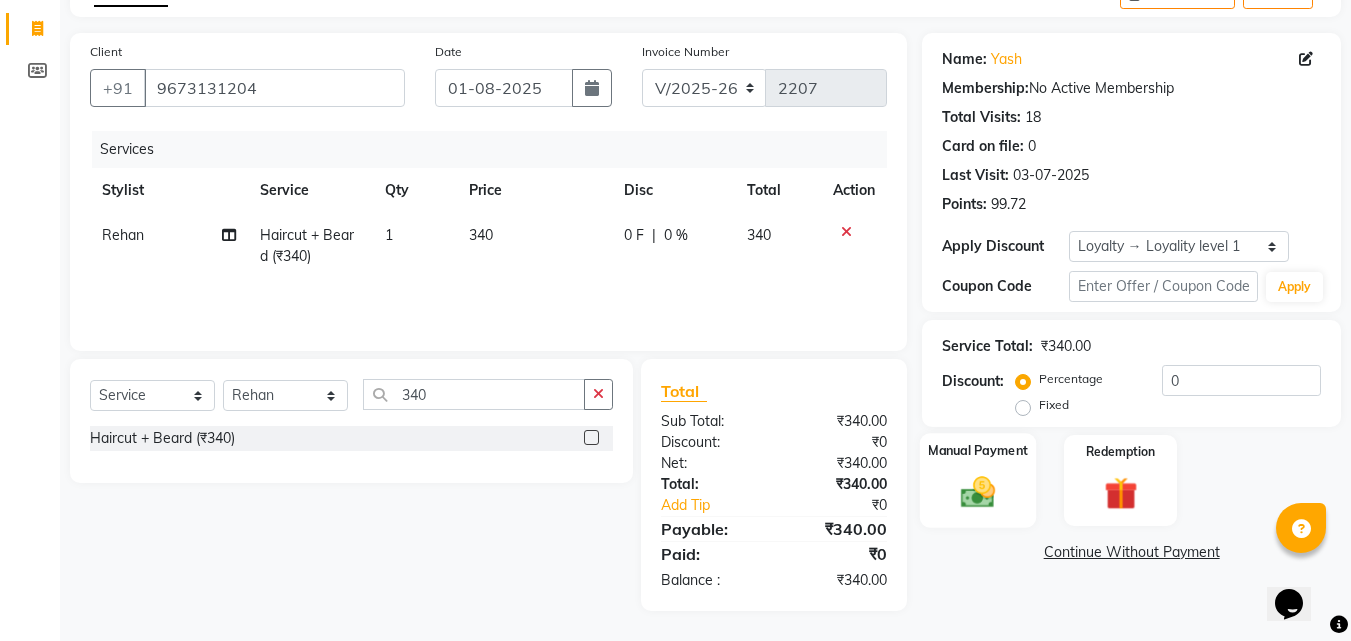 click on "Manual Payment" 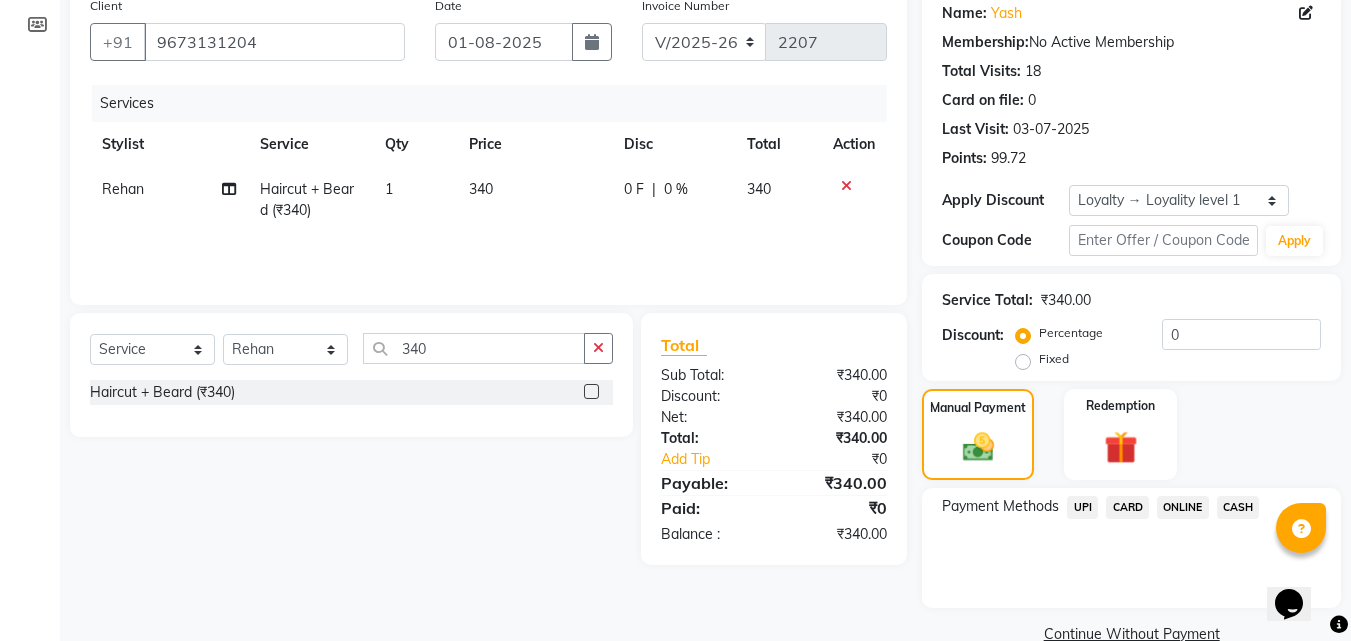scroll, scrollTop: 201, scrollLeft: 0, axis: vertical 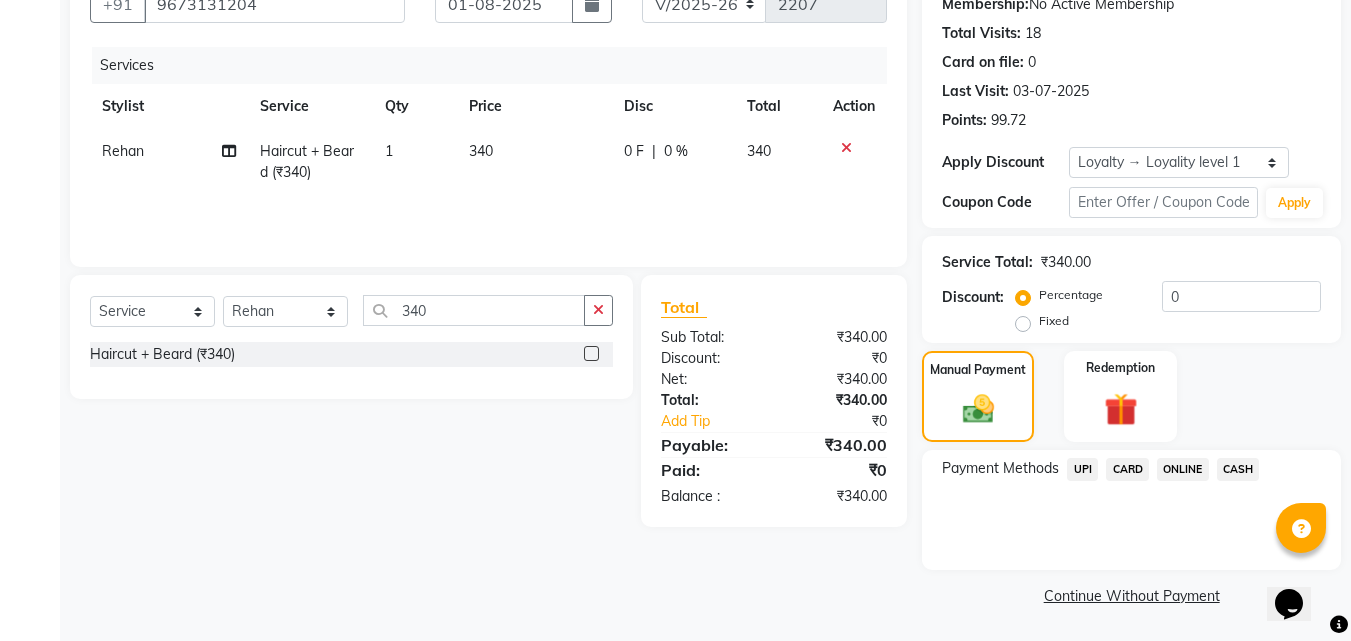 click on "UPI" 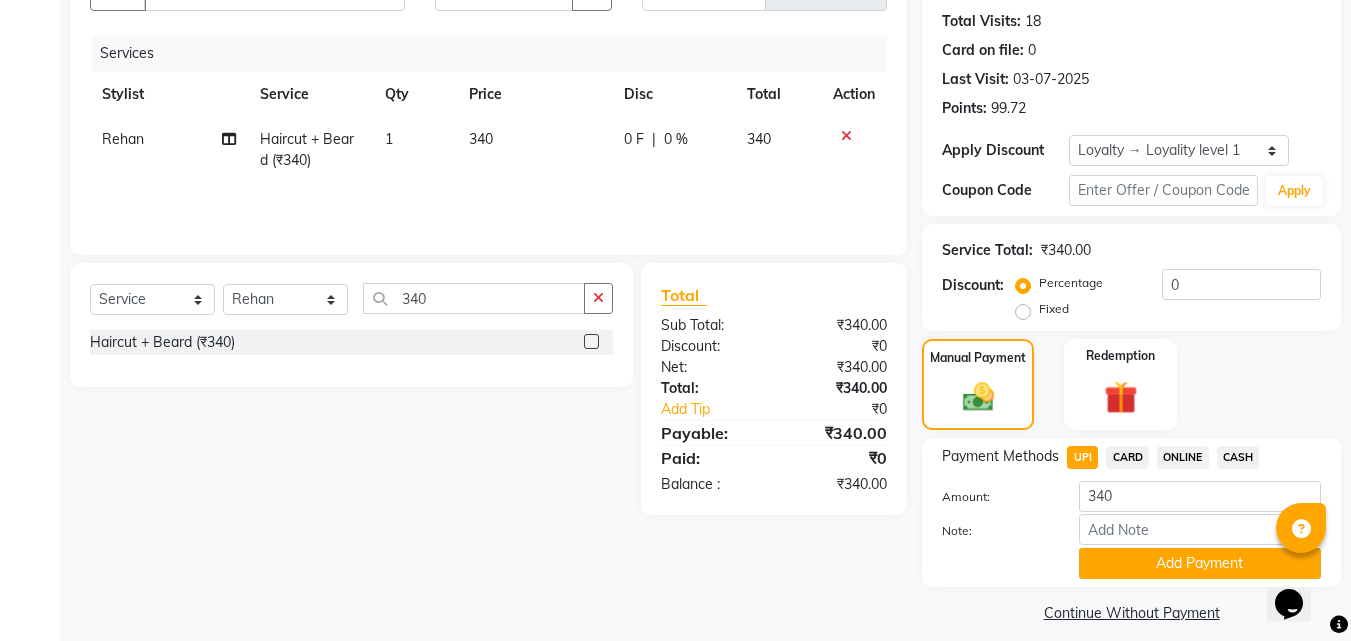 scroll, scrollTop: 230, scrollLeft: 0, axis: vertical 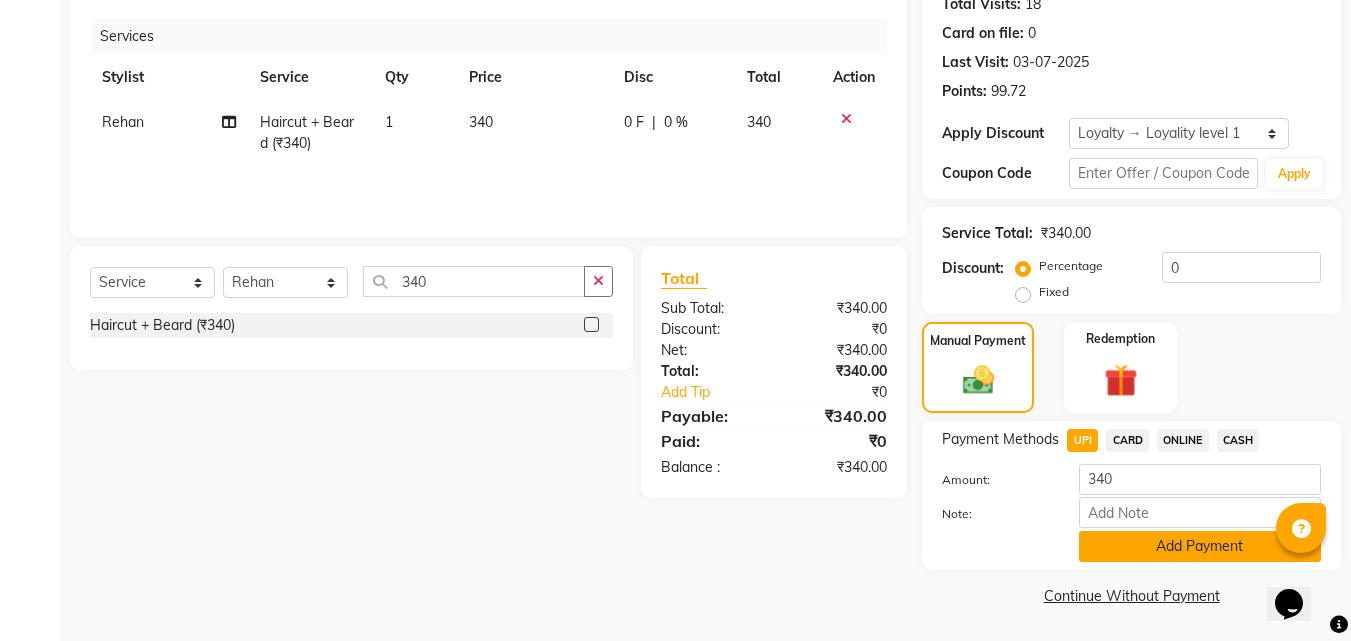 click on "Add Payment" 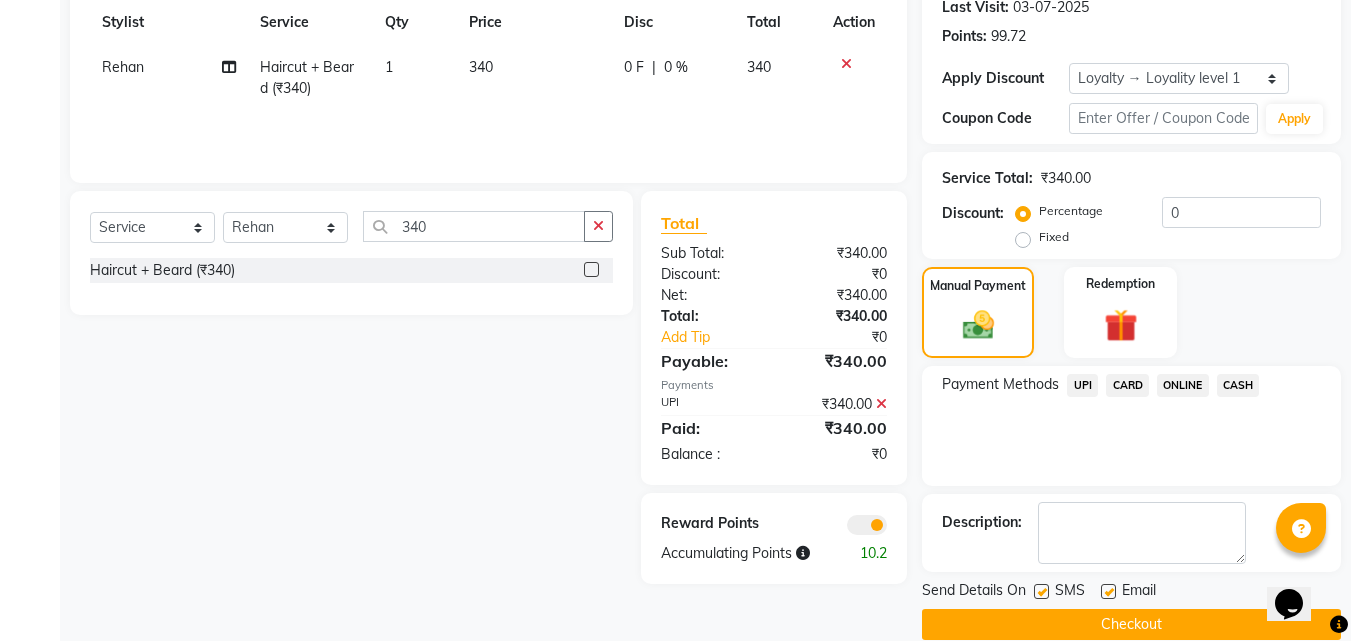 scroll, scrollTop: 314, scrollLeft: 0, axis: vertical 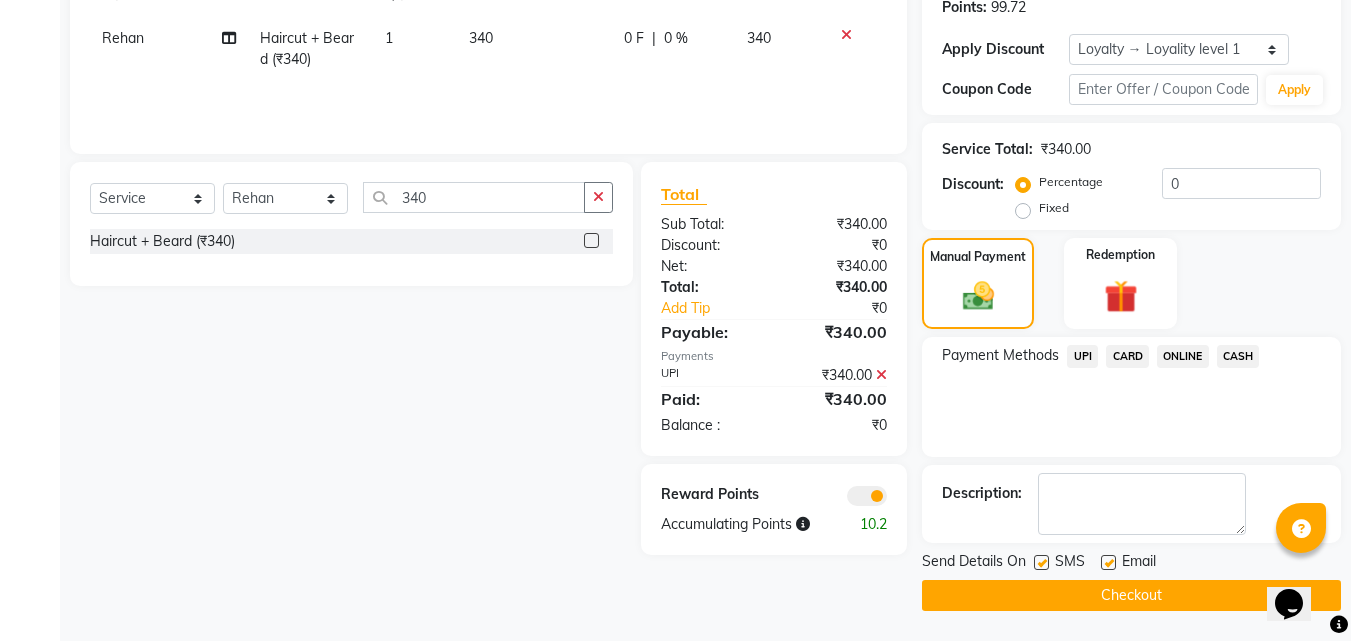 click 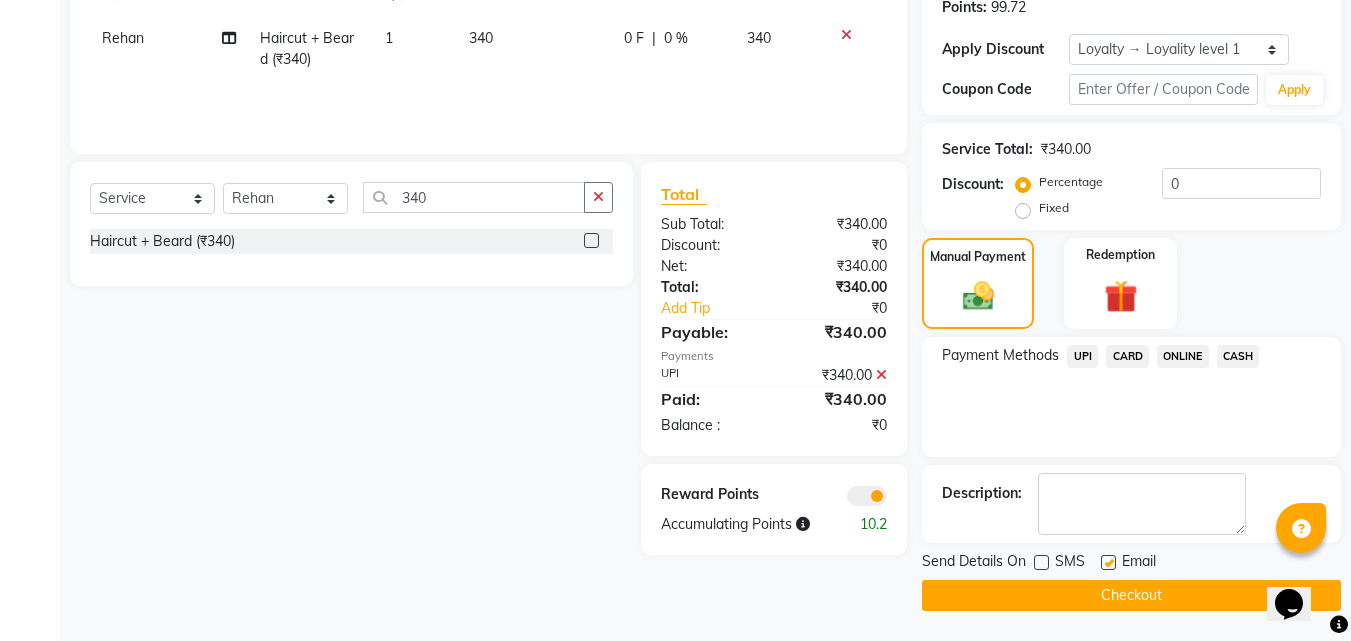 click on "Checkout" 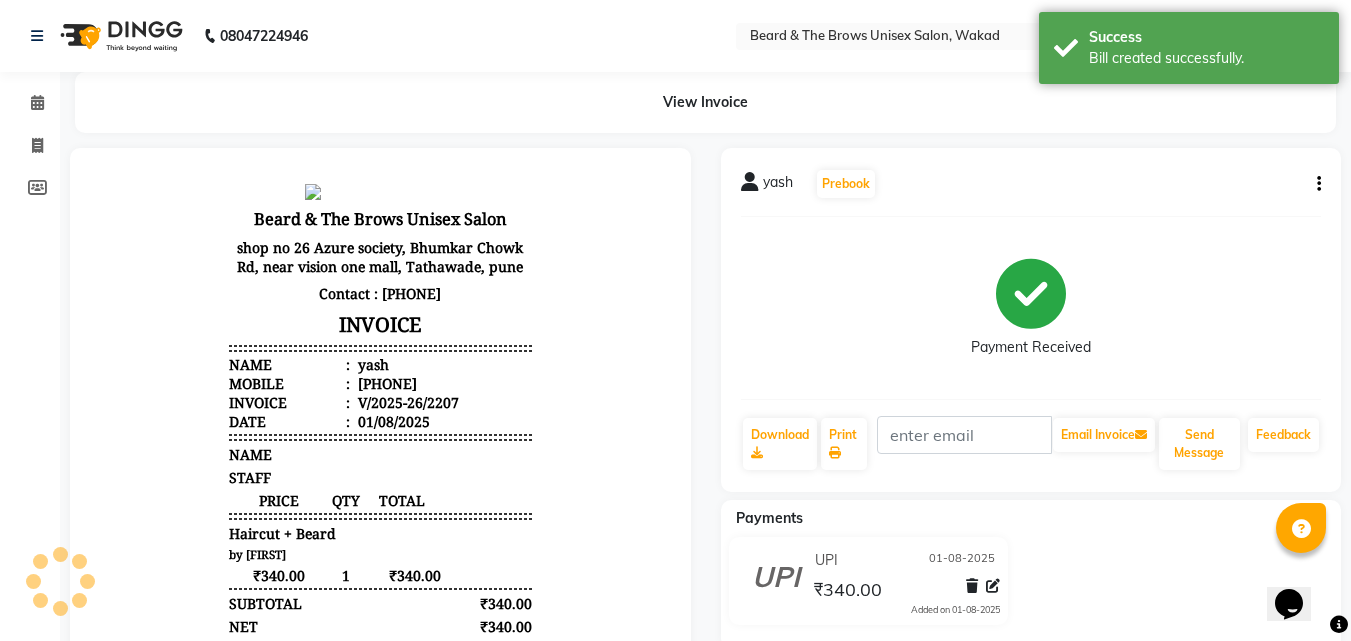 scroll, scrollTop: 0, scrollLeft: 0, axis: both 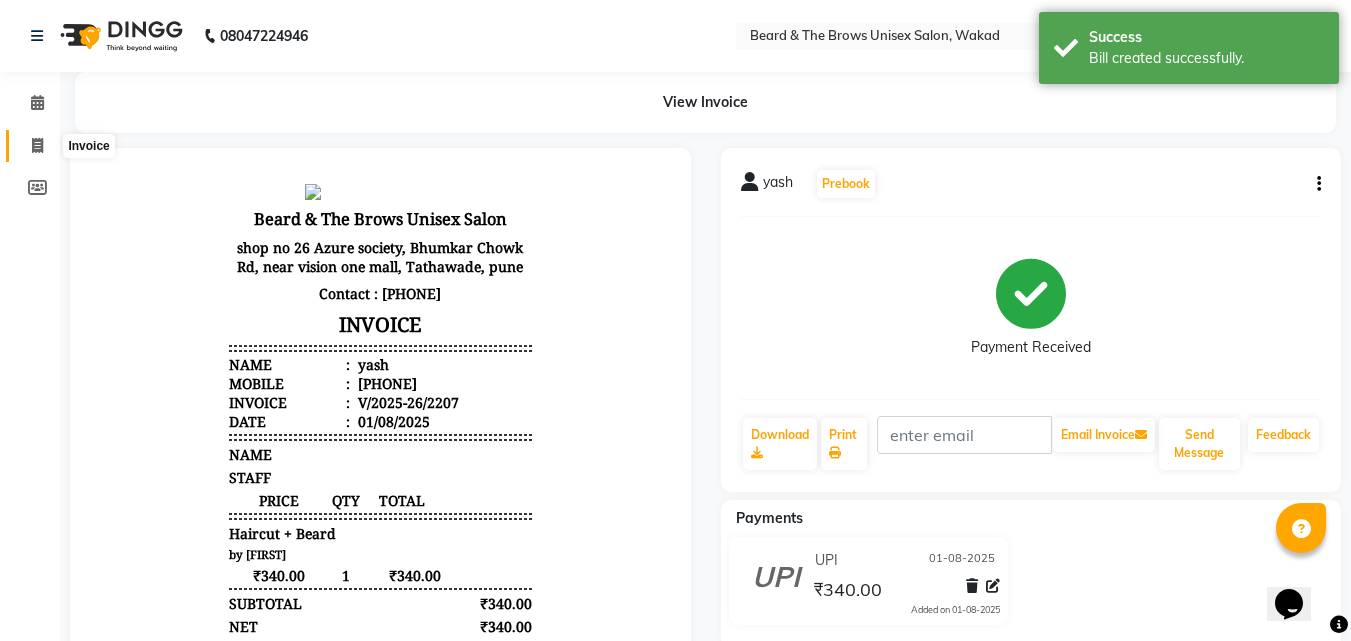 click 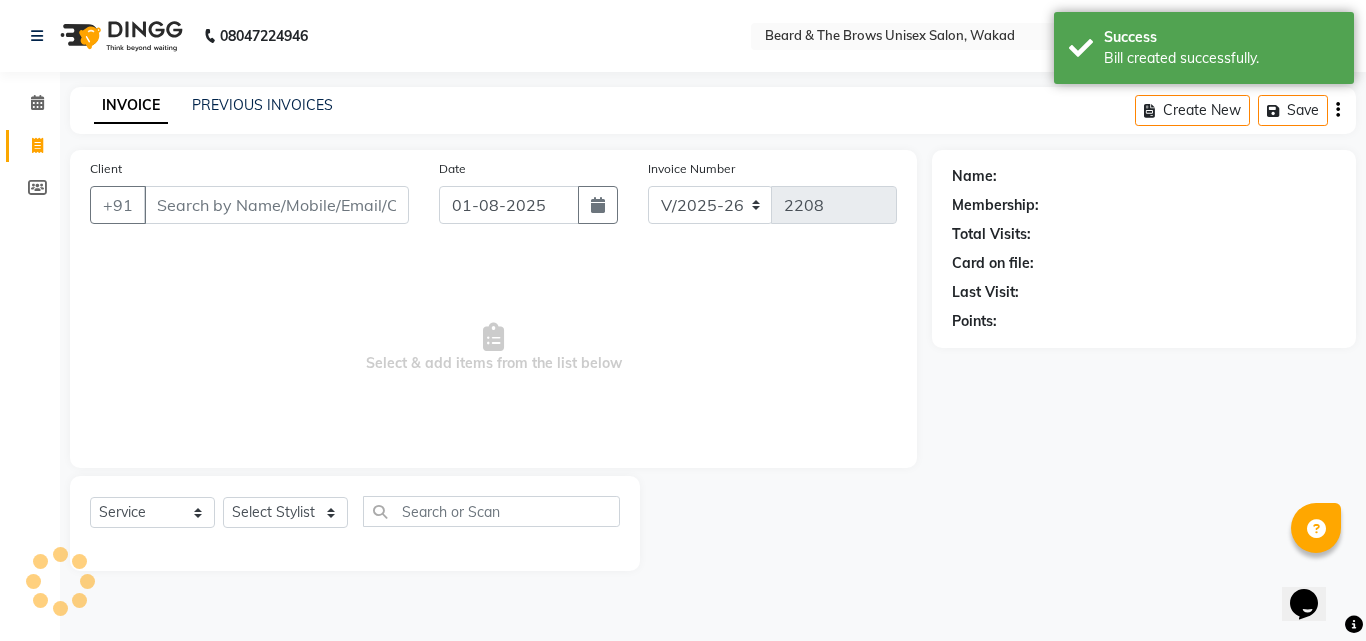 click on "Client" at bounding box center [276, 205] 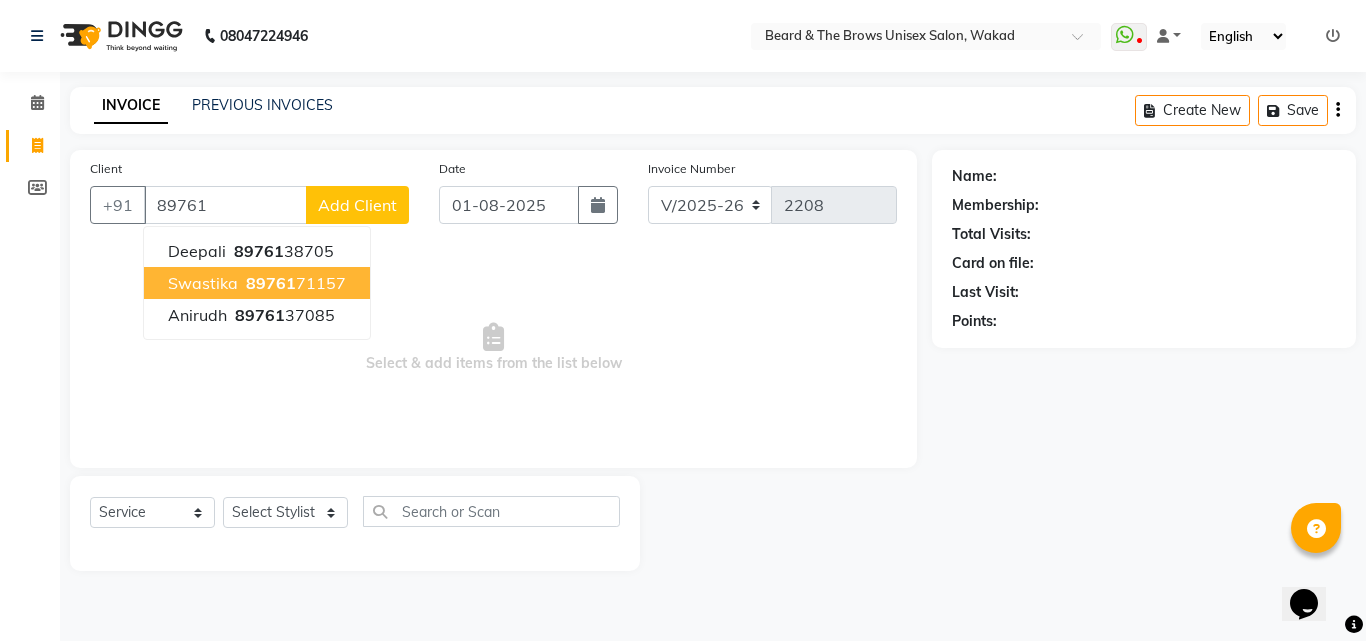 click on "swastika" at bounding box center [203, 283] 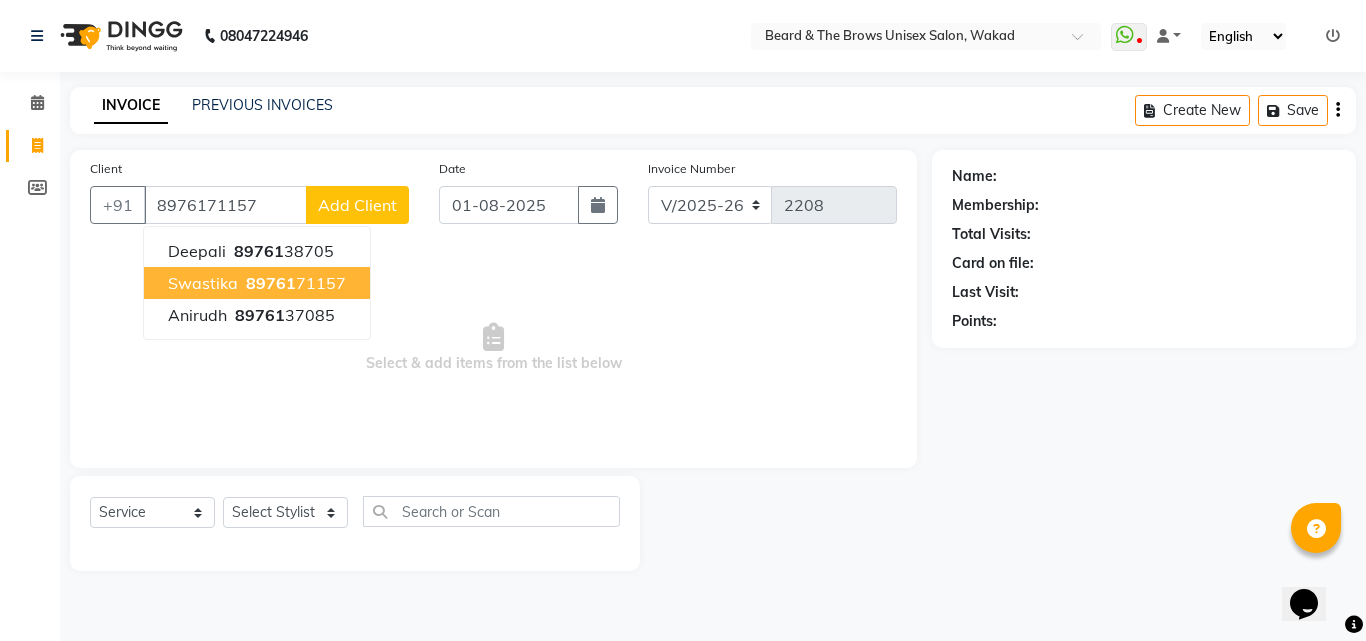 type on "8976171157" 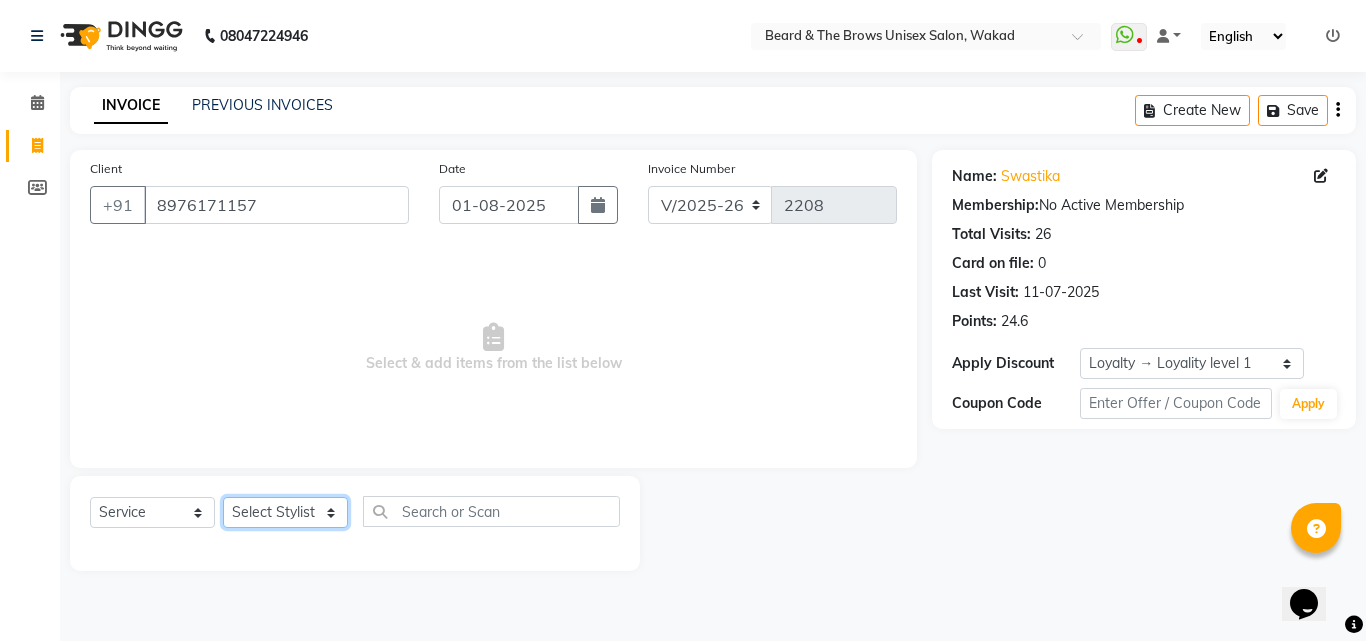 click on "Select Stylist [FIRST] [LAST] manager [FIRST] [LAST] [FIRST] ma'am owner [FIRST] [LAST]" 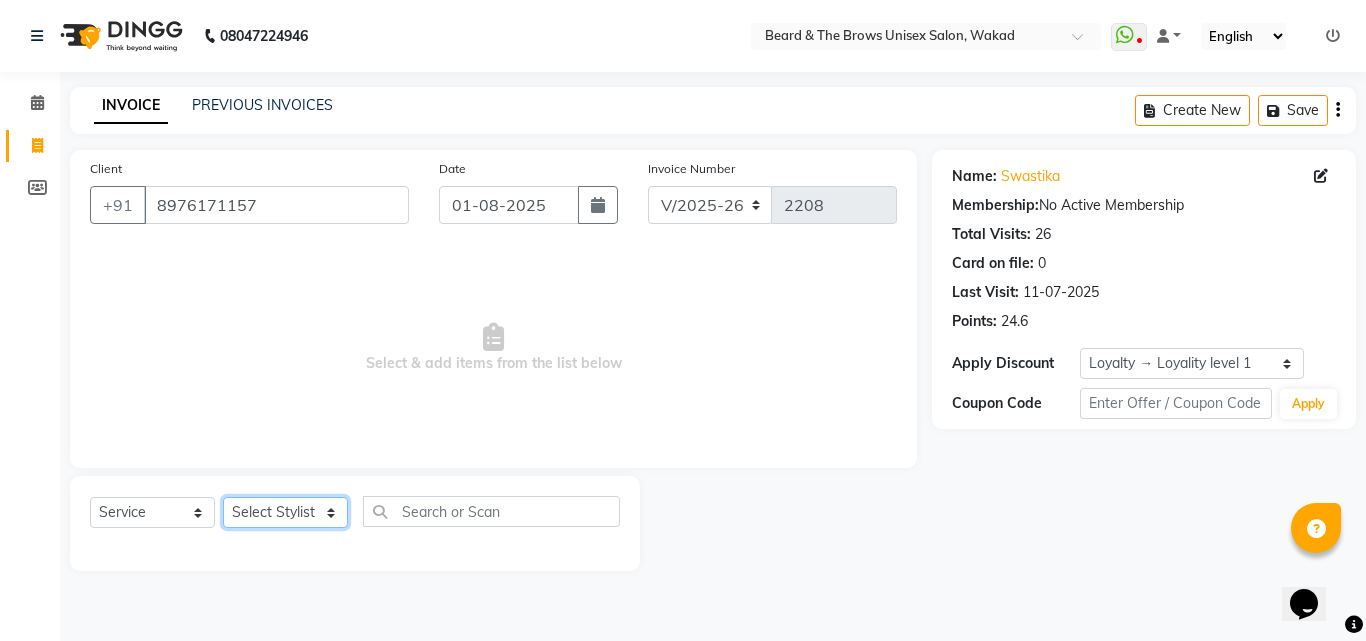 select on "72450" 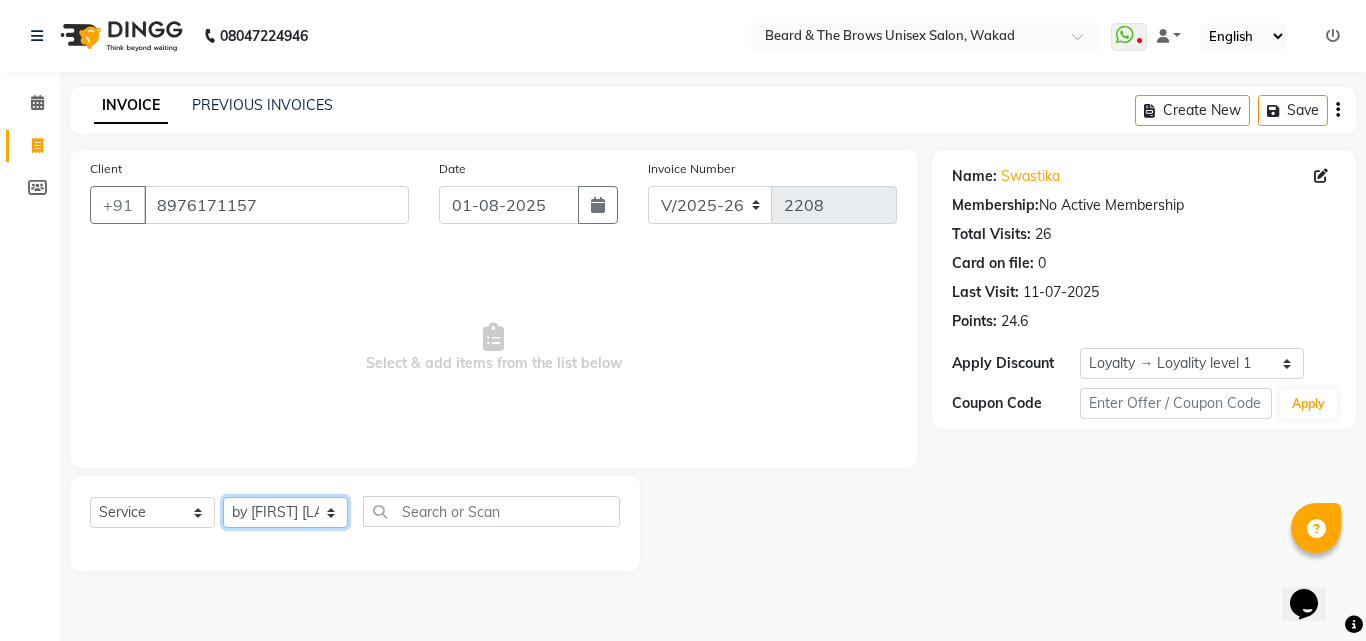 click on "Select Stylist [FIRST] [LAST] manager [FIRST] [LAST] [FIRST] ma'am owner [FIRST] [LAST]" 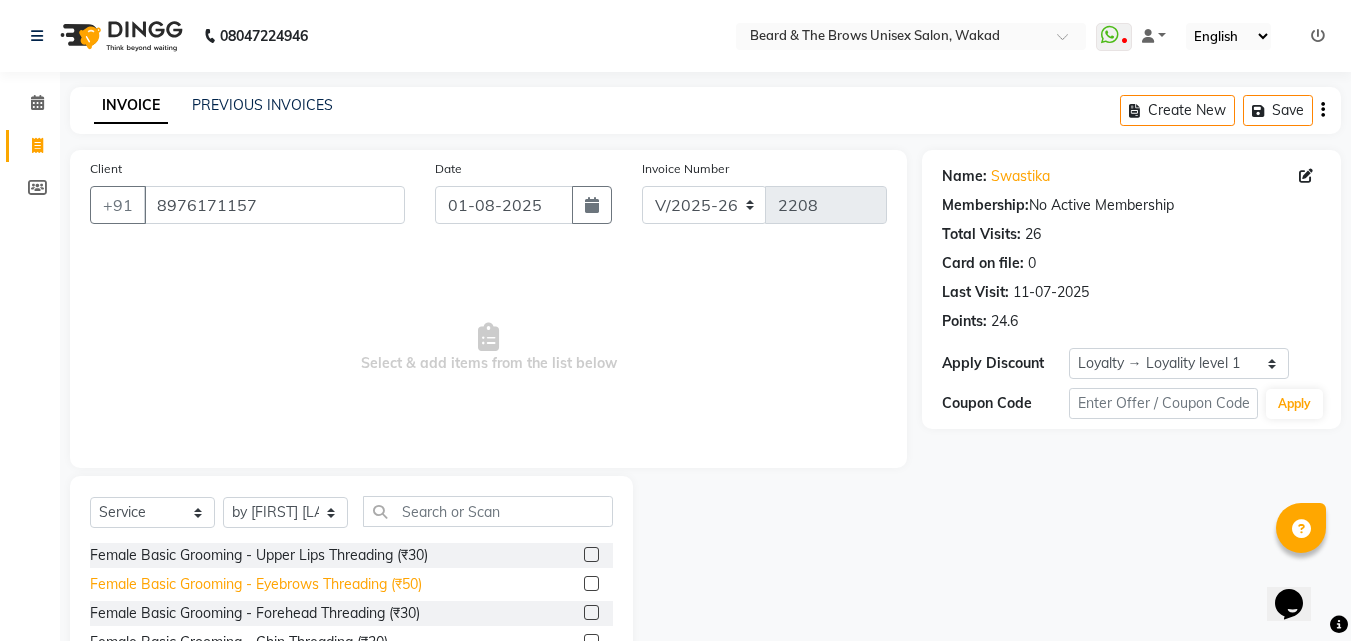 click on "Female Basic Grooming - Eyebrows Threading (₹50)" 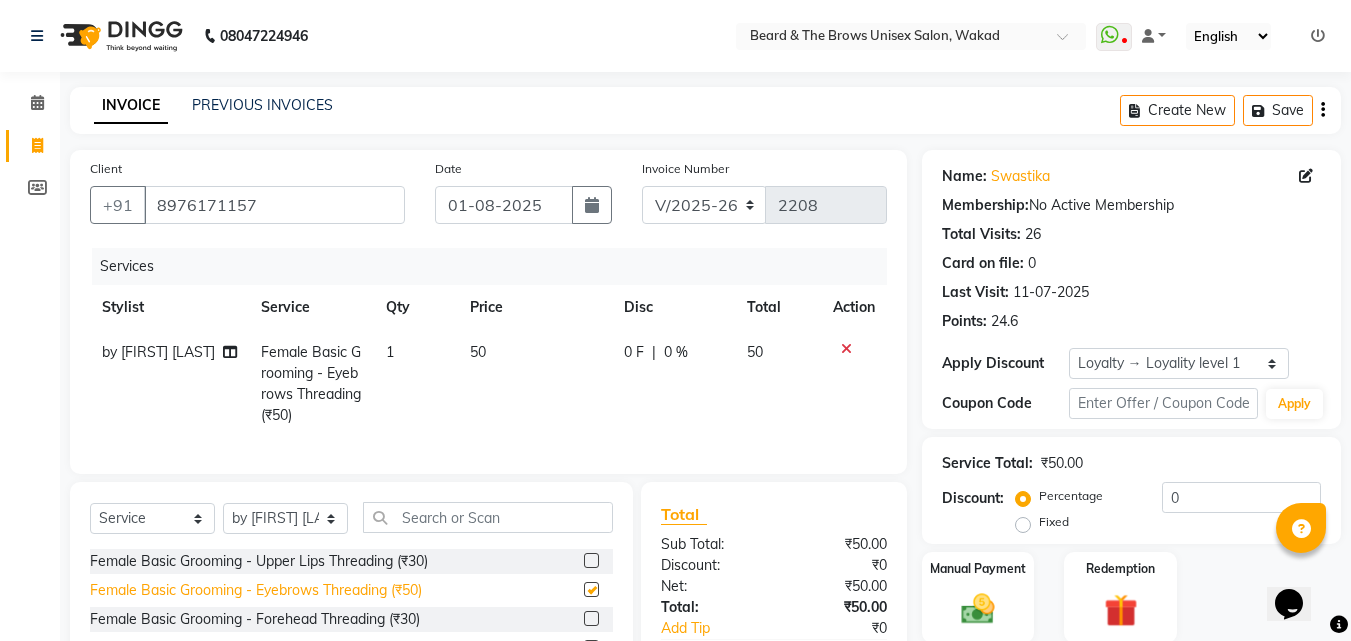 checkbox on "false" 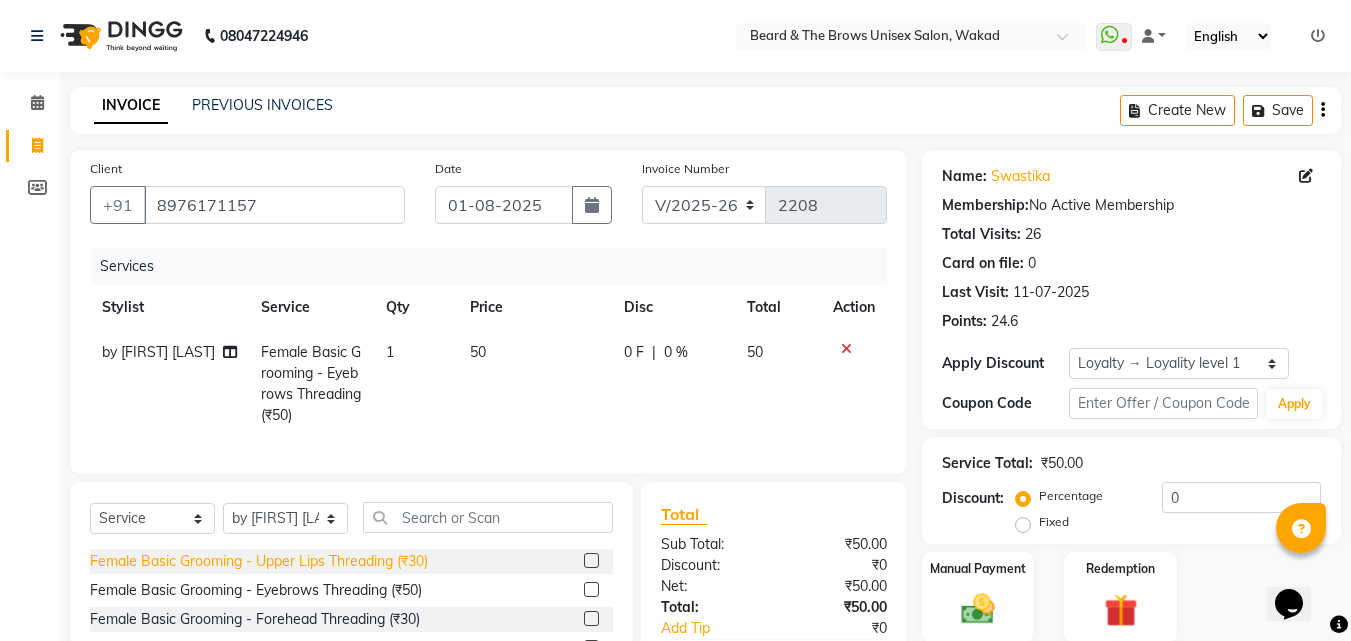 click on "Female Basic Grooming - Upper Lips Threading (₹30)" 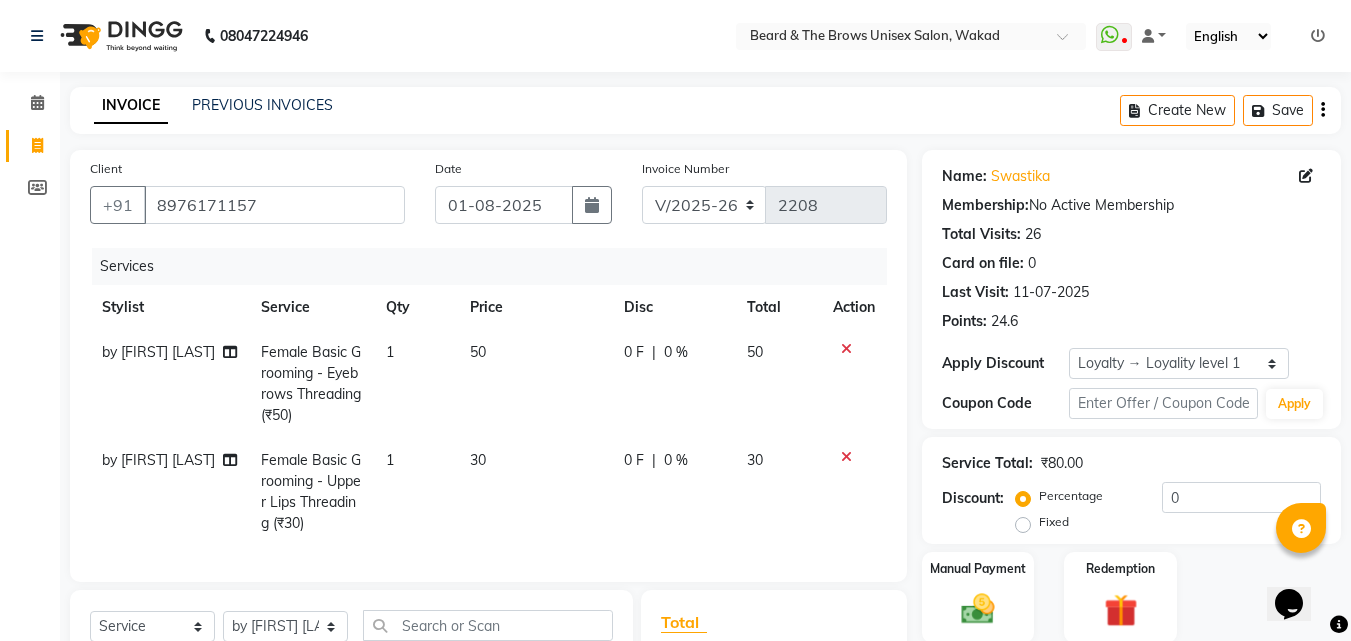 checkbox on "false" 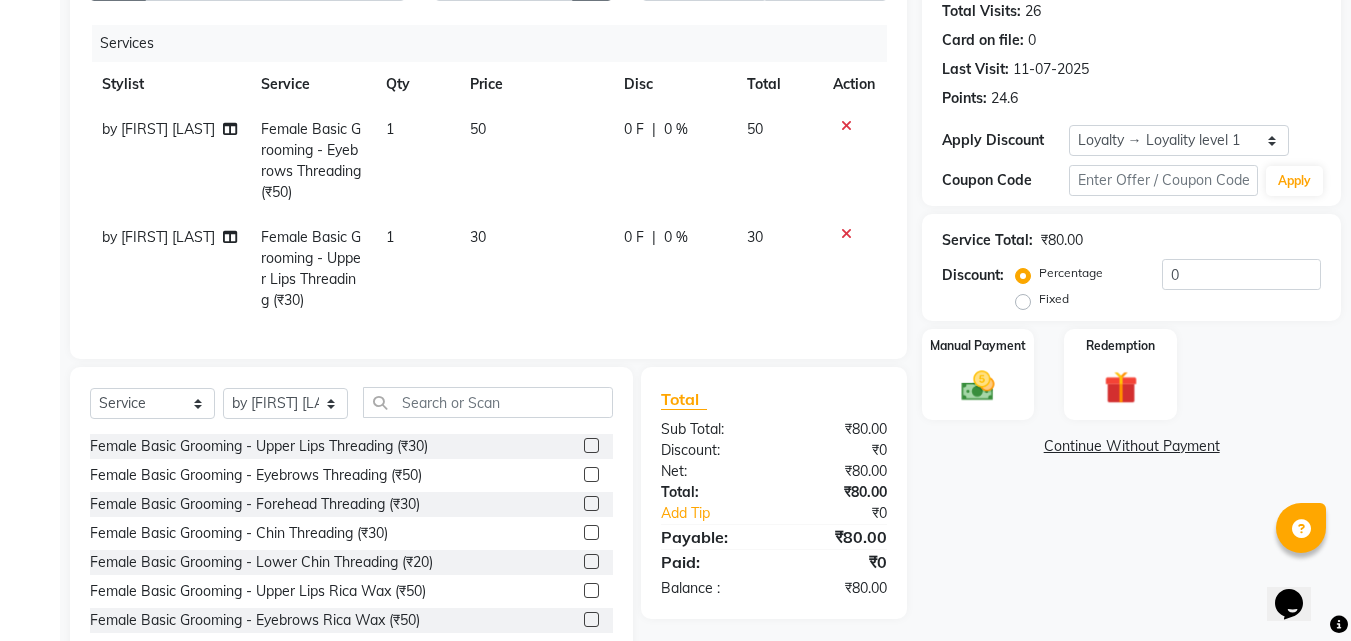 scroll, scrollTop: 289, scrollLeft: 0, axis: vertical 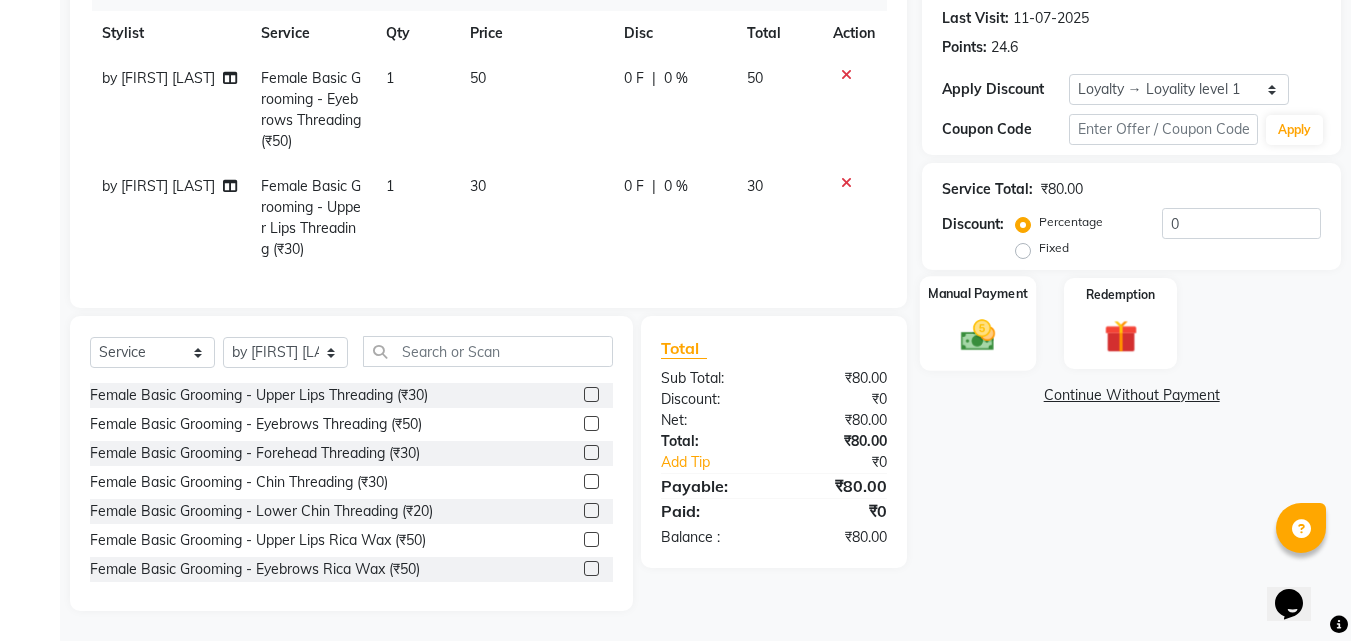 click on "Manual Payment" 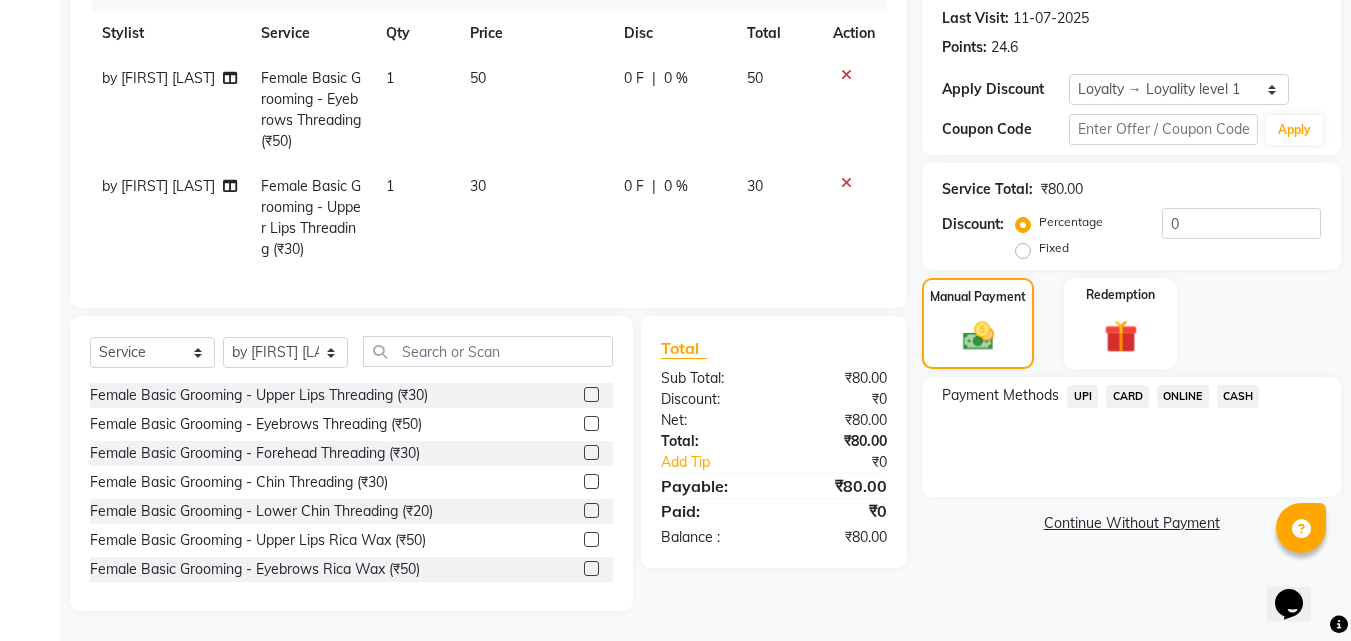 click on "UPI" 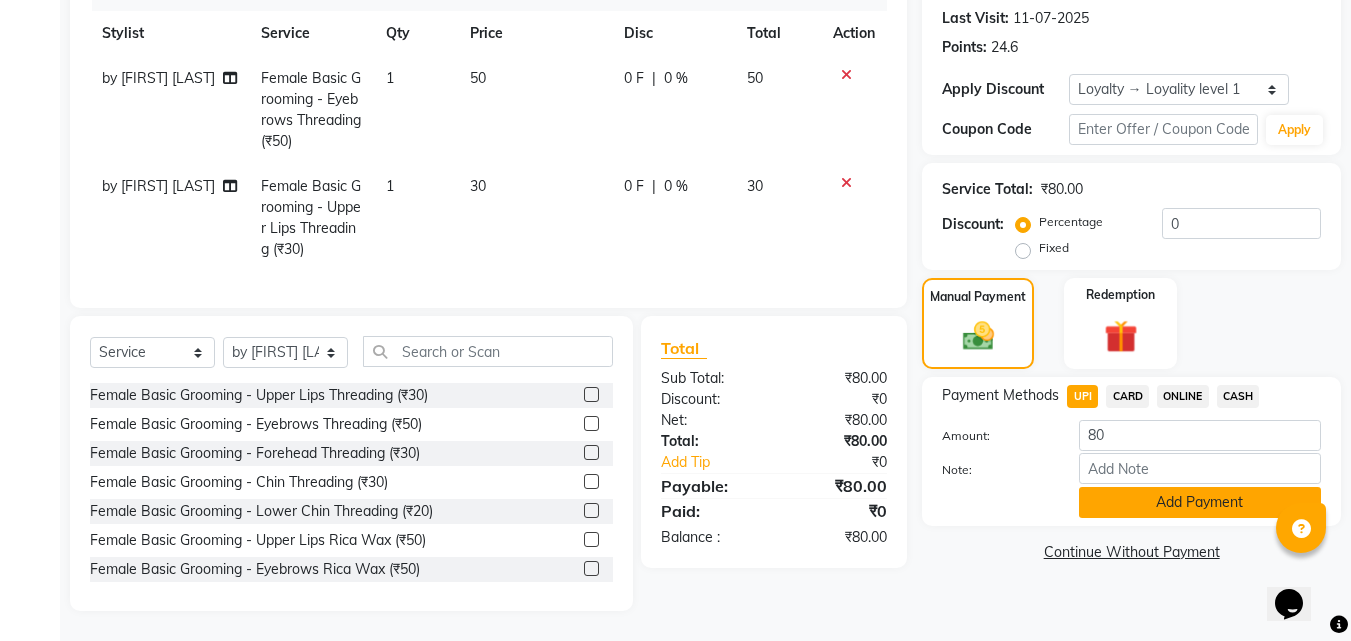 click on "Add Payment" 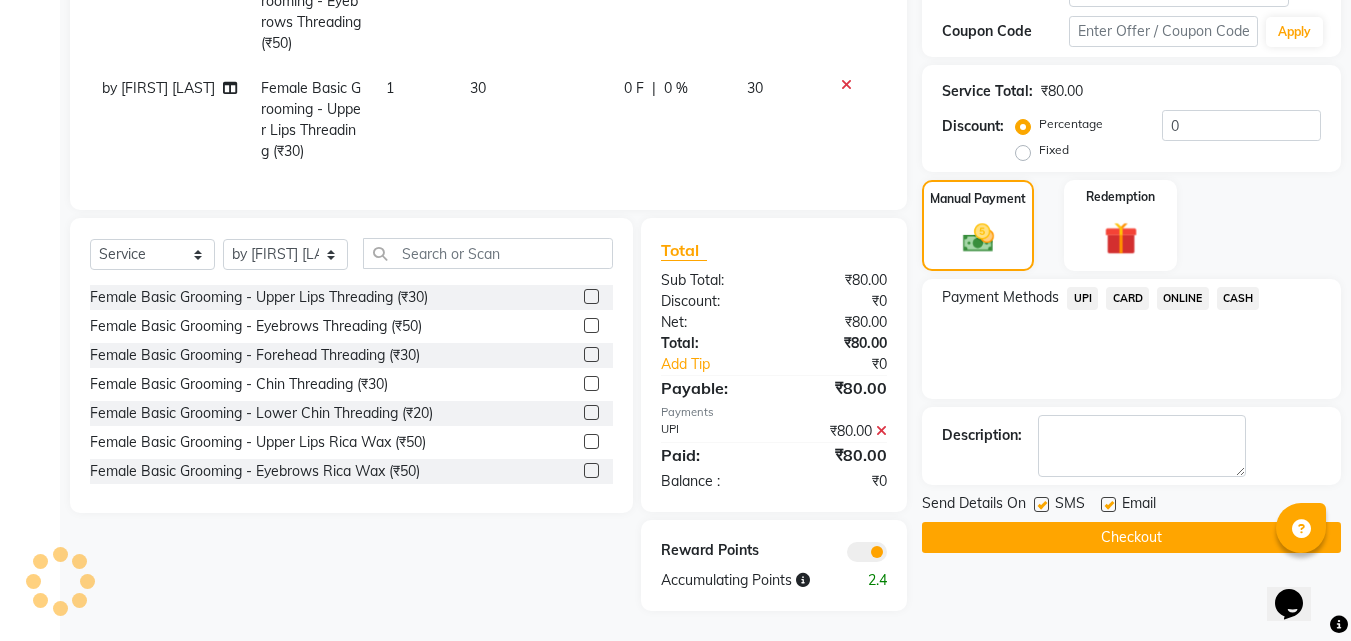 scroll, scrollTop: 387, scrollLeft: 0, axis: vertical 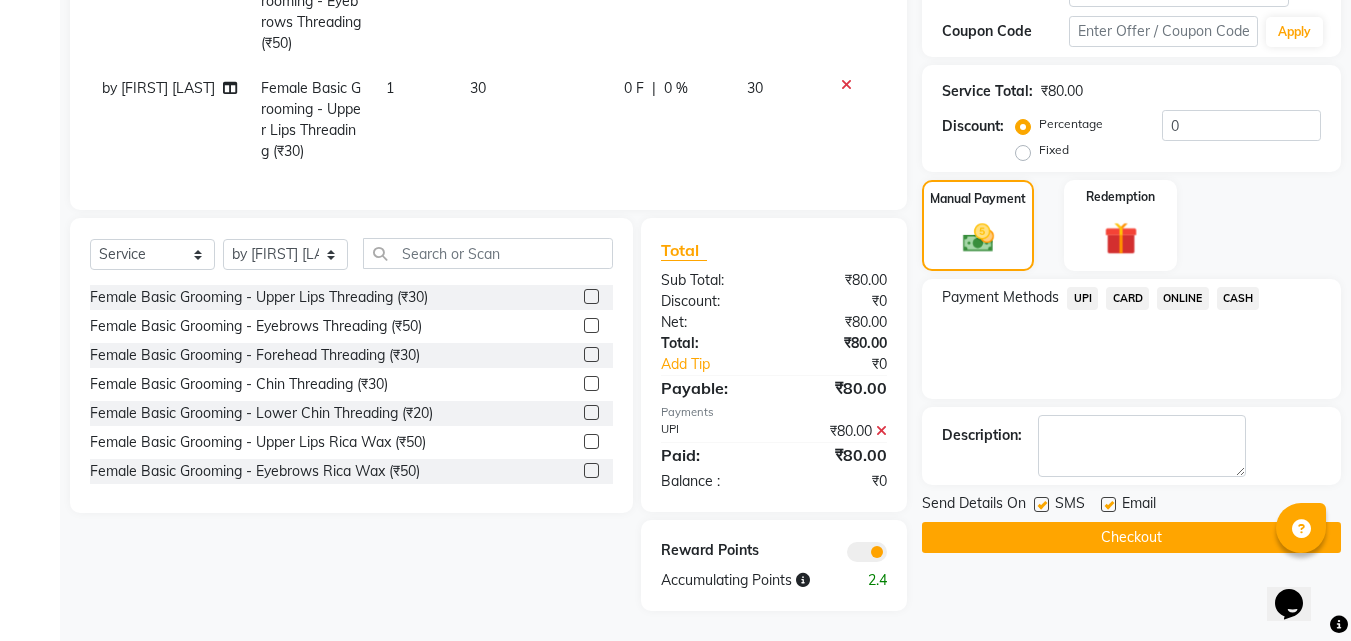 click 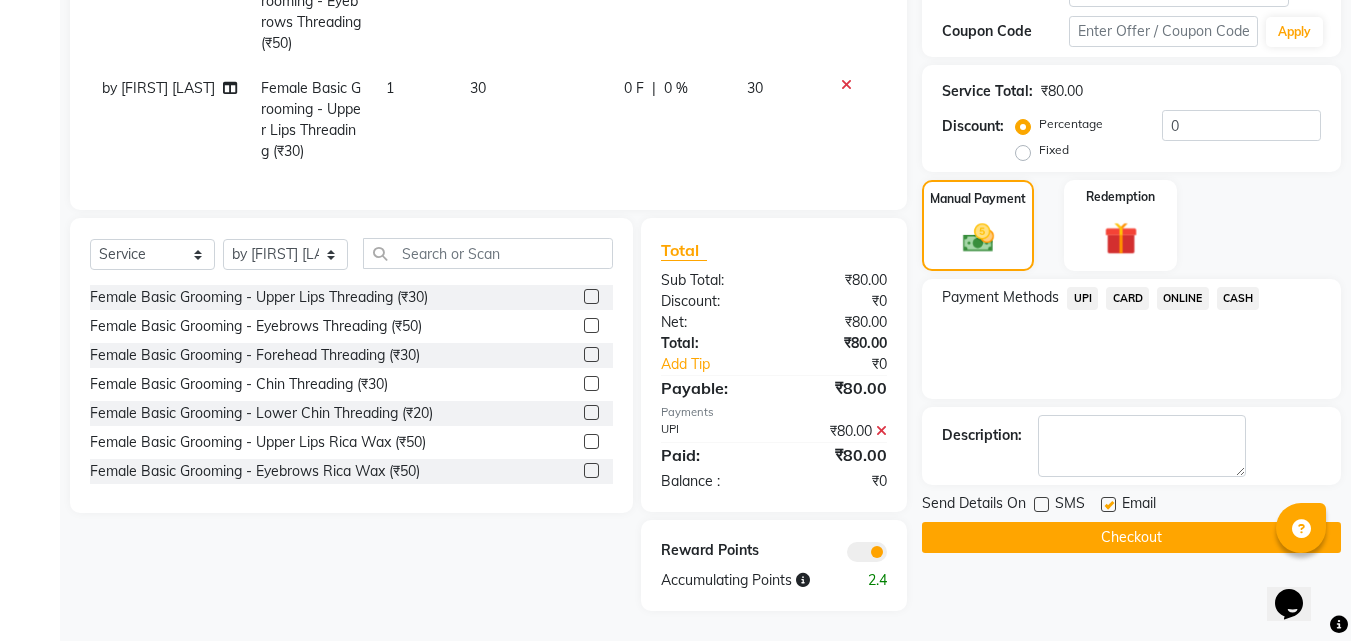 click on "Checkout" 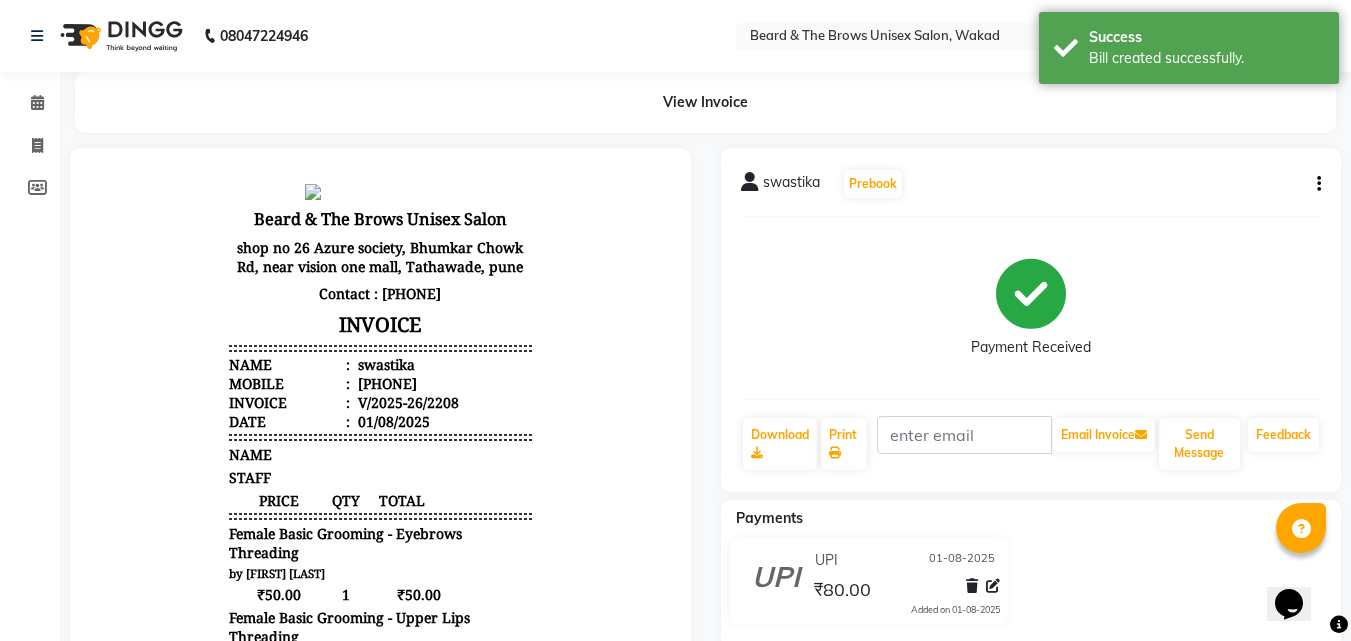 scroll, scrollTop: 0, scrollLeft: 0, axis: both 